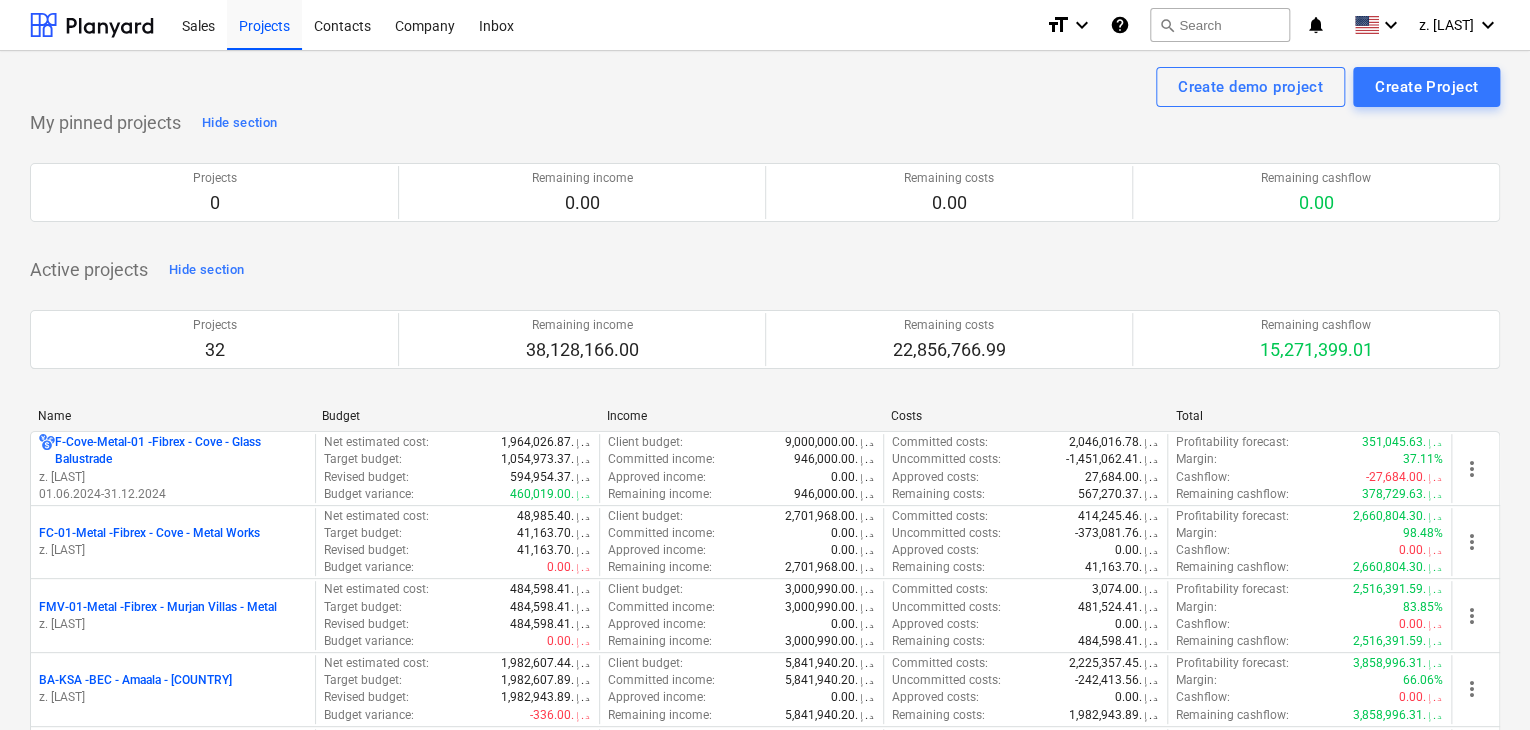 scroll, scrollTop: 300, scrollLeft: 0, axis: vertical 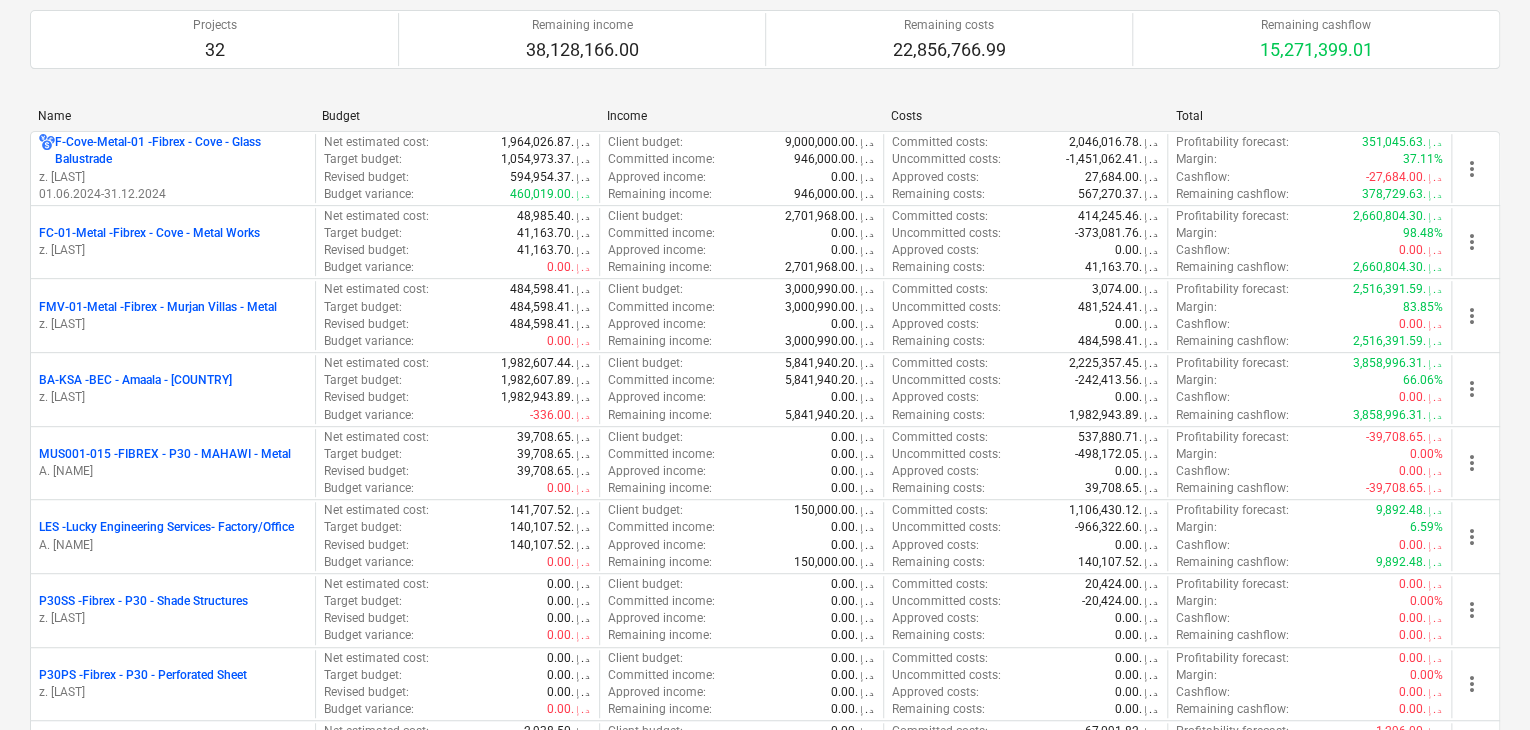 click on "A. [NAME]" at bounding box center (173, 545) 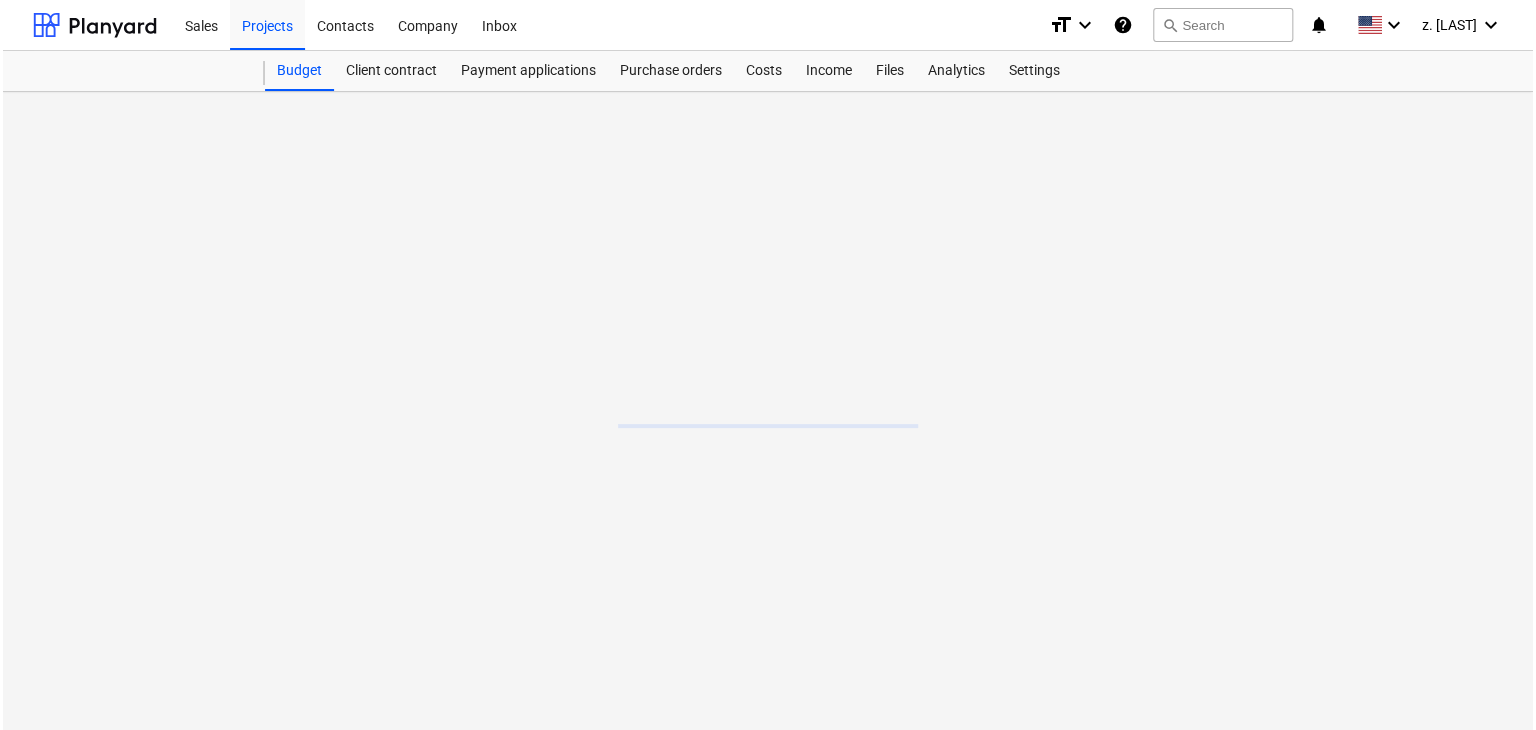 scroll, scrollTop: 0, scrollLeft: 0, axis: both 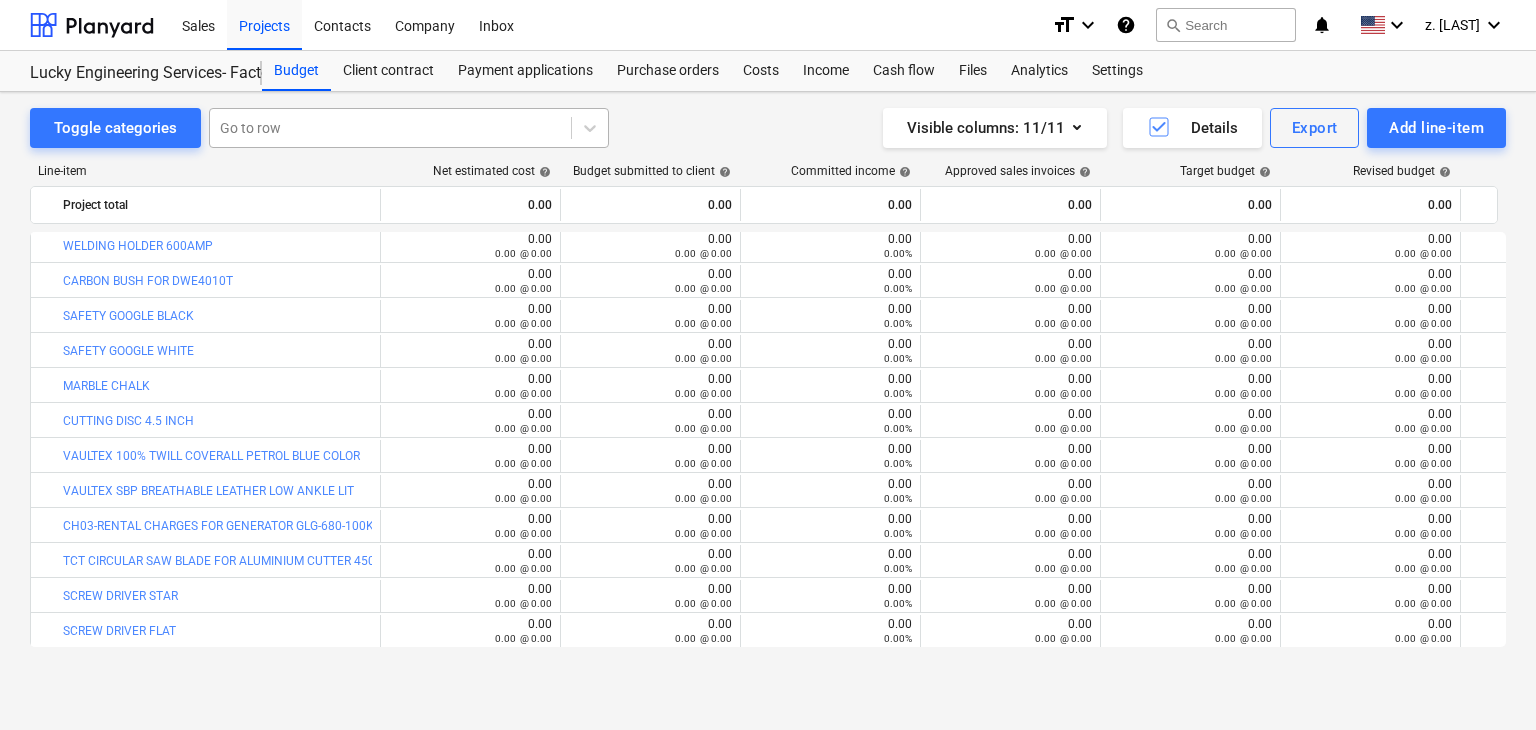 click on "Go to row" at bounding box center [390, 128] 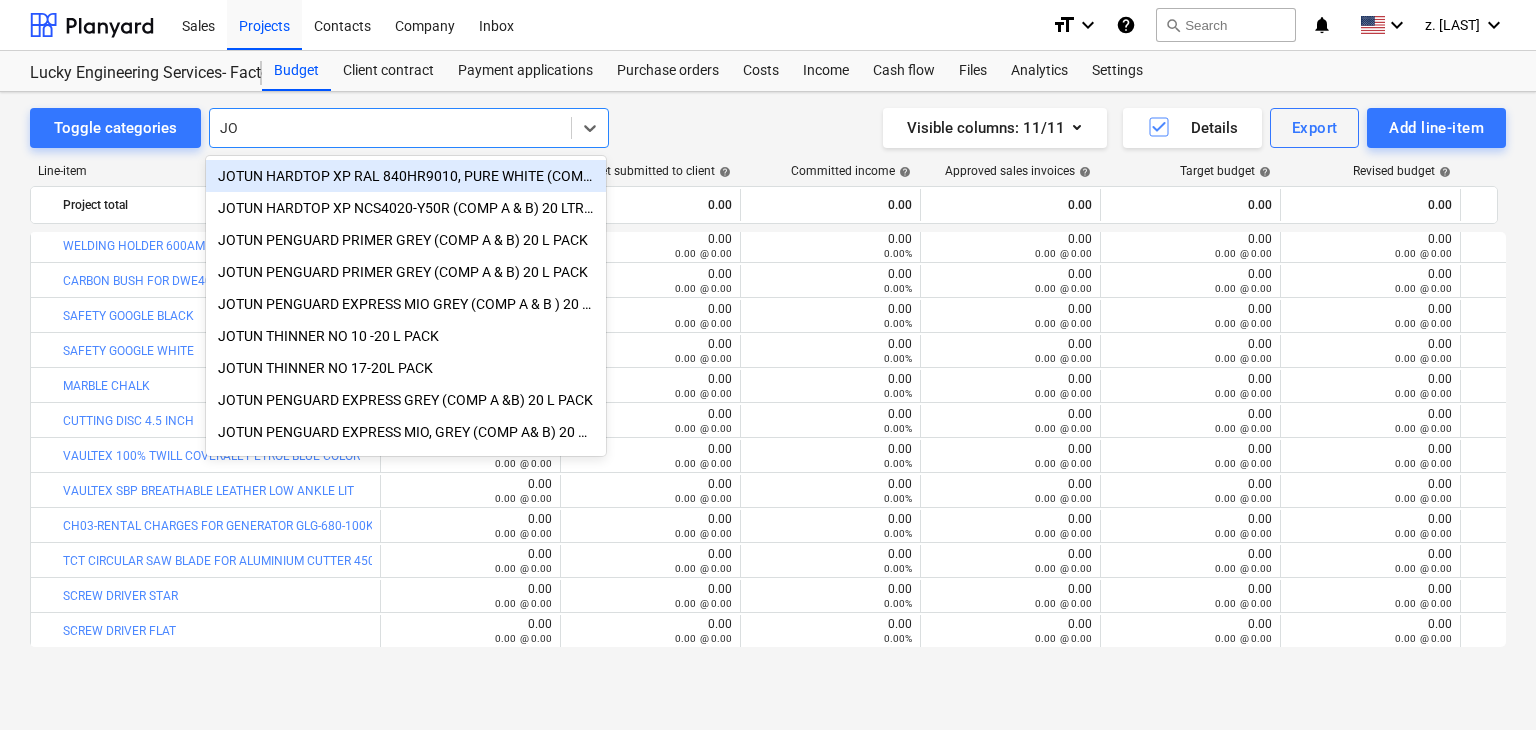 type on "JOY" 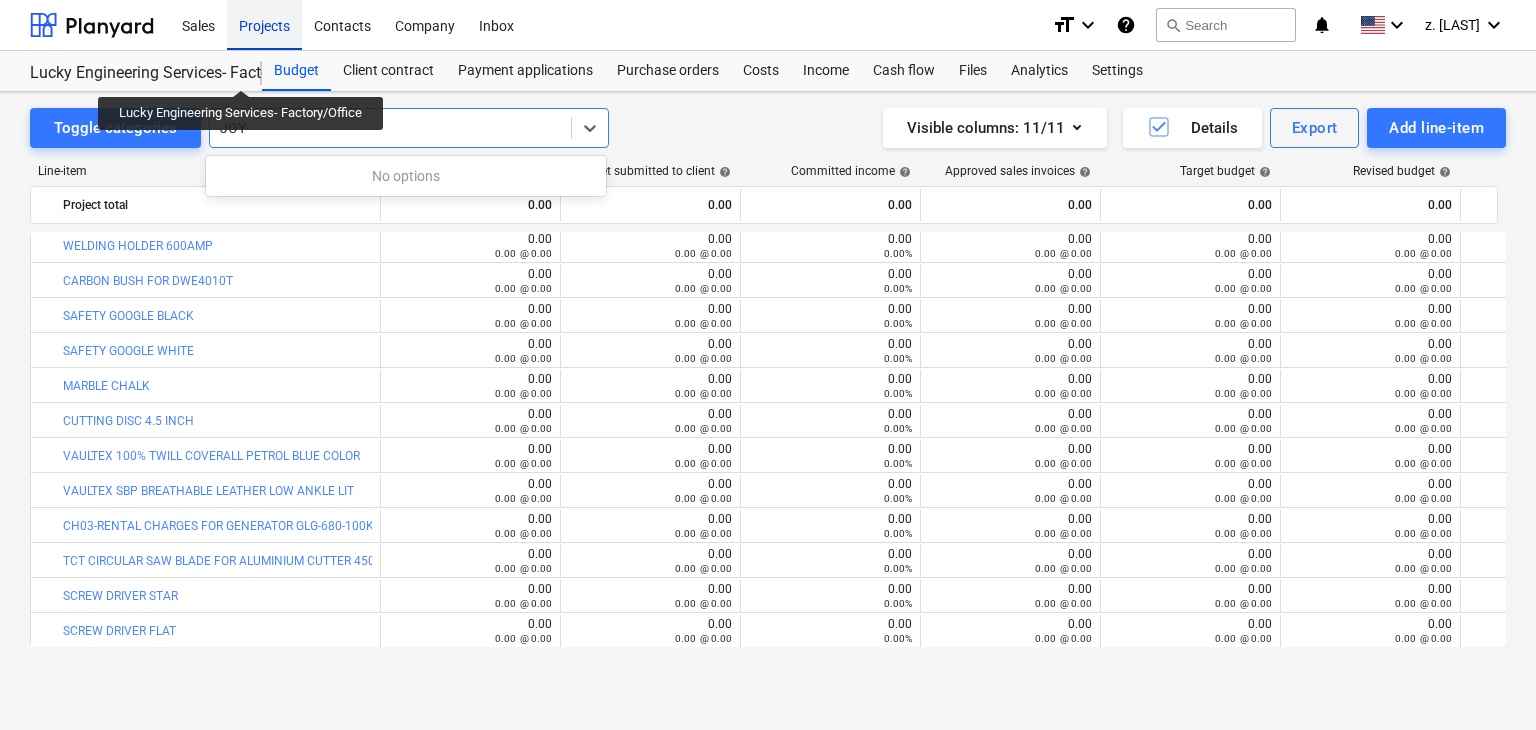 click on "Projects" at bounding box center [264, 24] 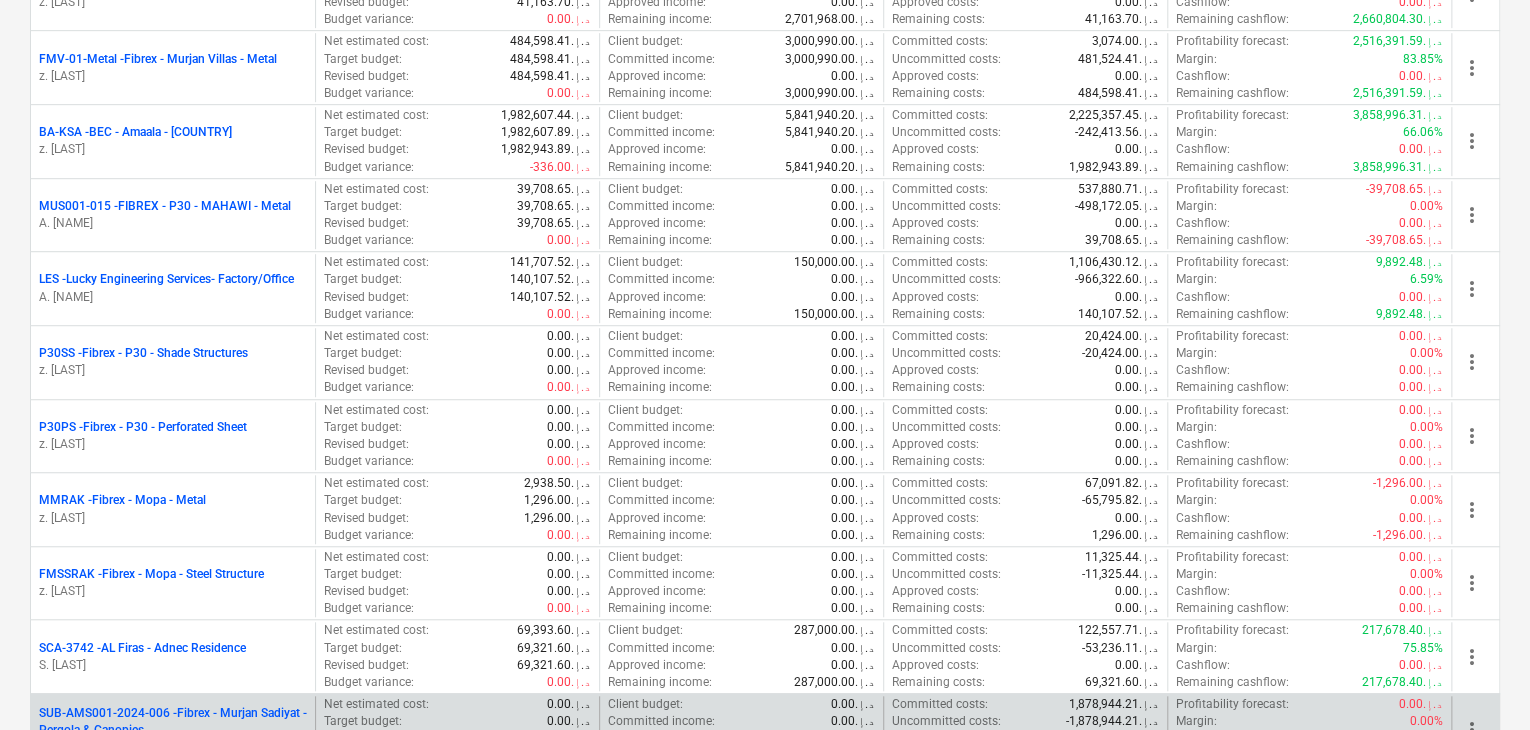 scroll, scrollTop: 700, scrollLeft: 0, axis: vertical 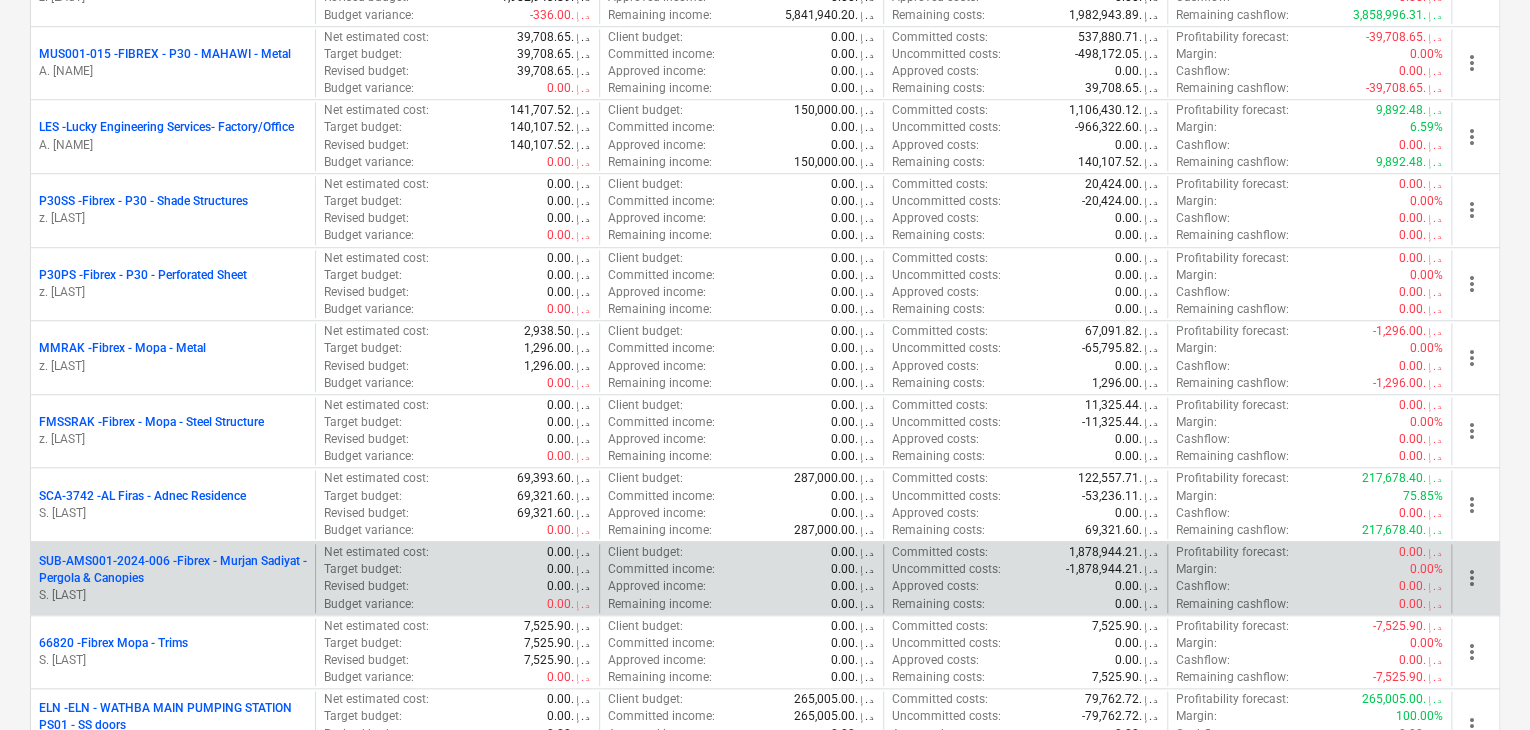 click on "SUB-AMS001-2024-006 - Fibrex - Murjan Sadiyat - Pergola & Canopies" at bounding box center (173, 570) 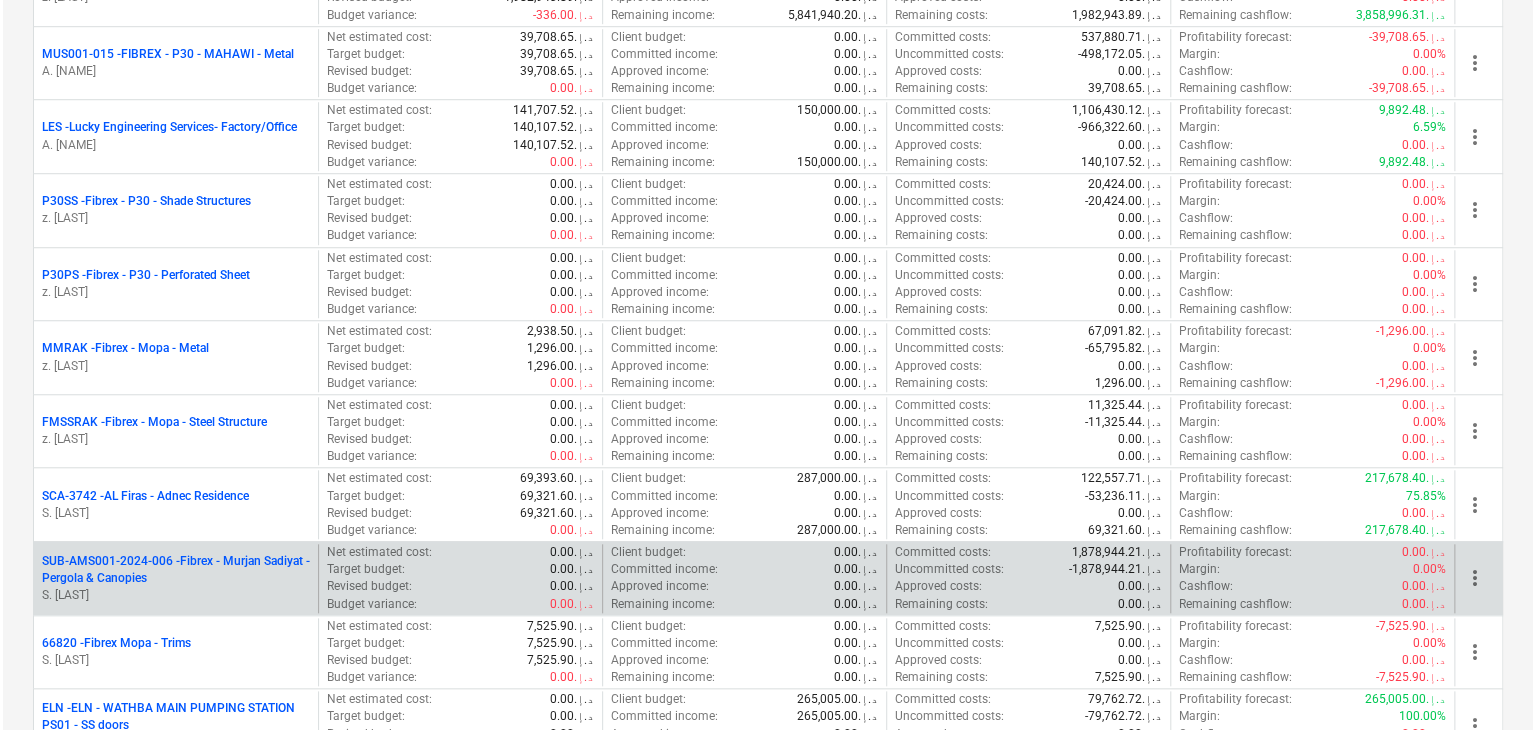 scroll, scrollTop: 0, scrollLeft: 0, axis: both 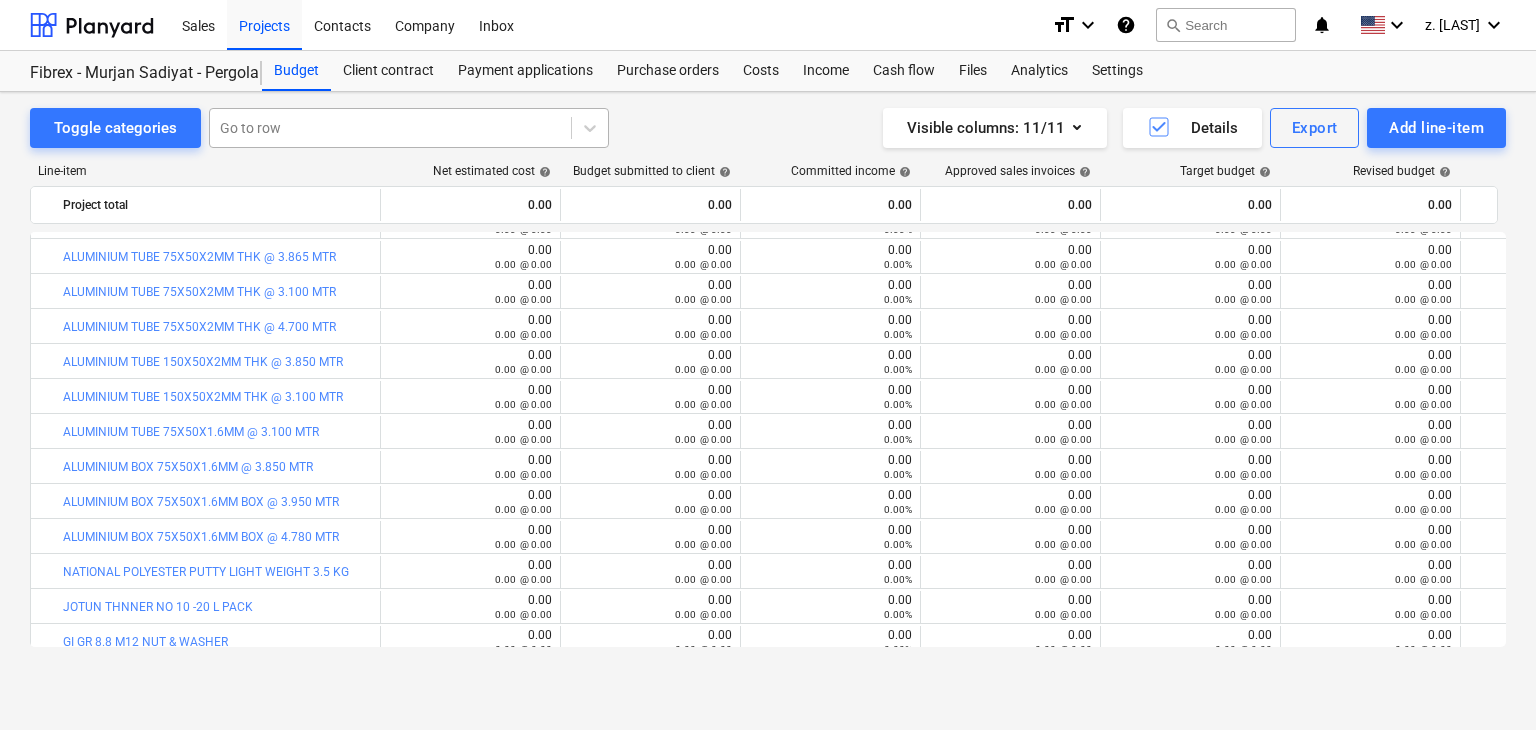 click at bounding box center [390, 128] 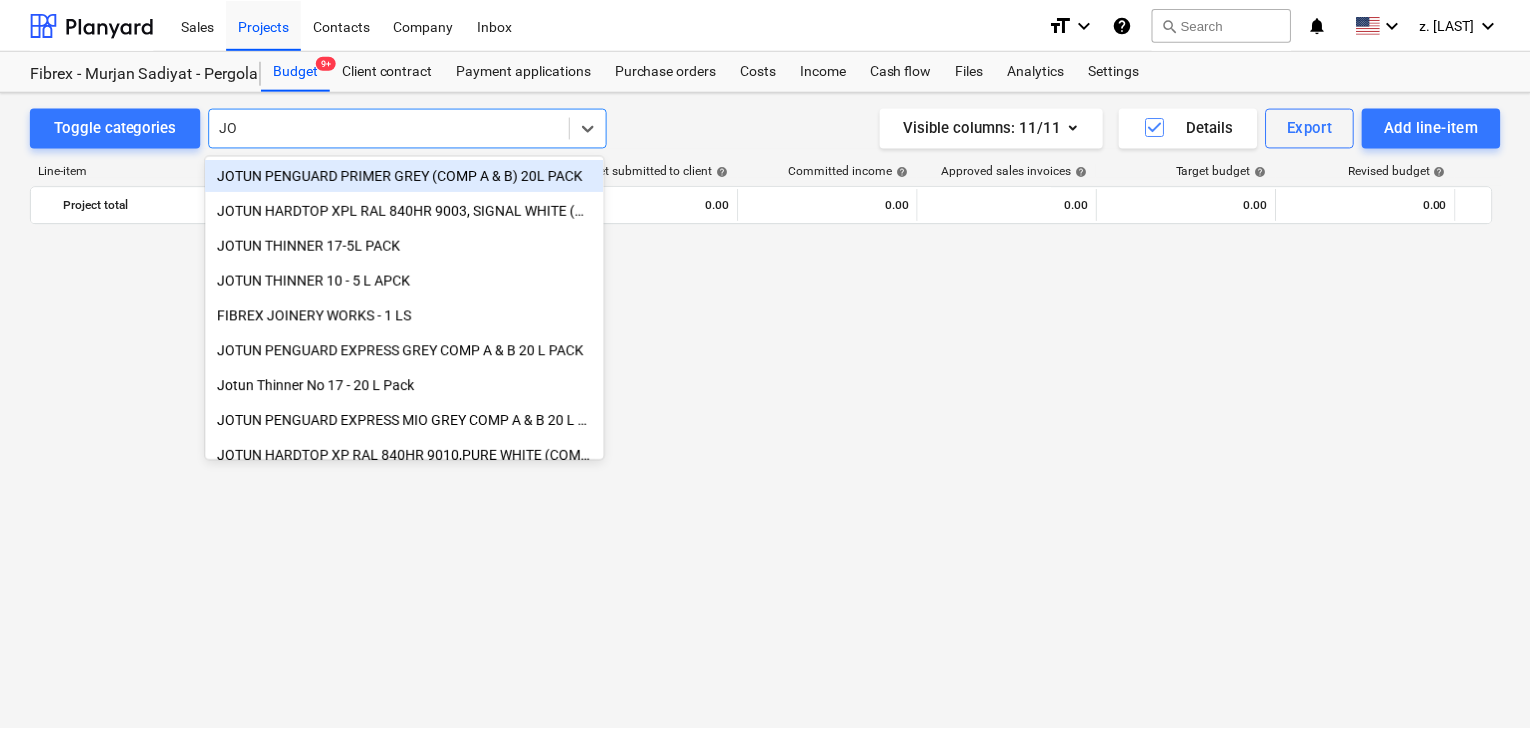 scroll, scrollTop: 7344, scrollLeft: 0, axis: vertical 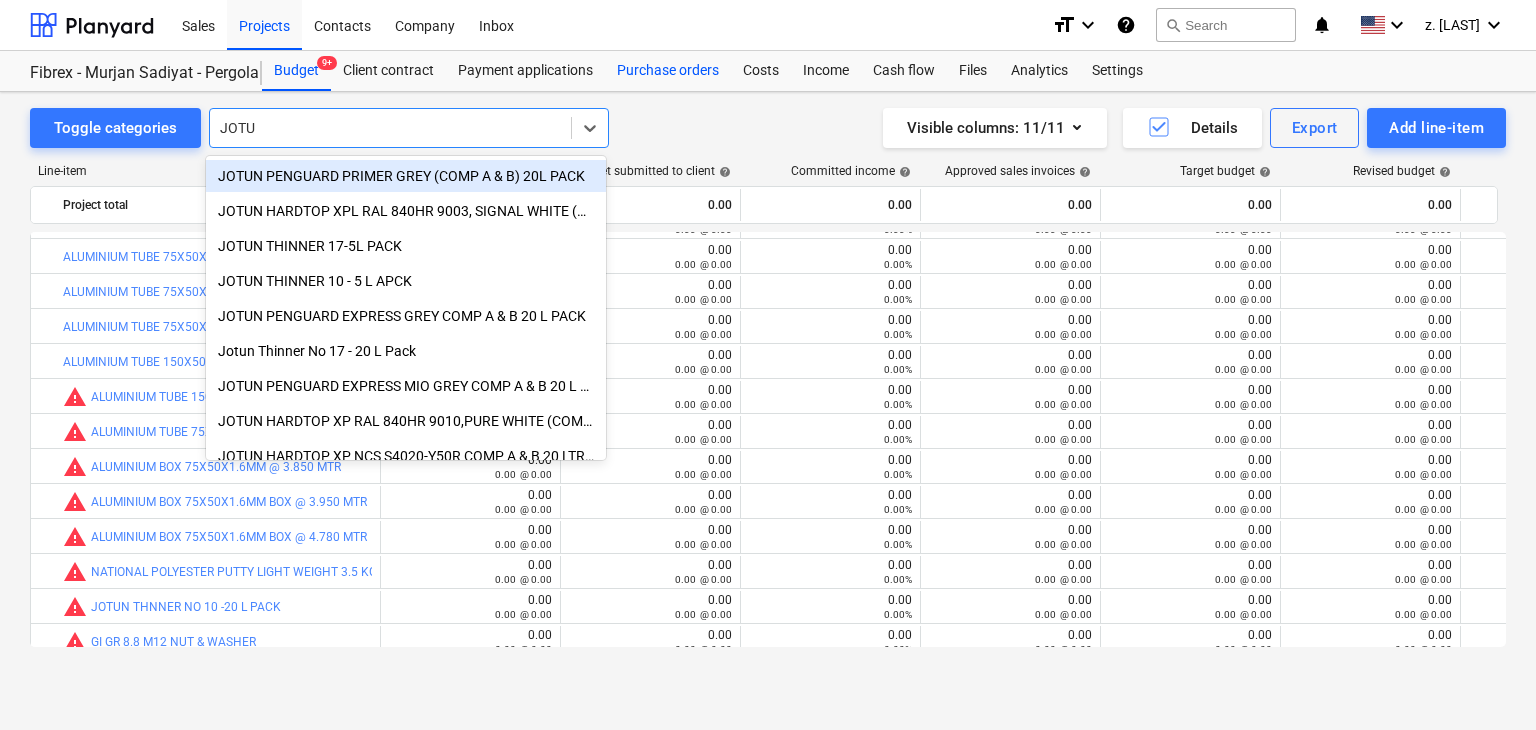 type on "JOTU" 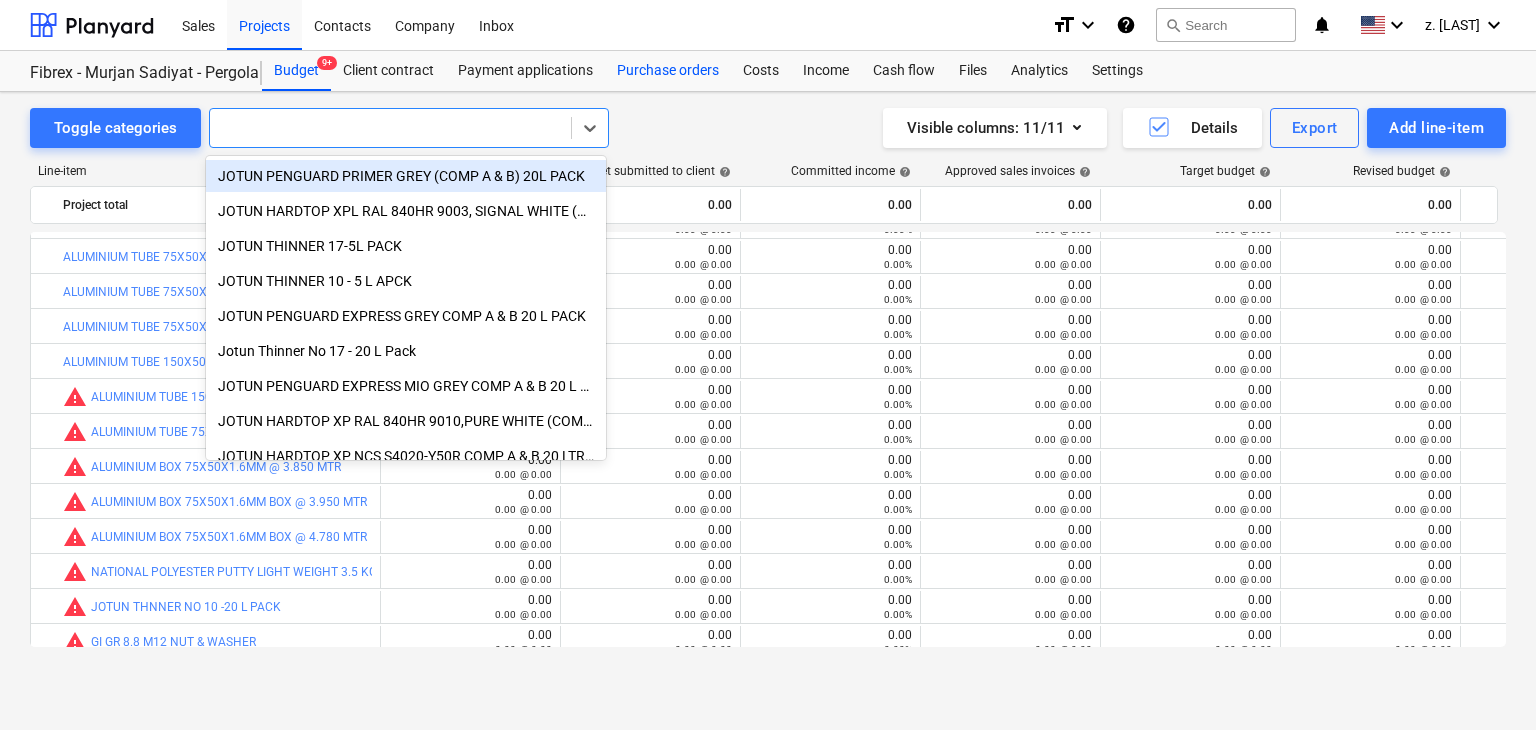 click on "Purchase orders" at bounding box center [668, 71] 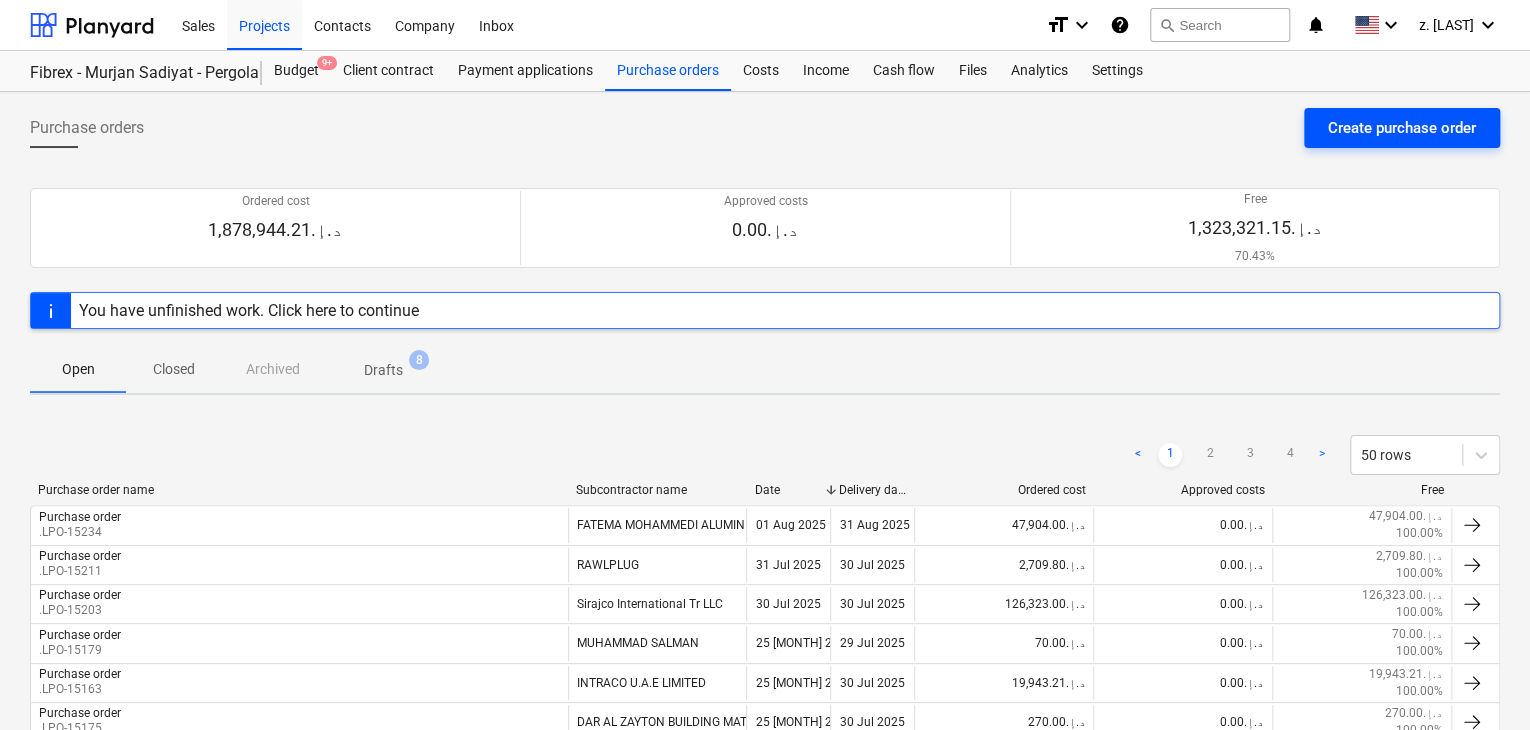 click on "Create purchase order" at bounding box center [1402, 128] 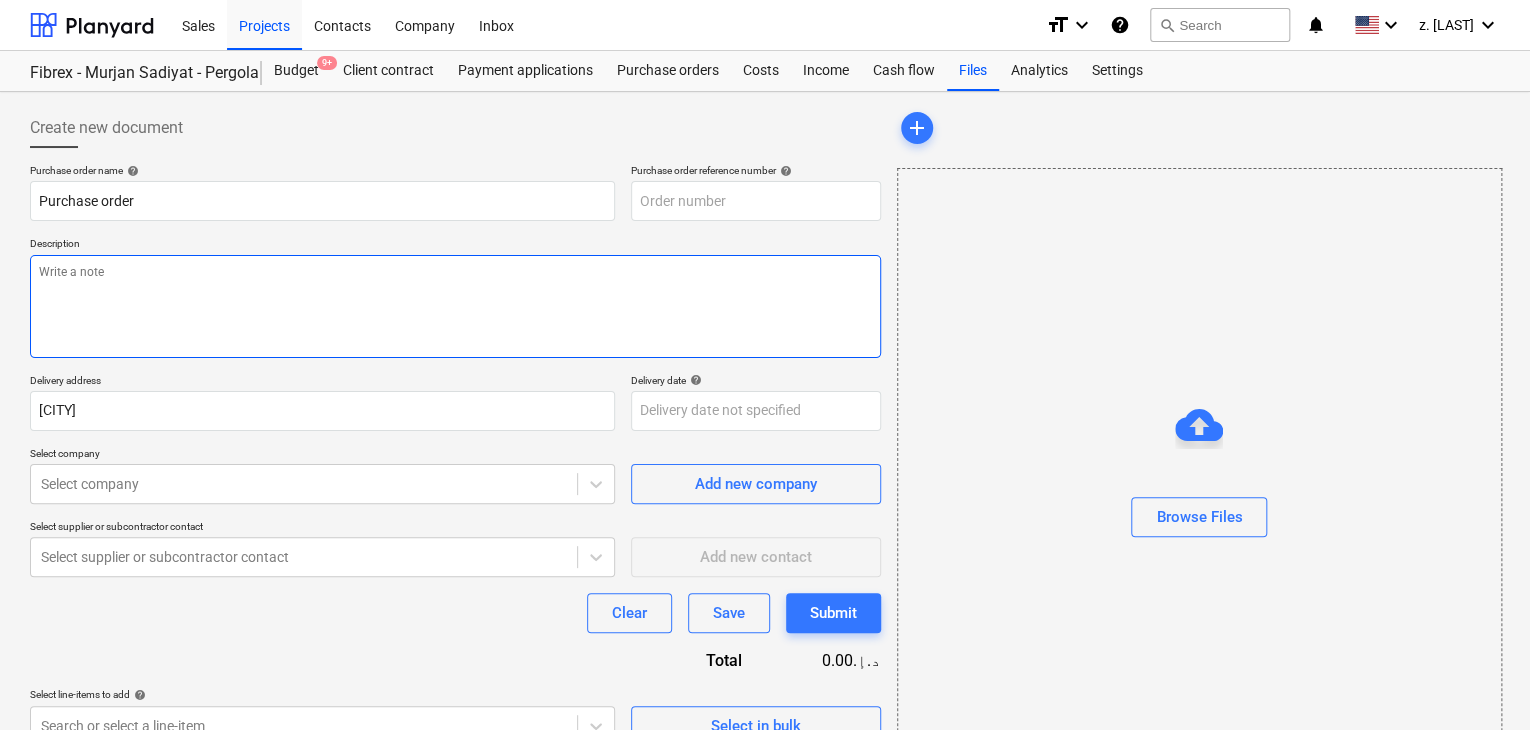click at bounding box center (455, 306) 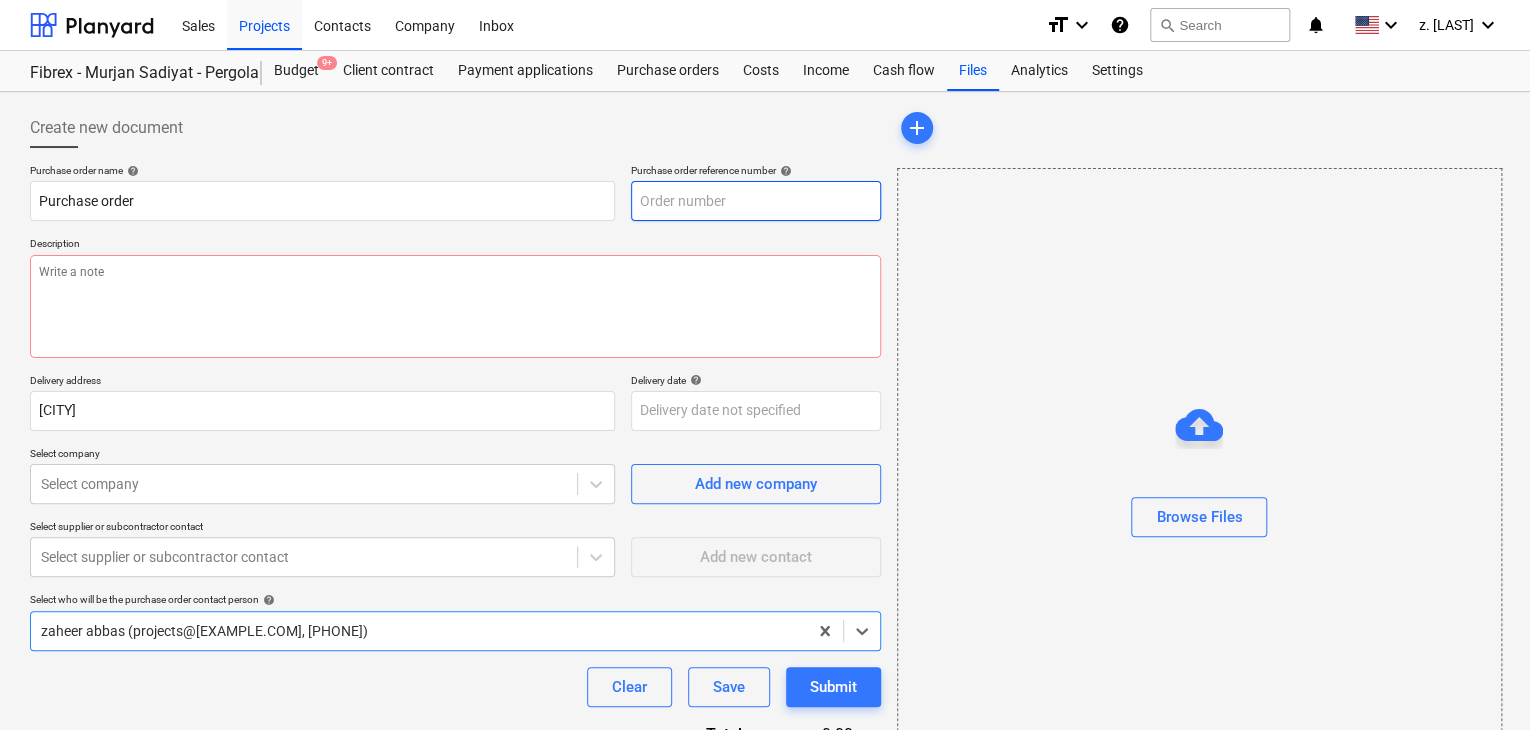 click at bounding box center [756, 201] 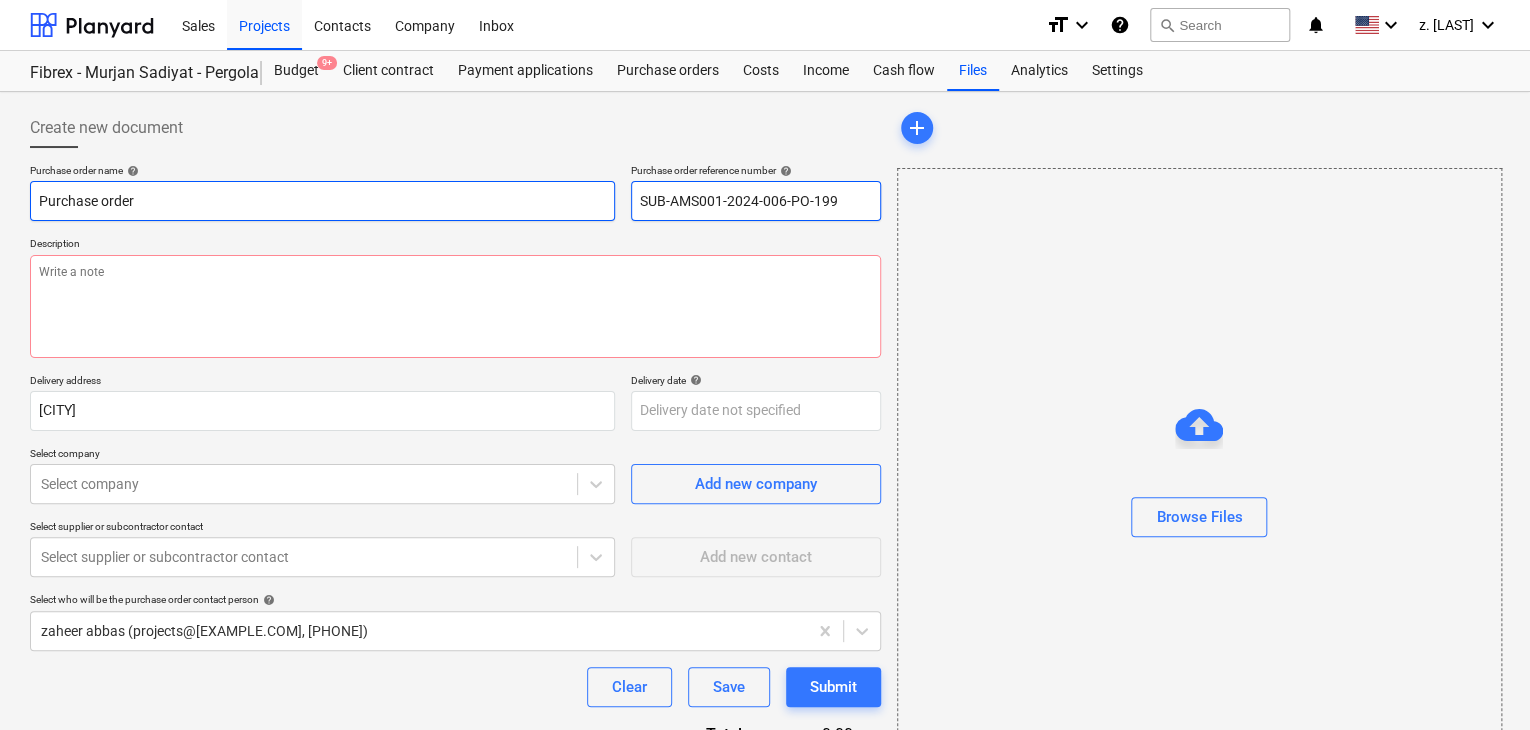 drag, startPoint x: 846, startPoint y: 197, endPoint x: 610, endPoint y: 195, distance: 236.00847 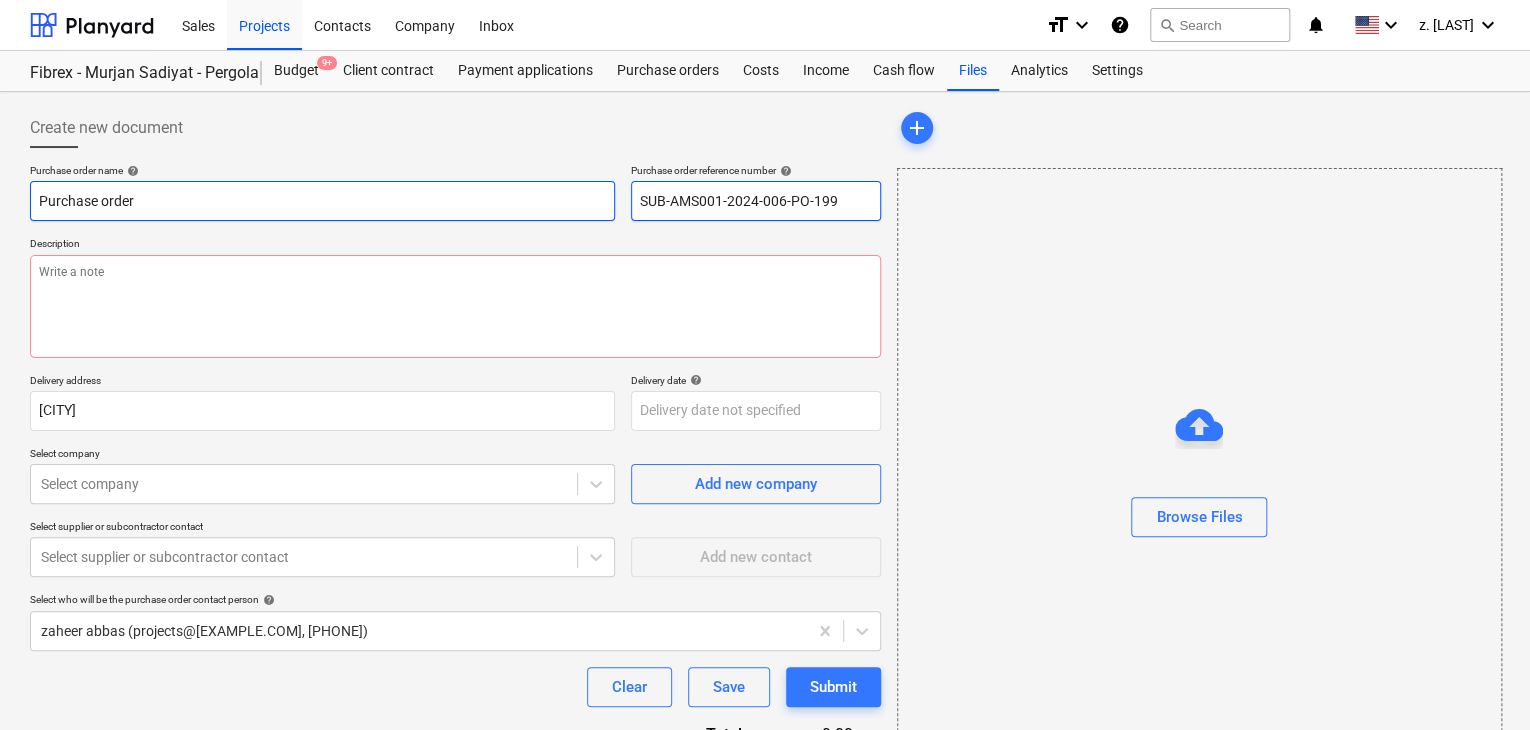 click on "Purchase order name help Purchase order Purchase order reference number help SUB-AMS001-2024-006-PO-199" at bounding box center [455, 192] 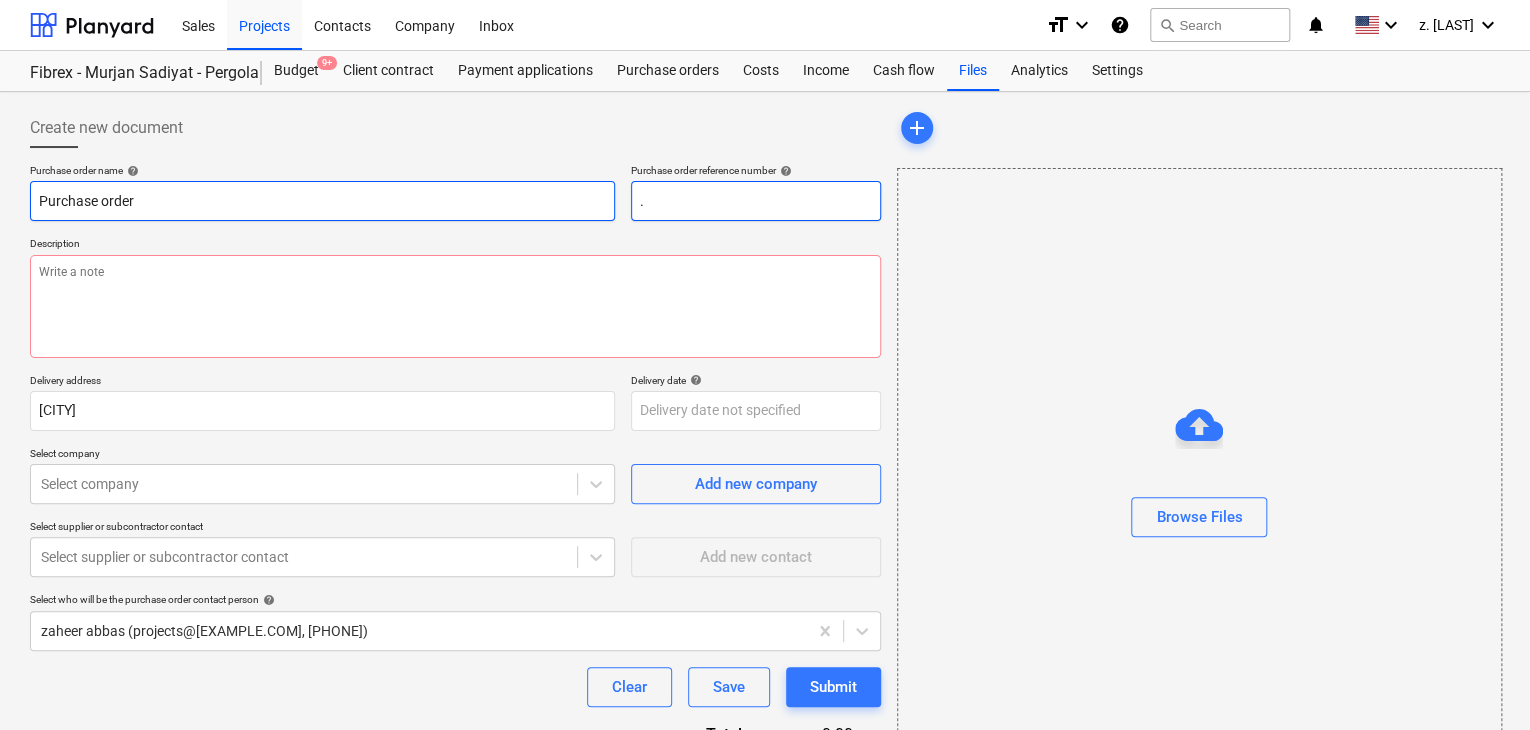 type on "x" 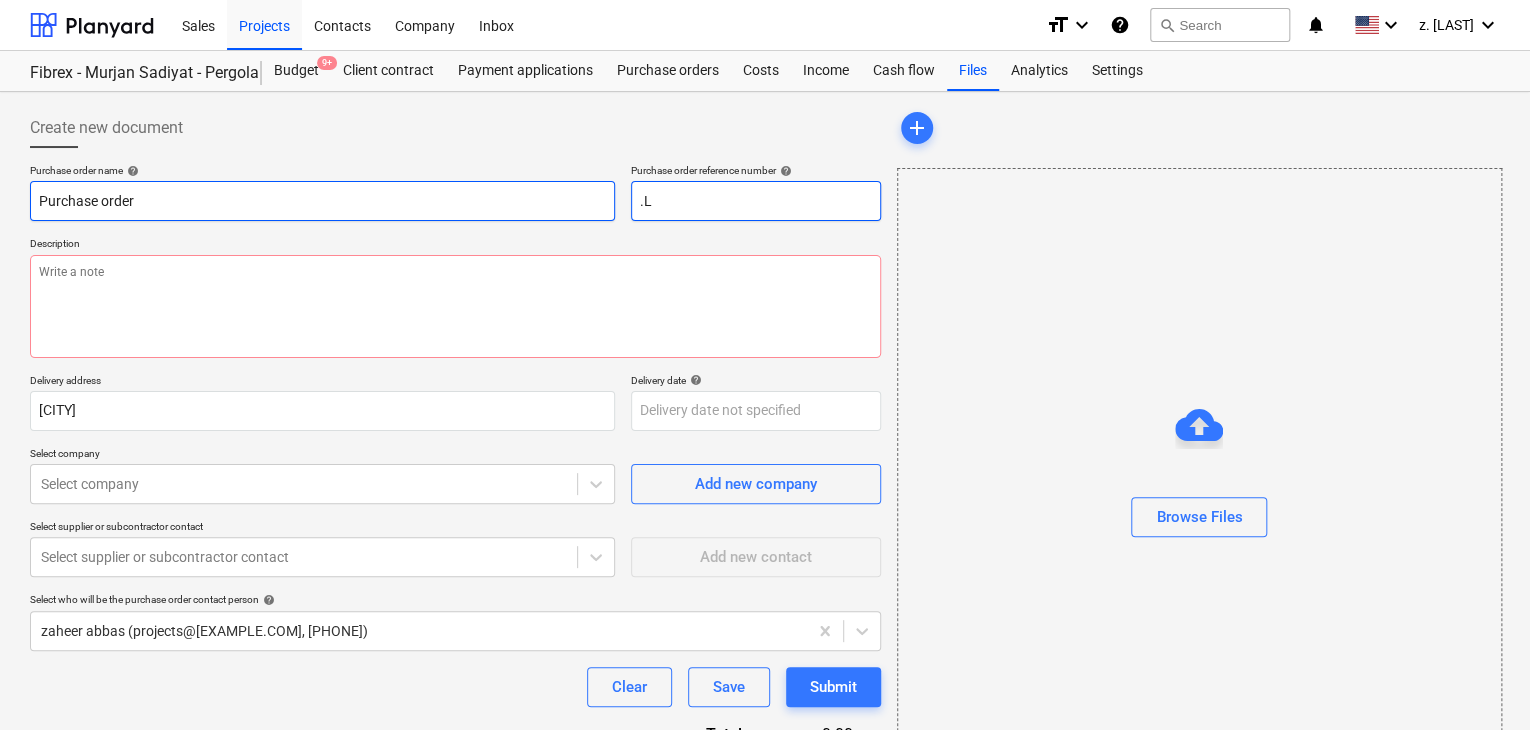 type on "x" 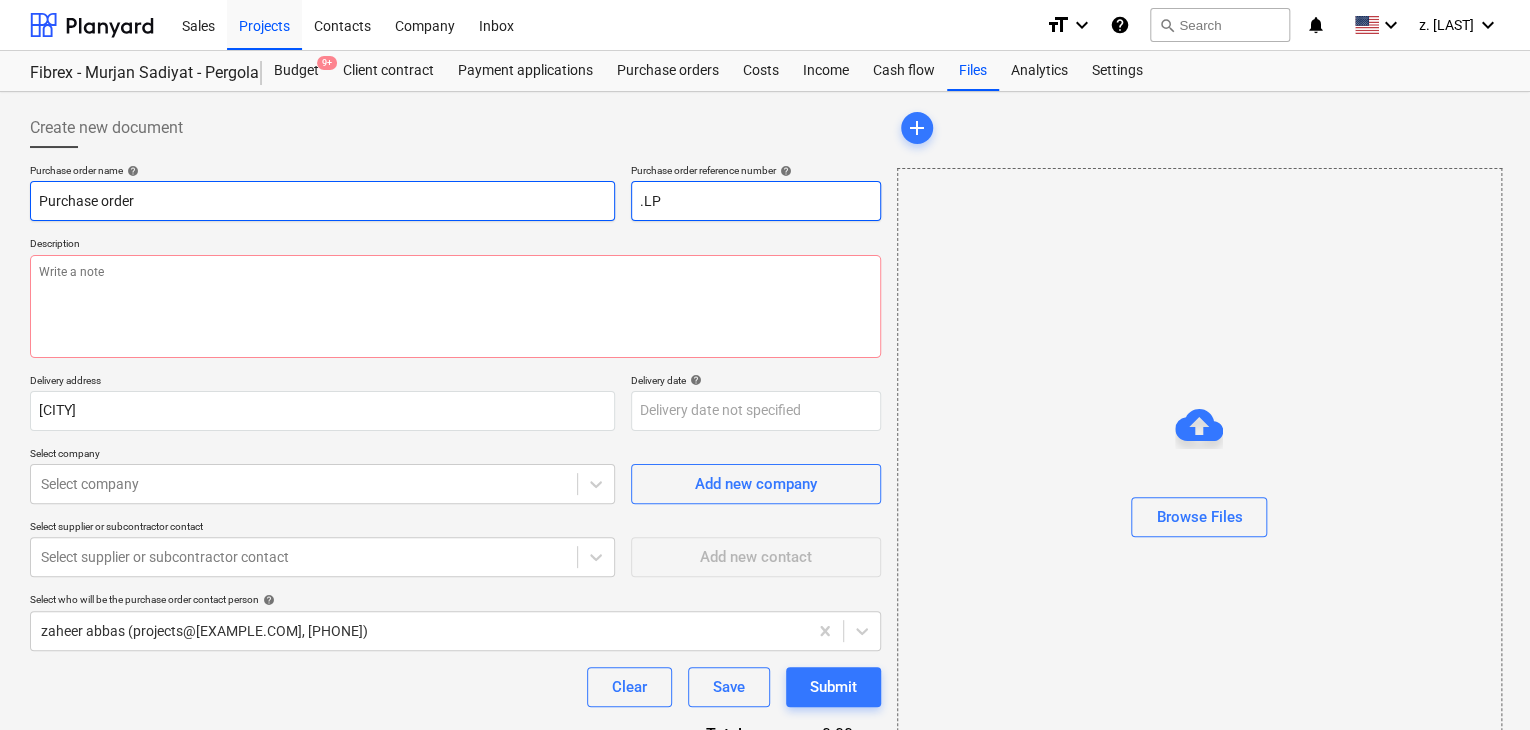 type on "x" 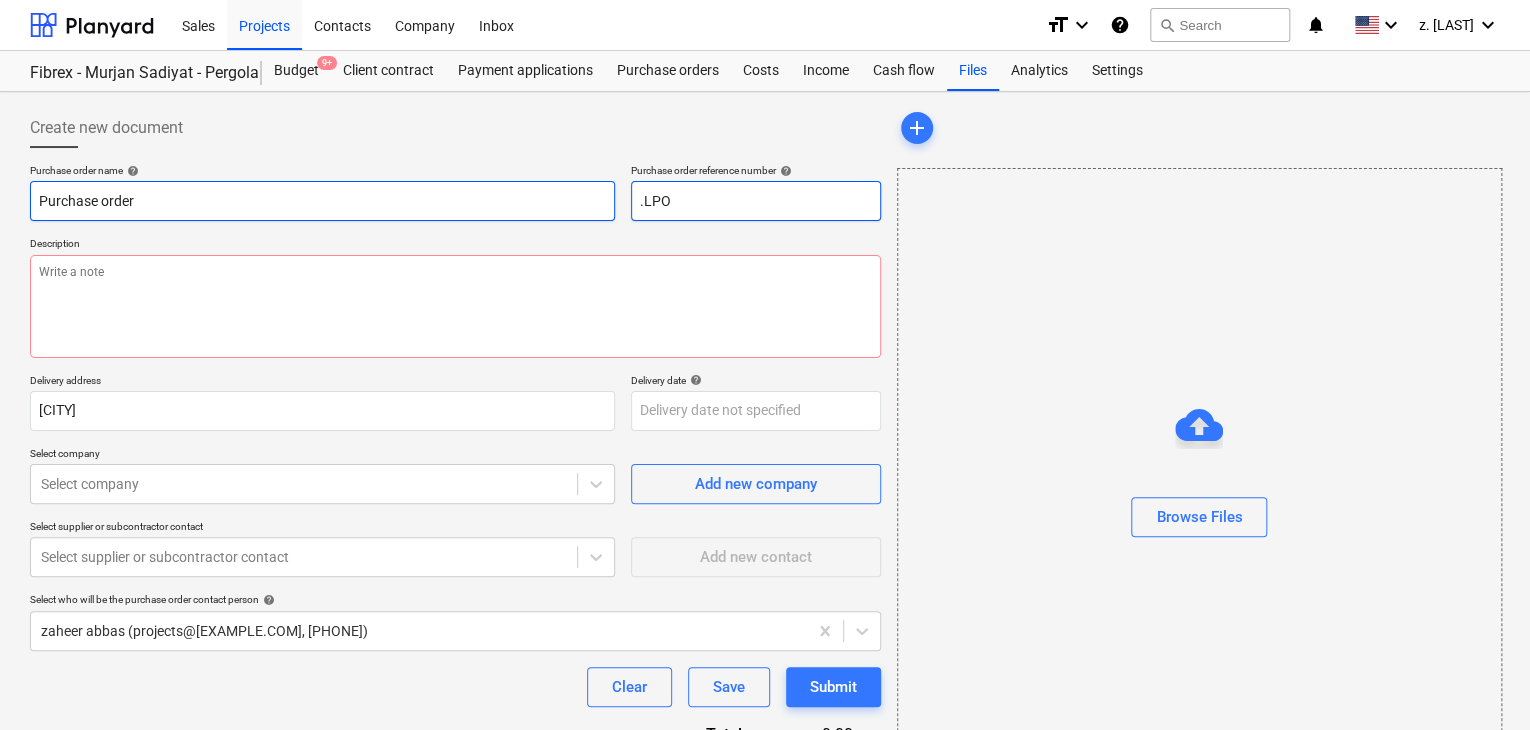 type on "x" 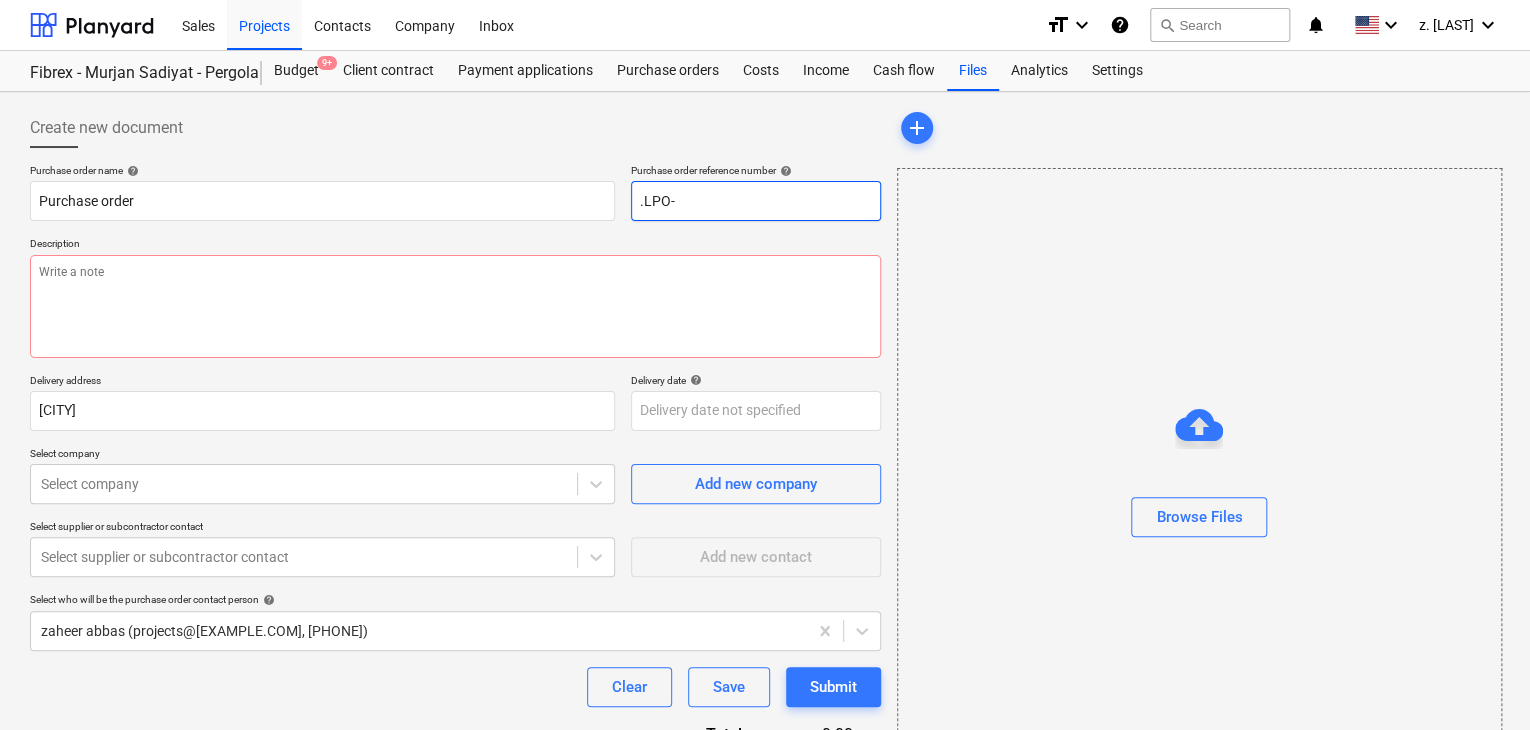 type on ".LPO-" 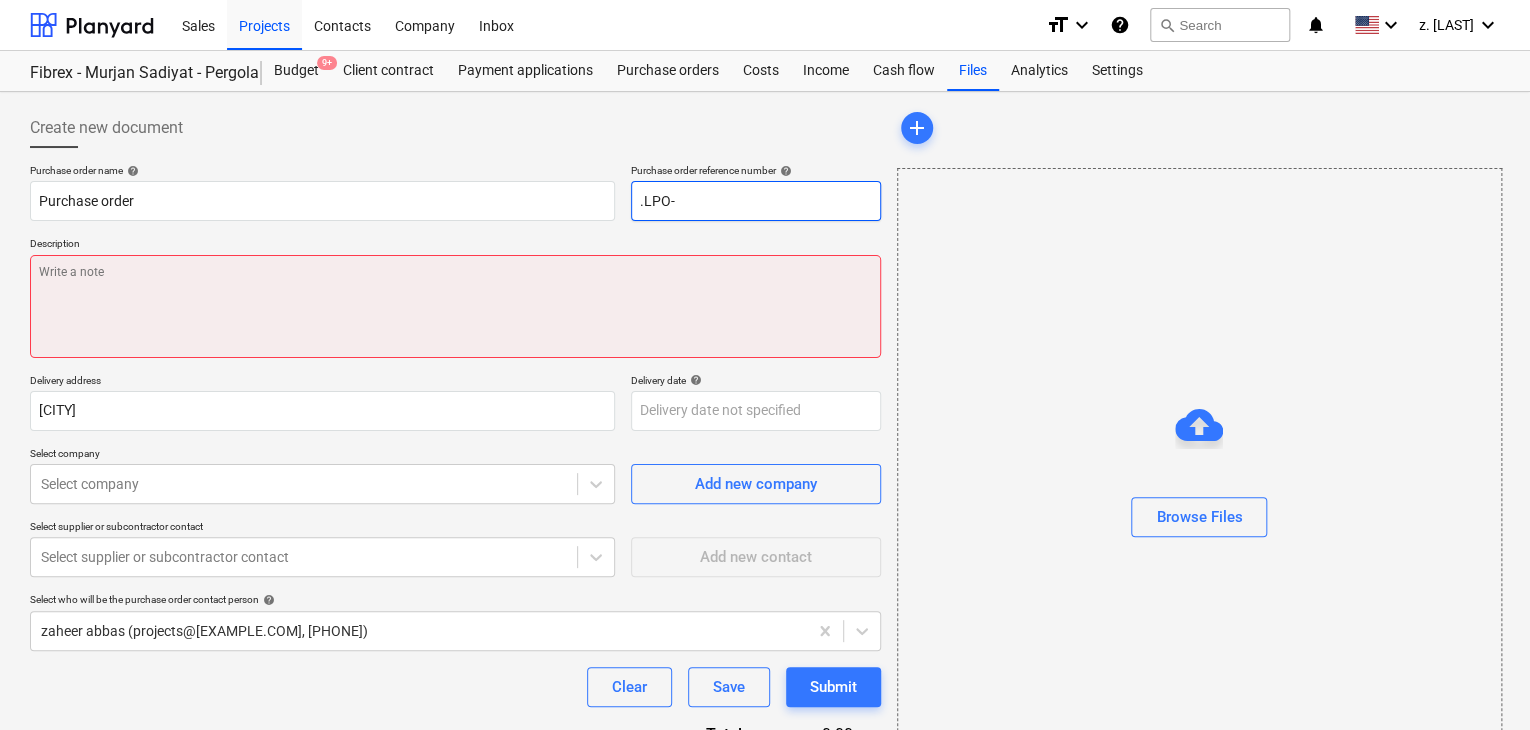 type on "x" 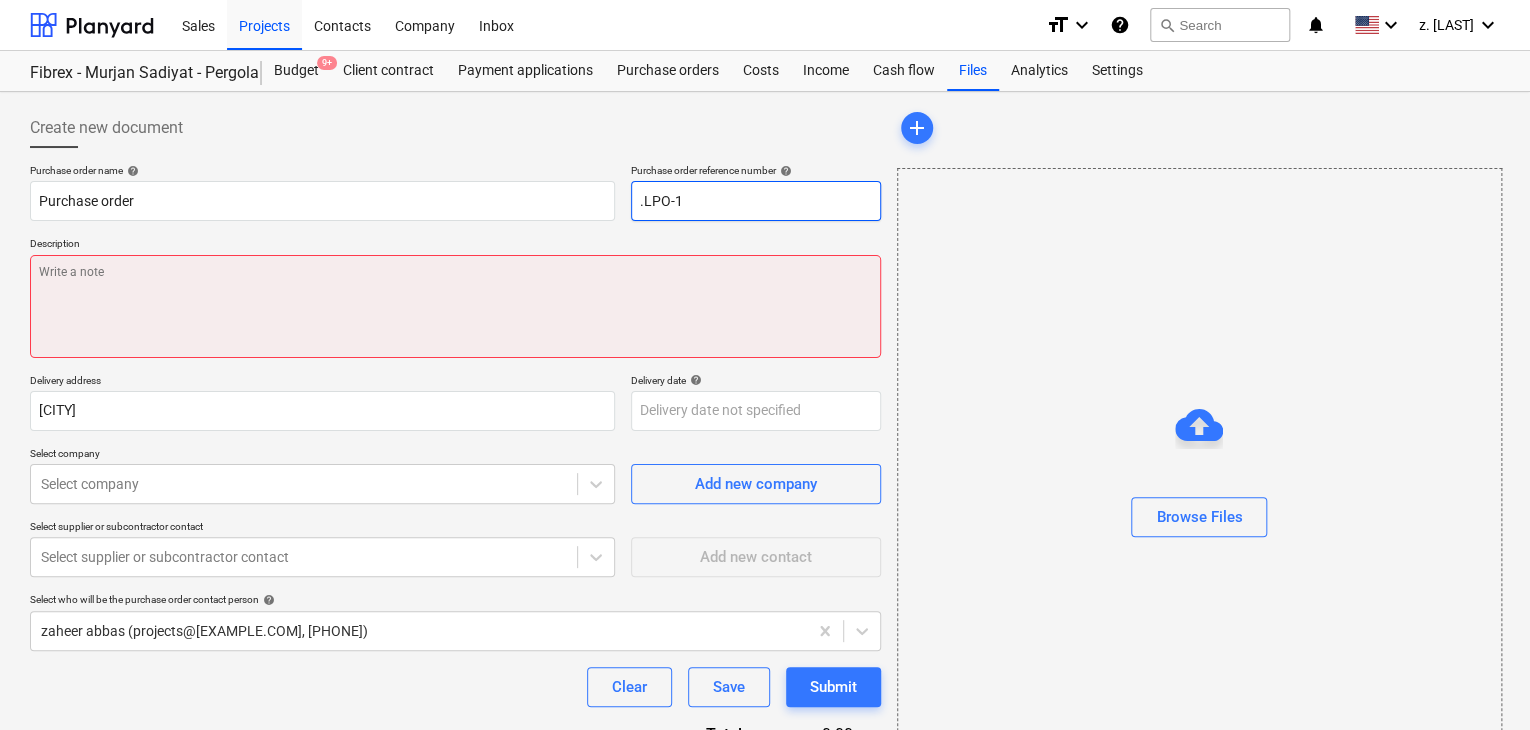 type on "x" 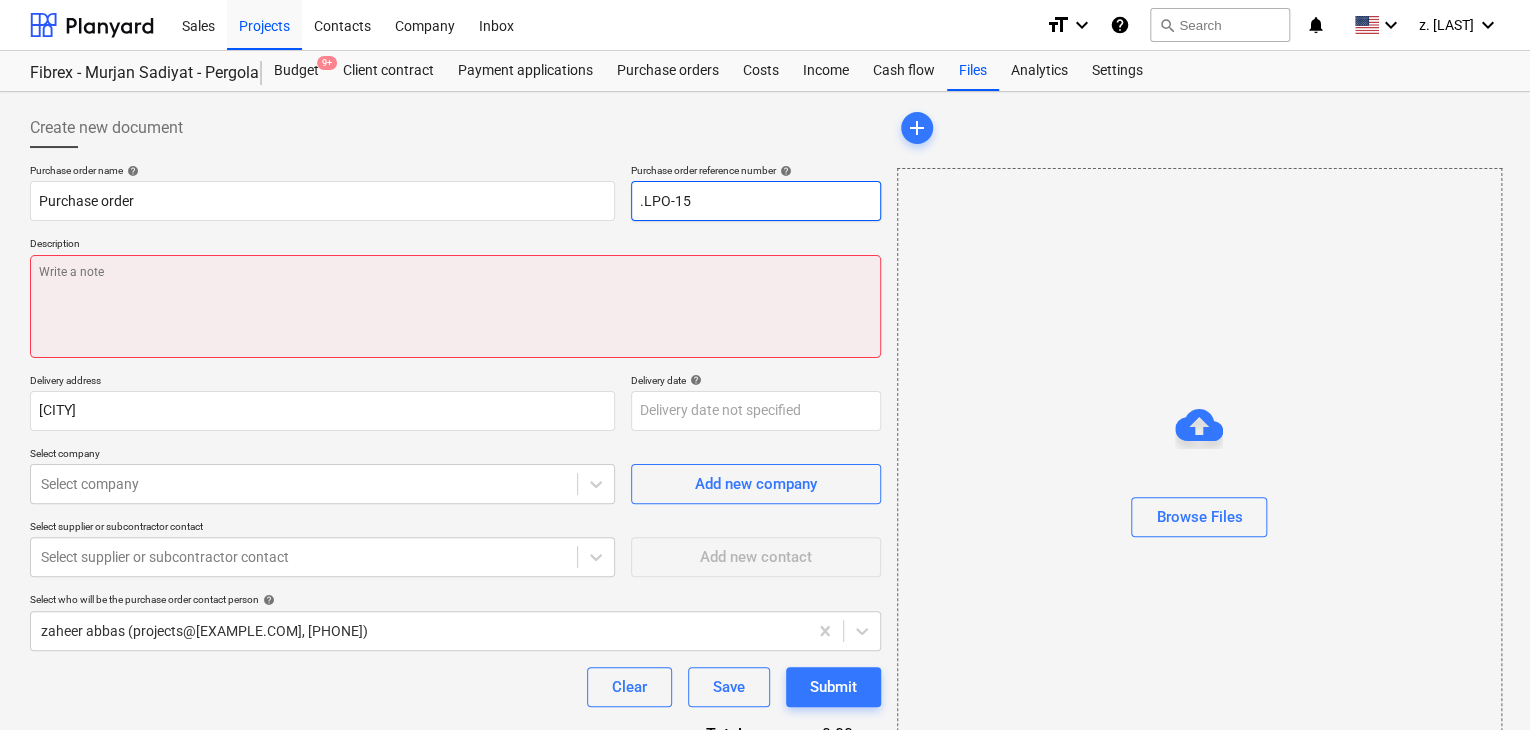 type on "x" 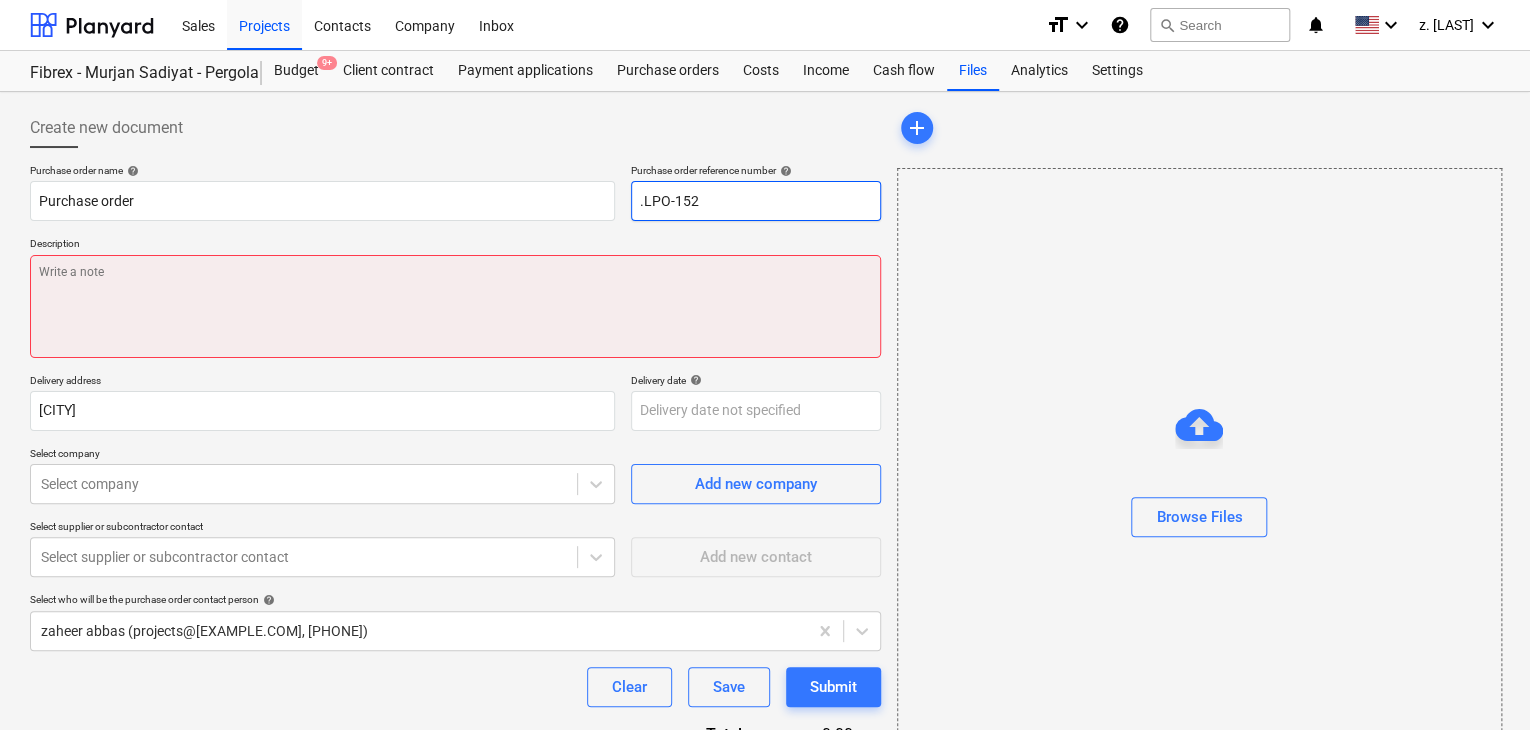 type on "x" 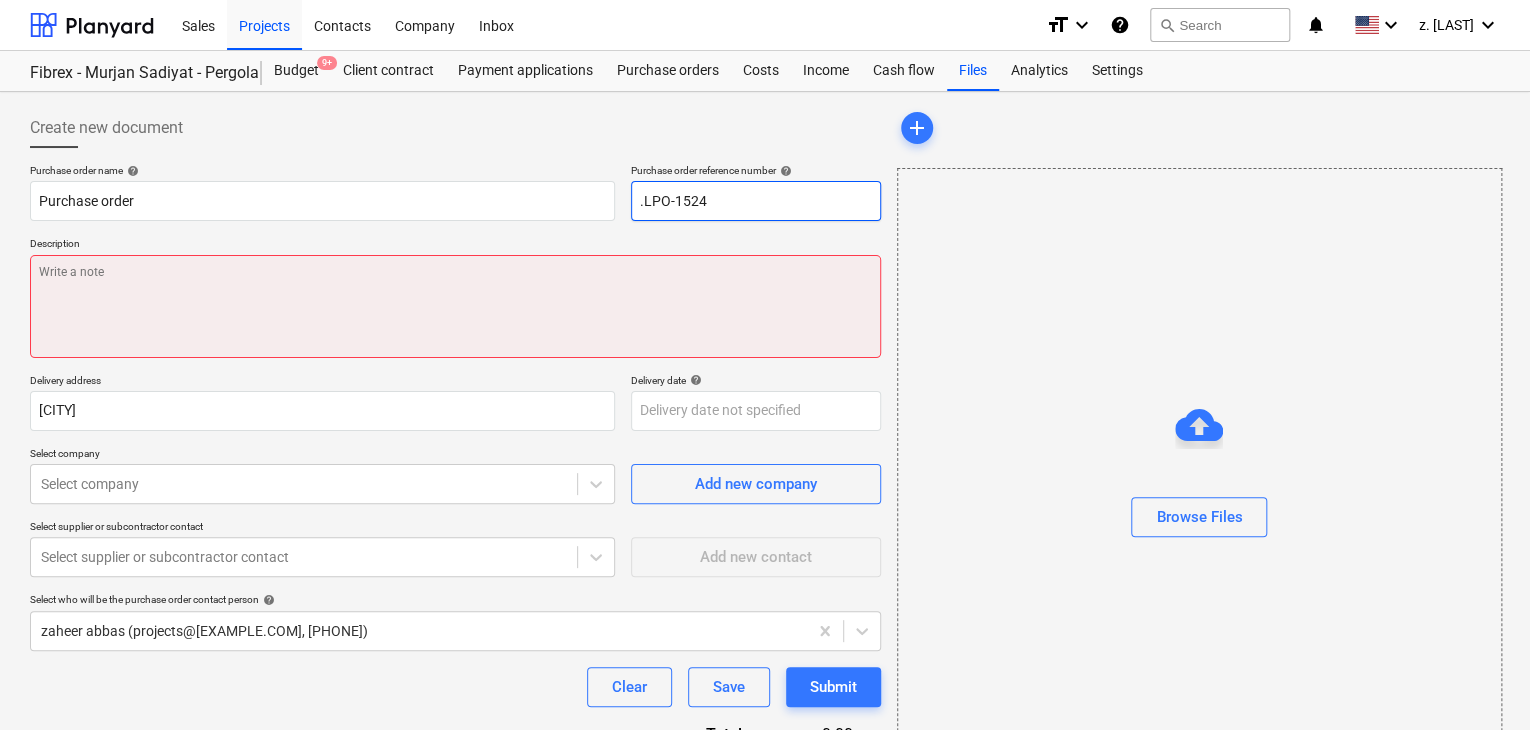 type on "x" 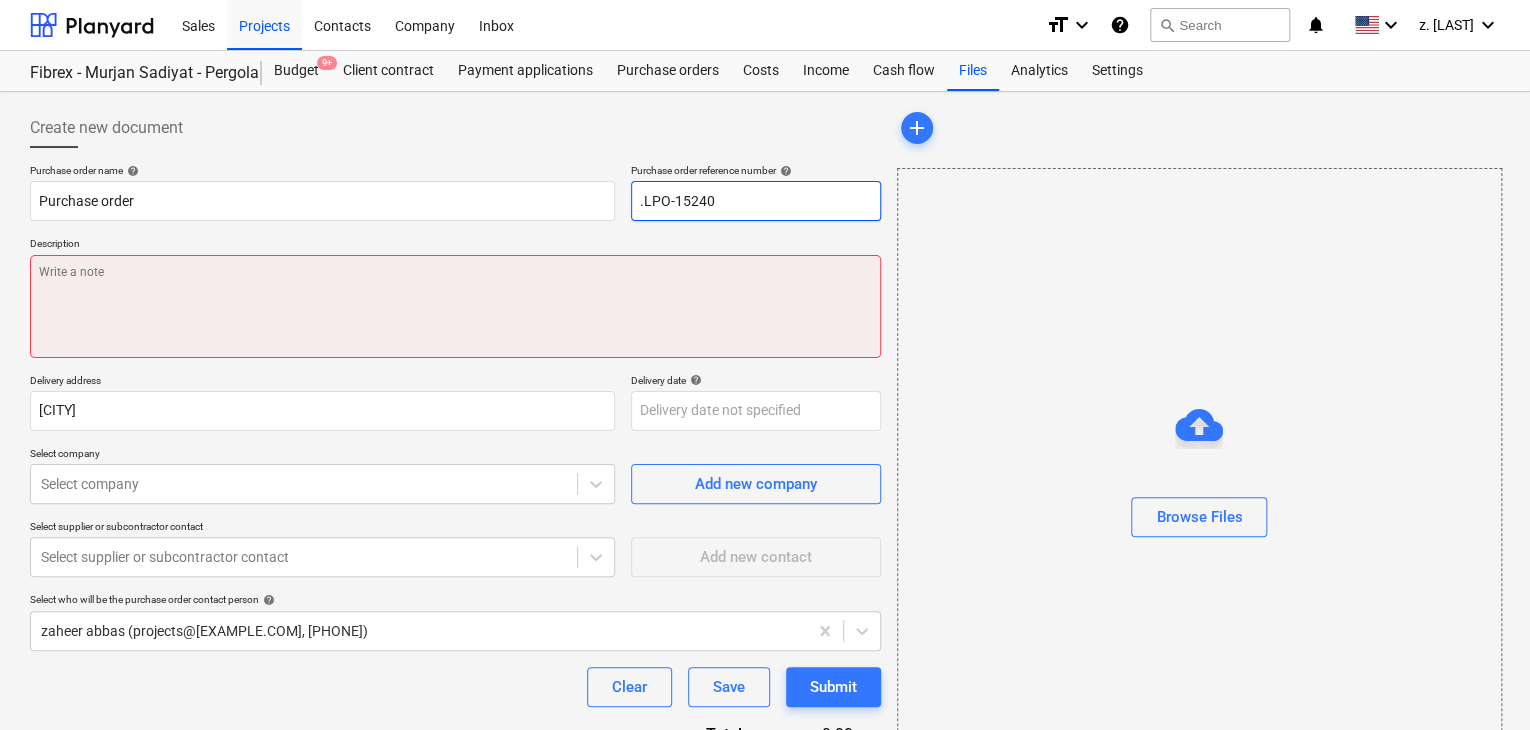 type on ".LPO-15240" 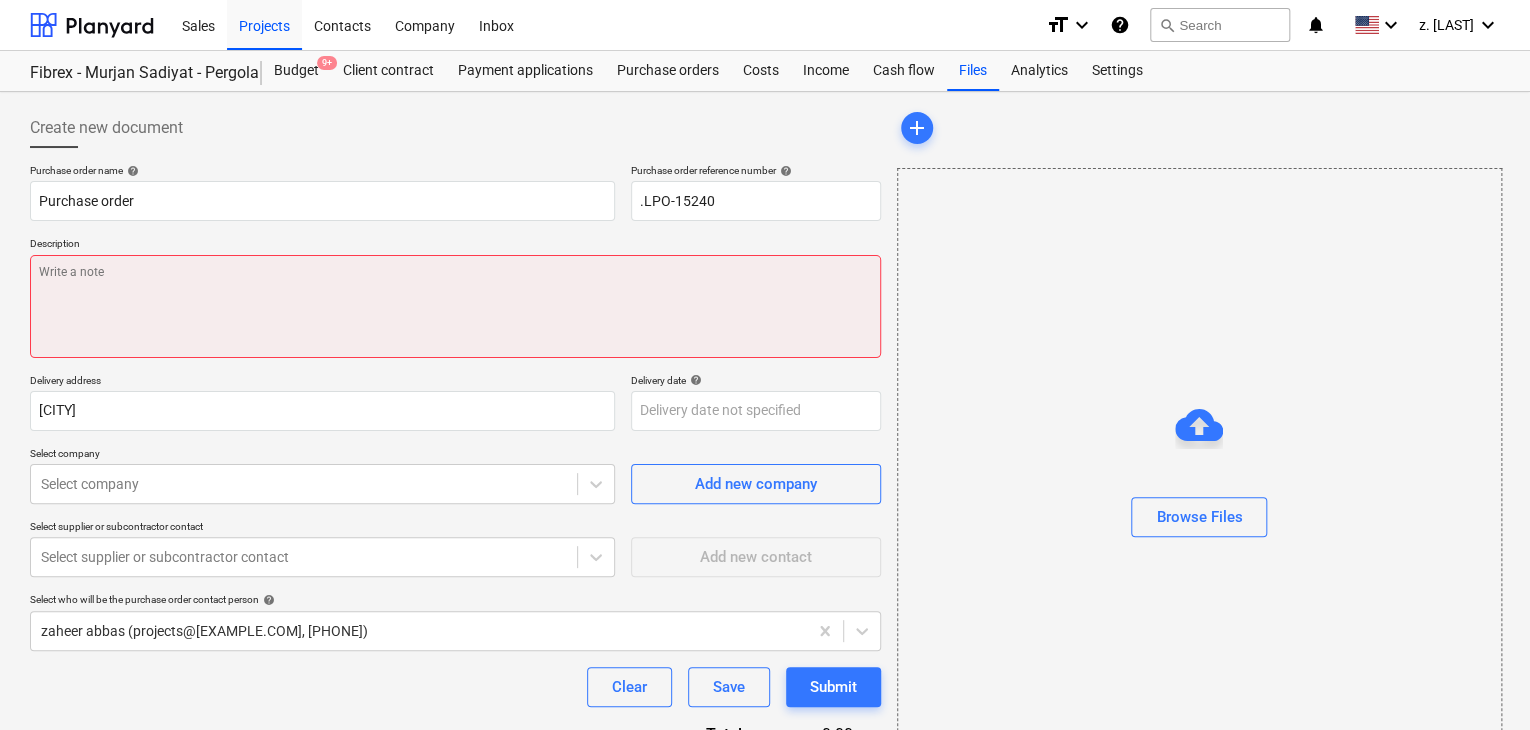 click at bounding box center (455, 306) 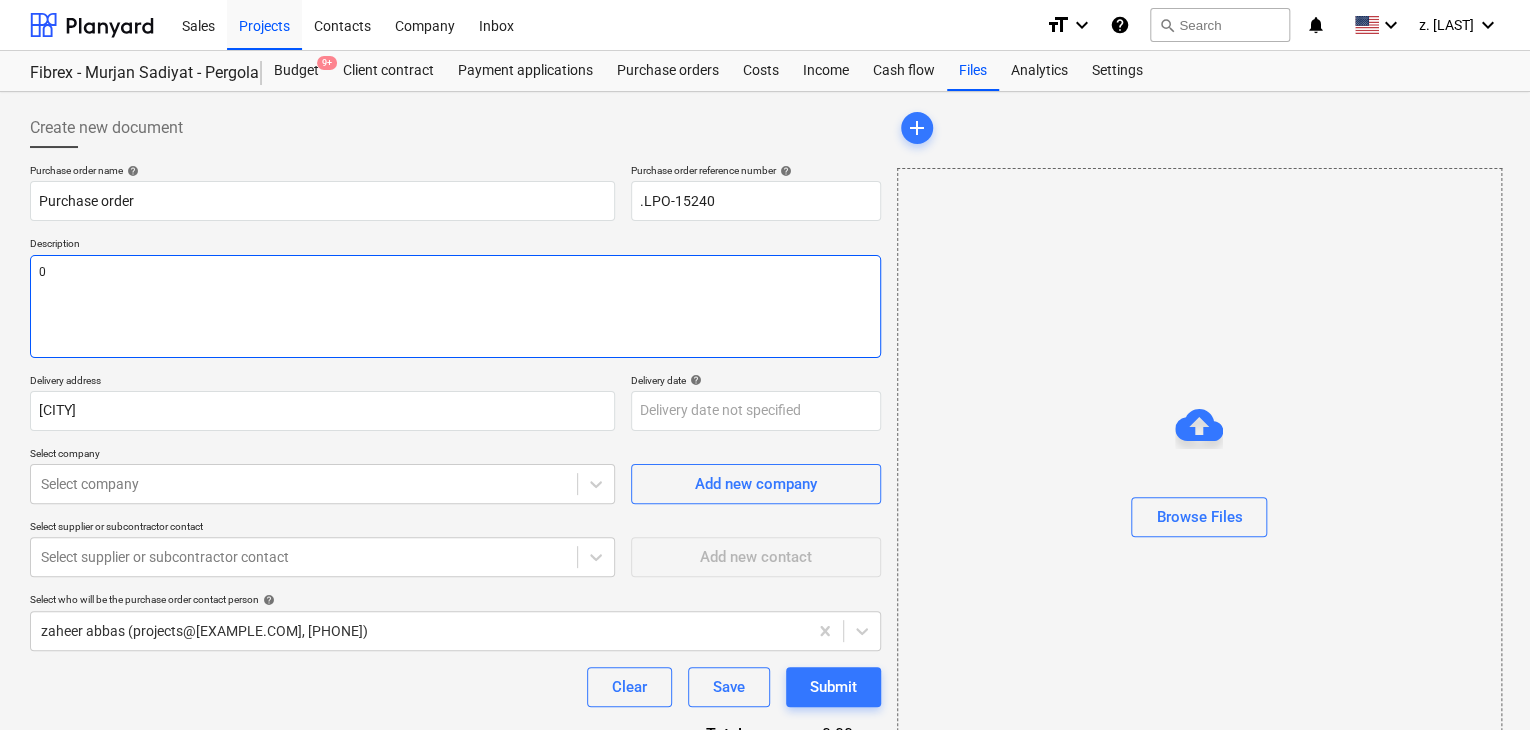 type on "x" 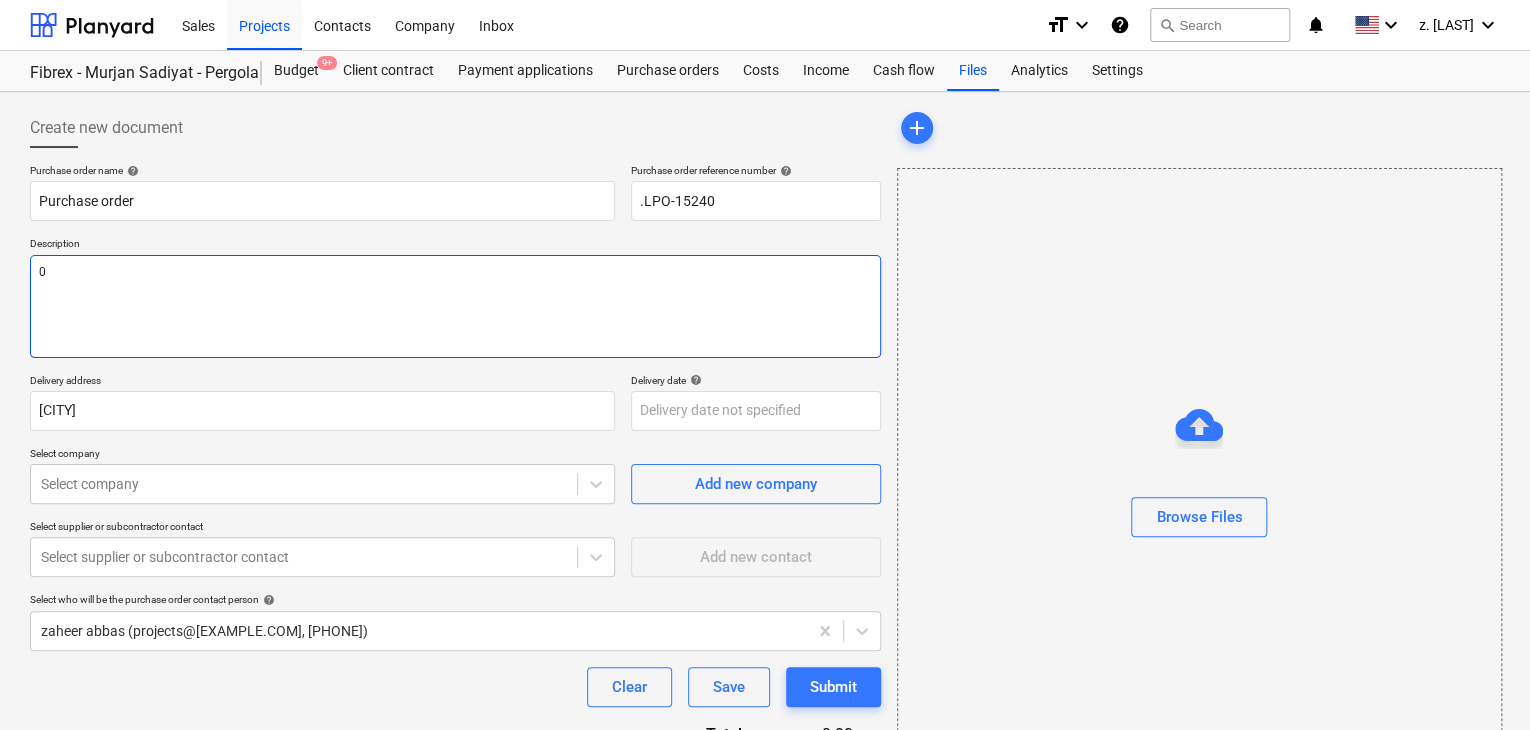 type on "03" 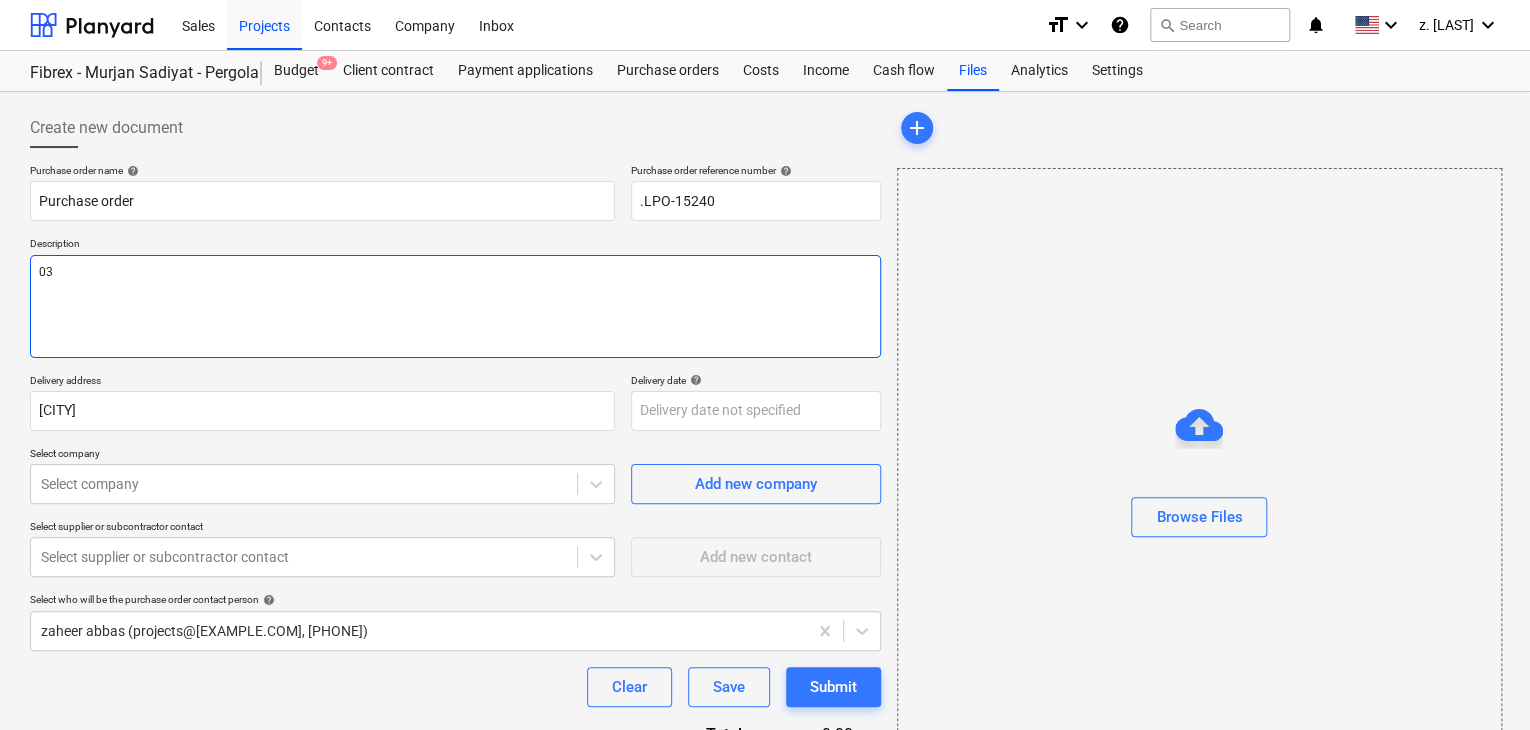 type on "x" 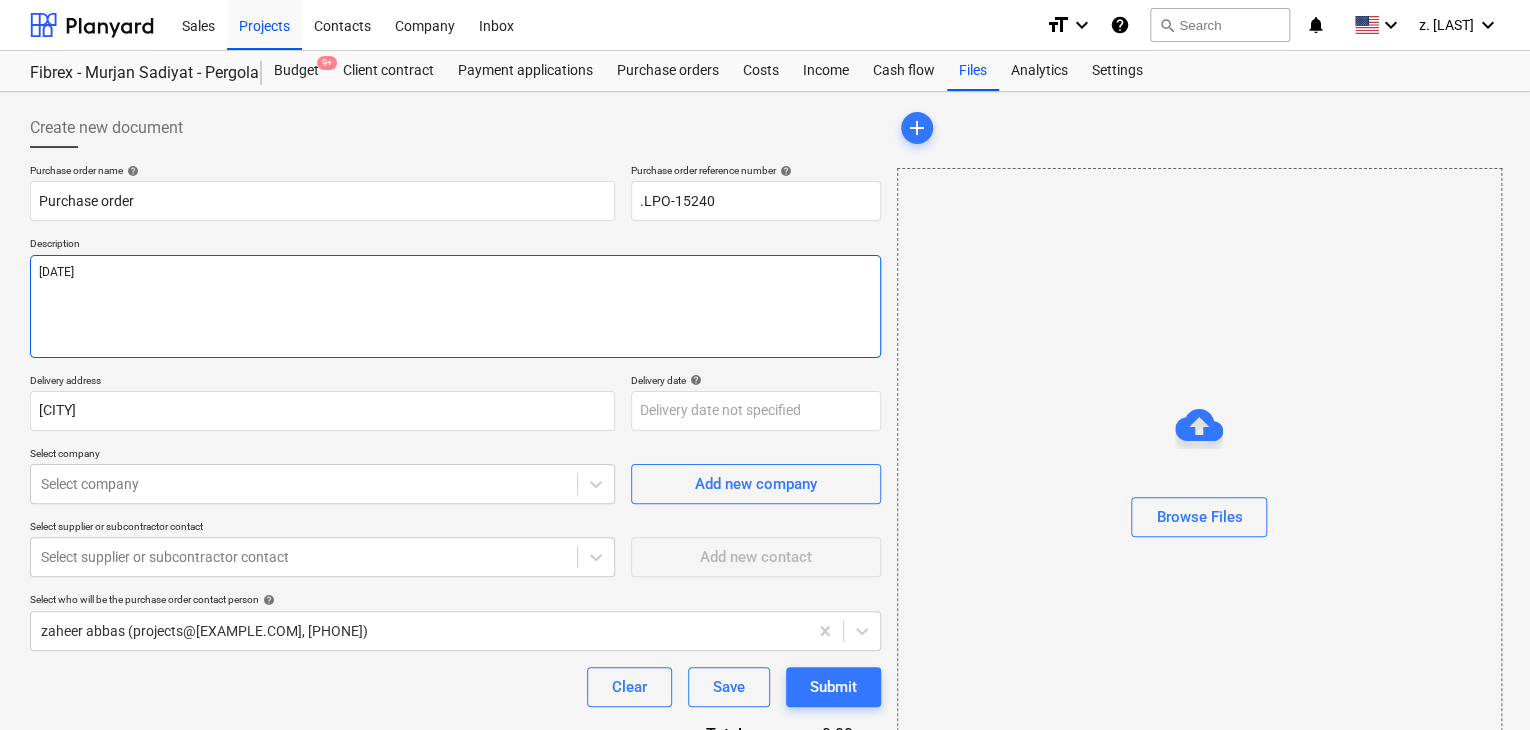type on "x" 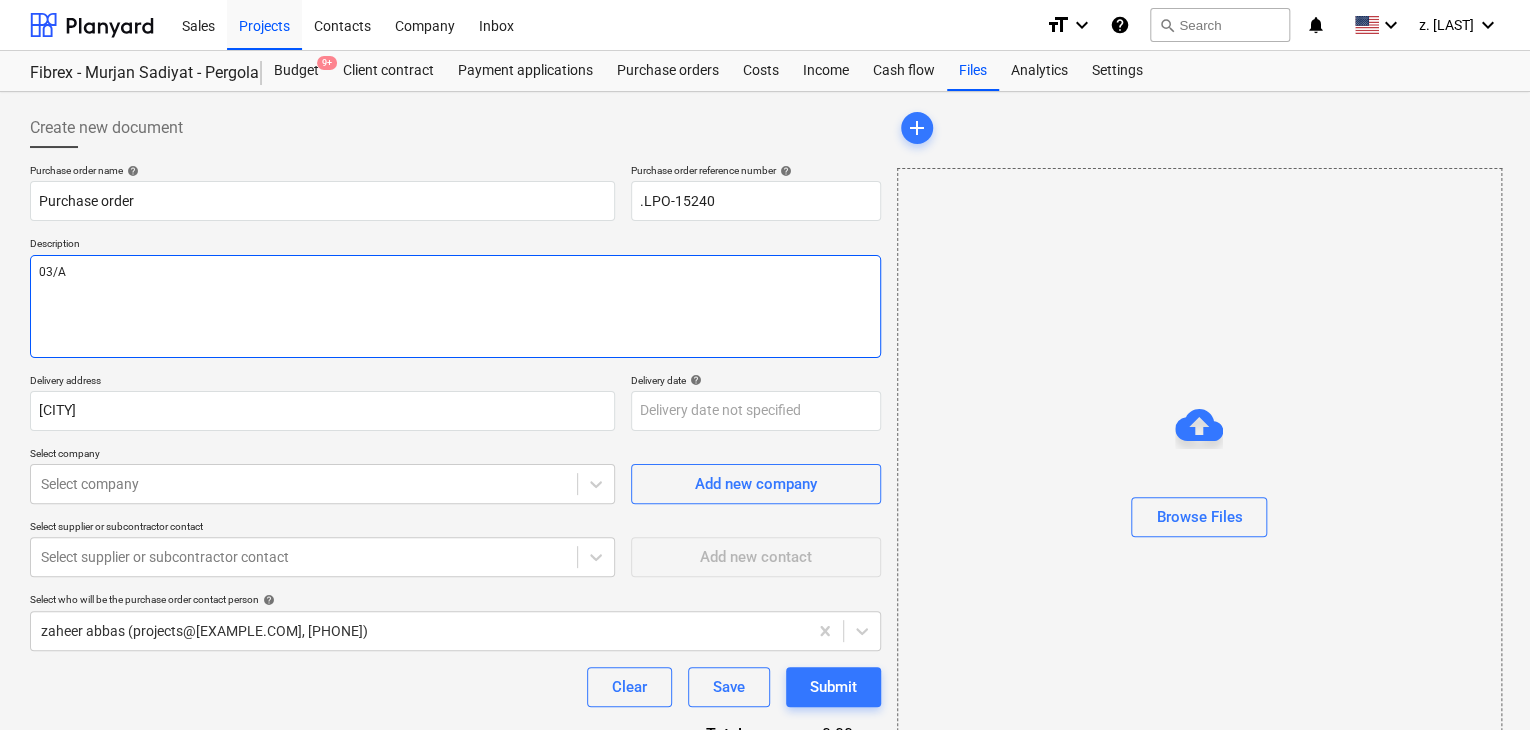 type on "x" 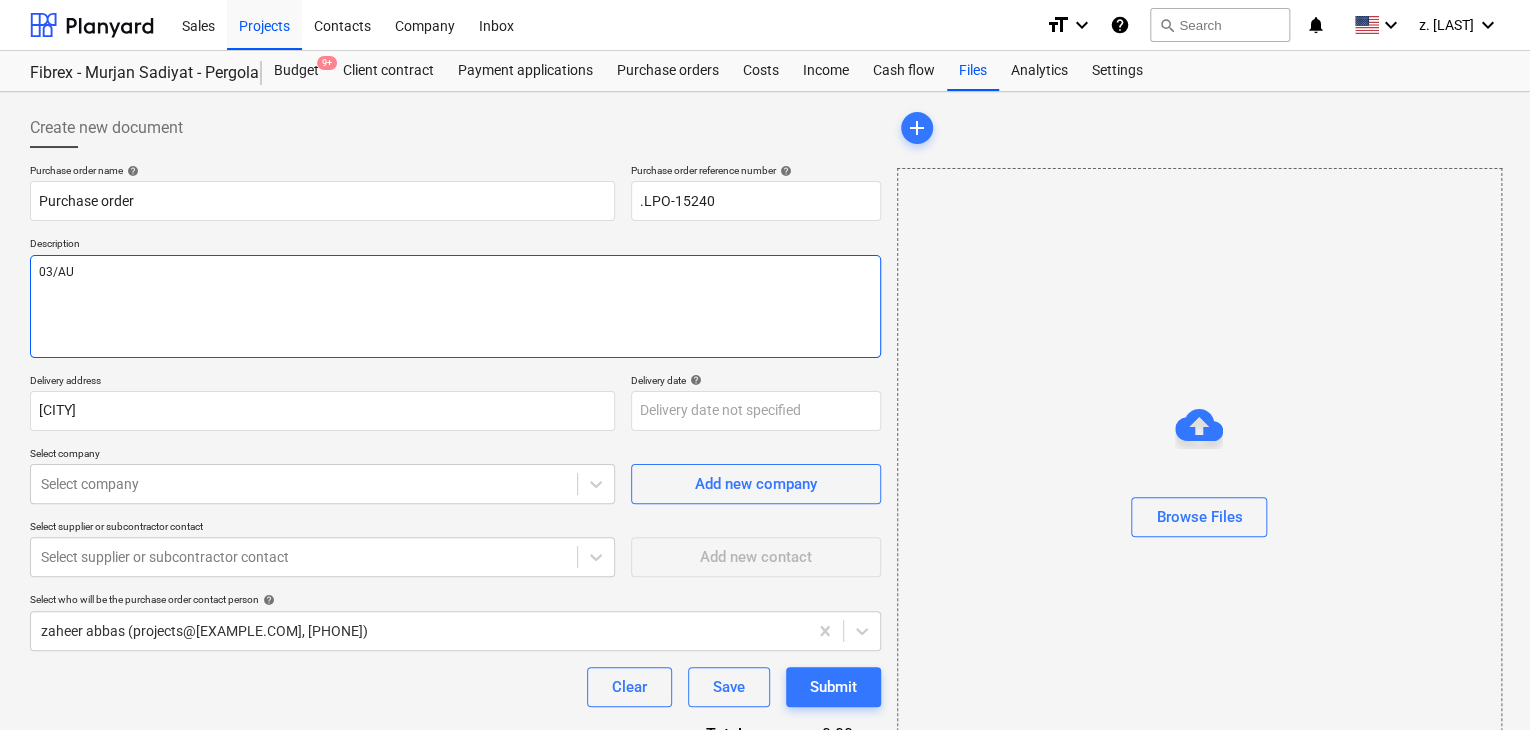 type on "x" 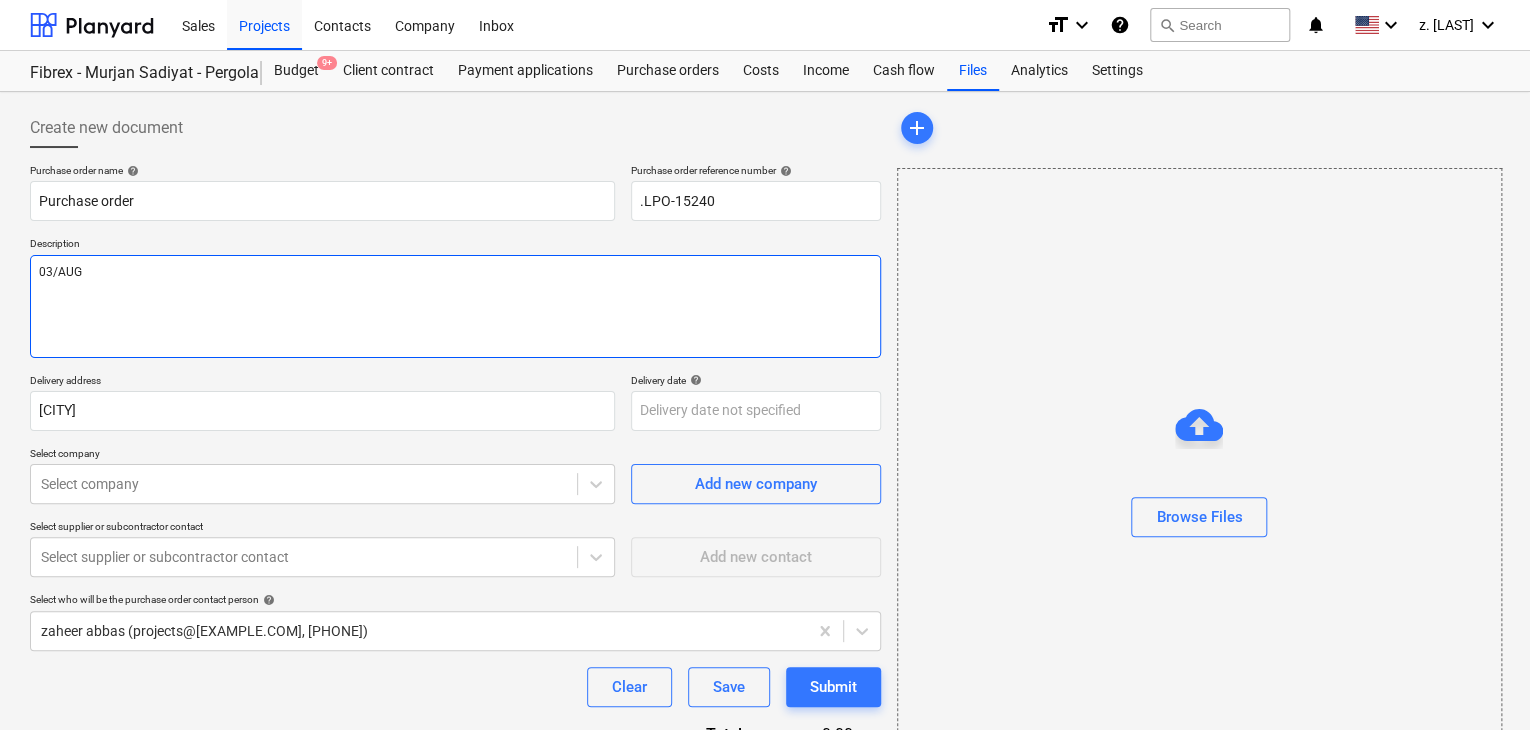 type on "x" 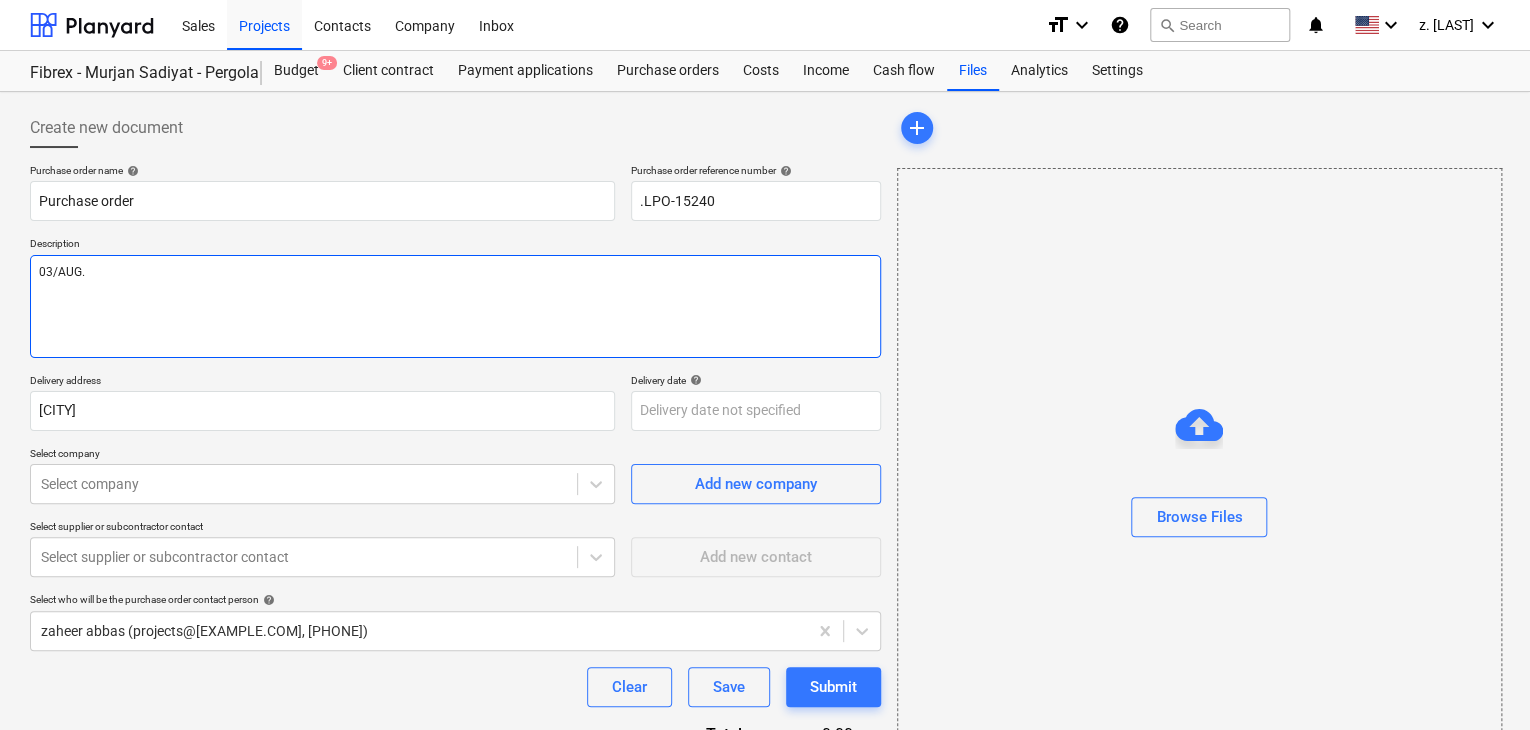 type on "x" 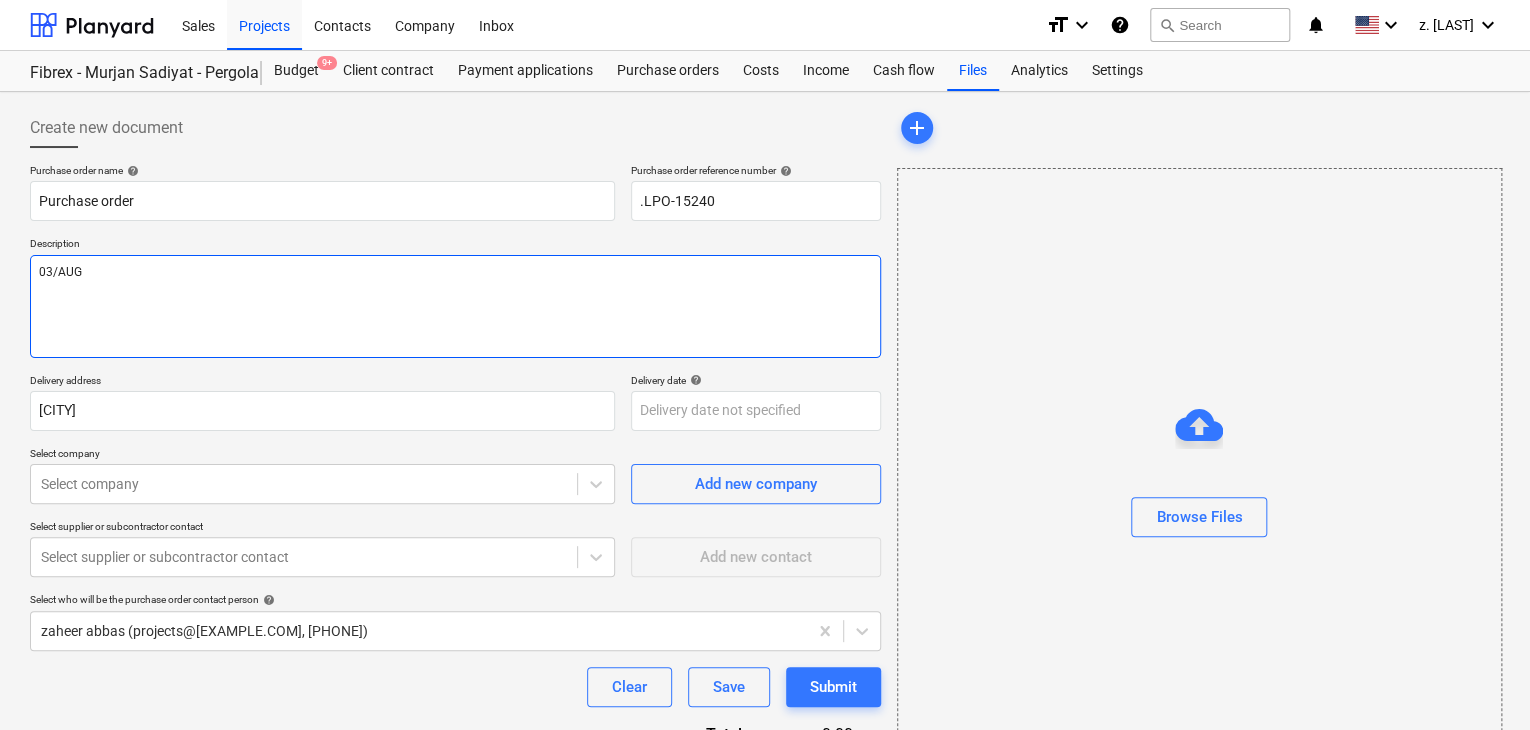 type on "x" 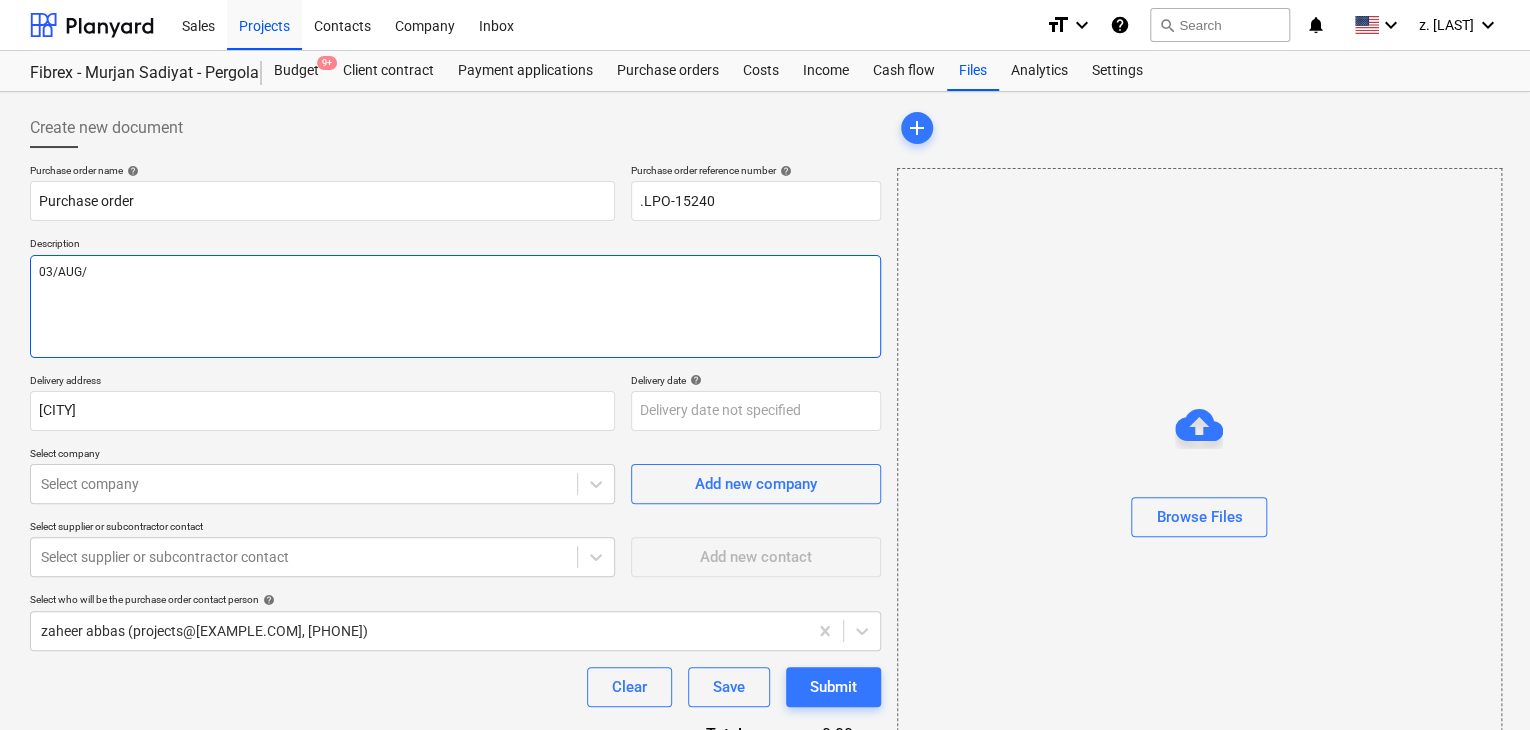 type on "x" 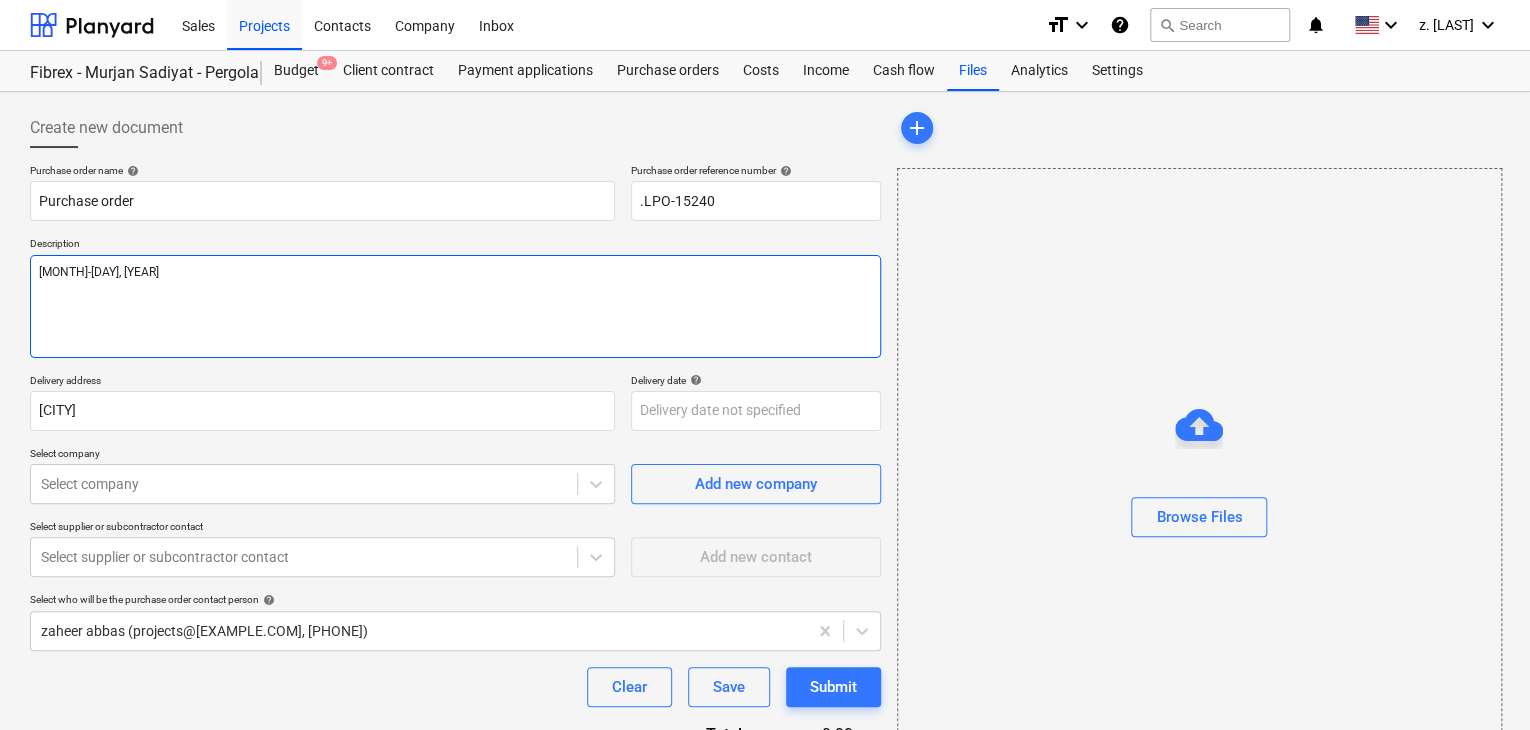 type on "x" 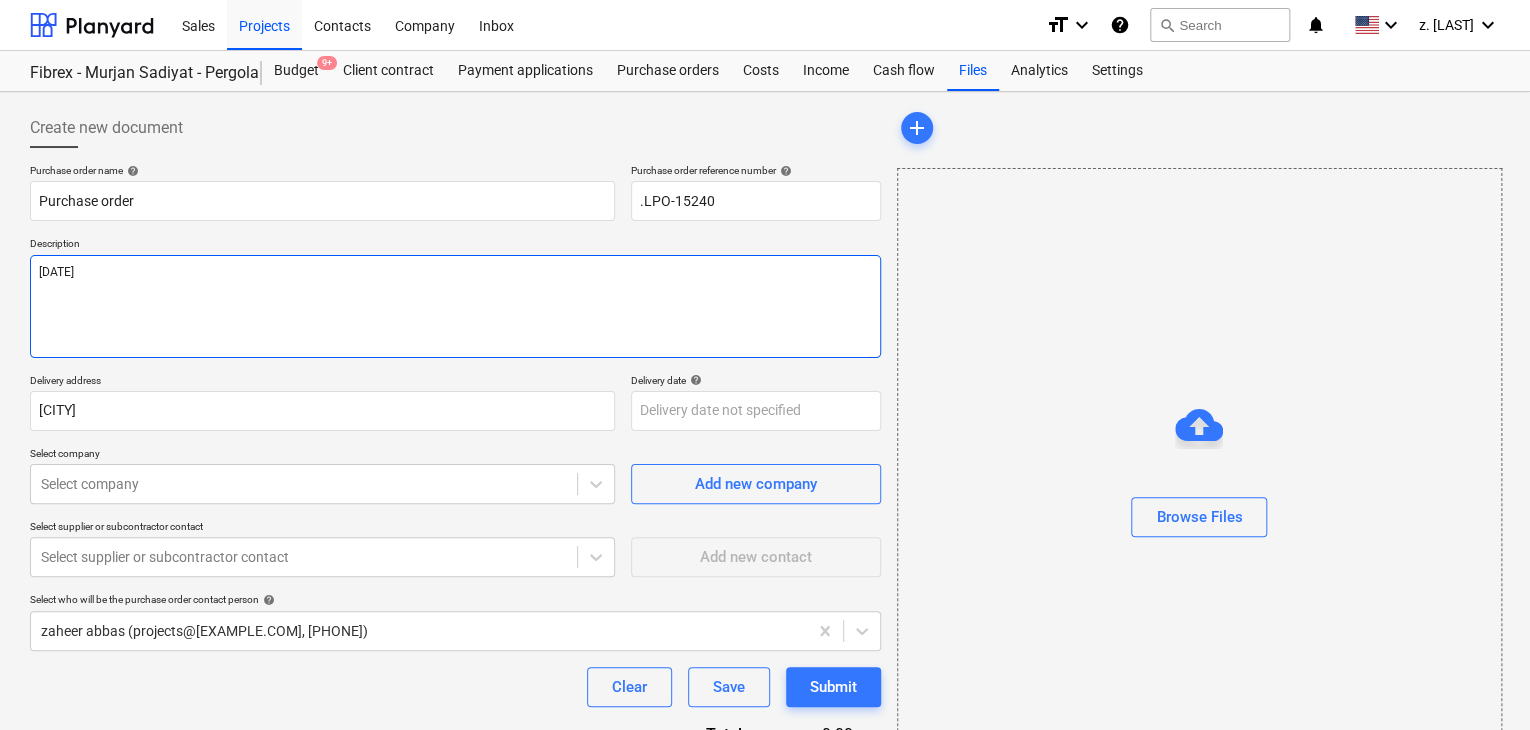 type on "x" 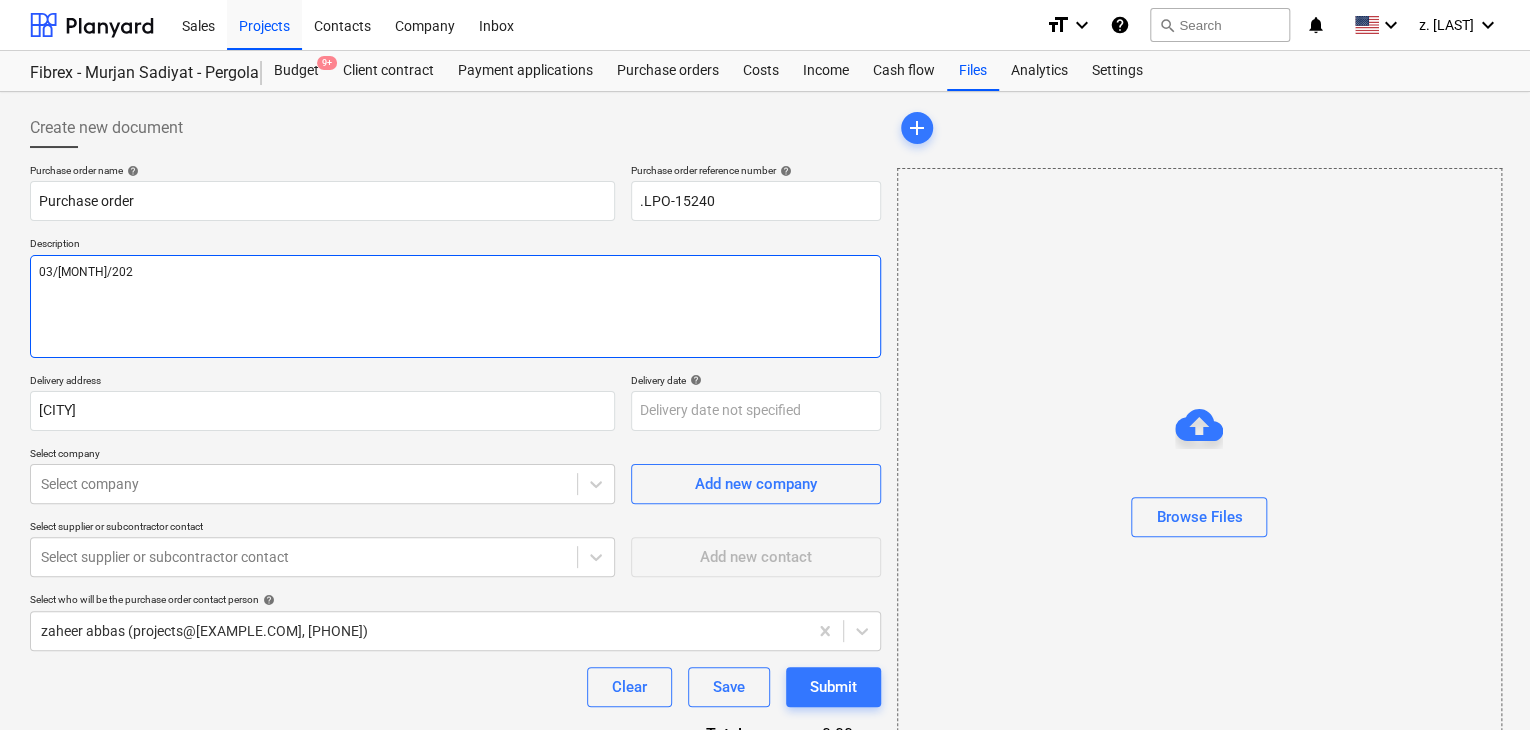 type on "x" 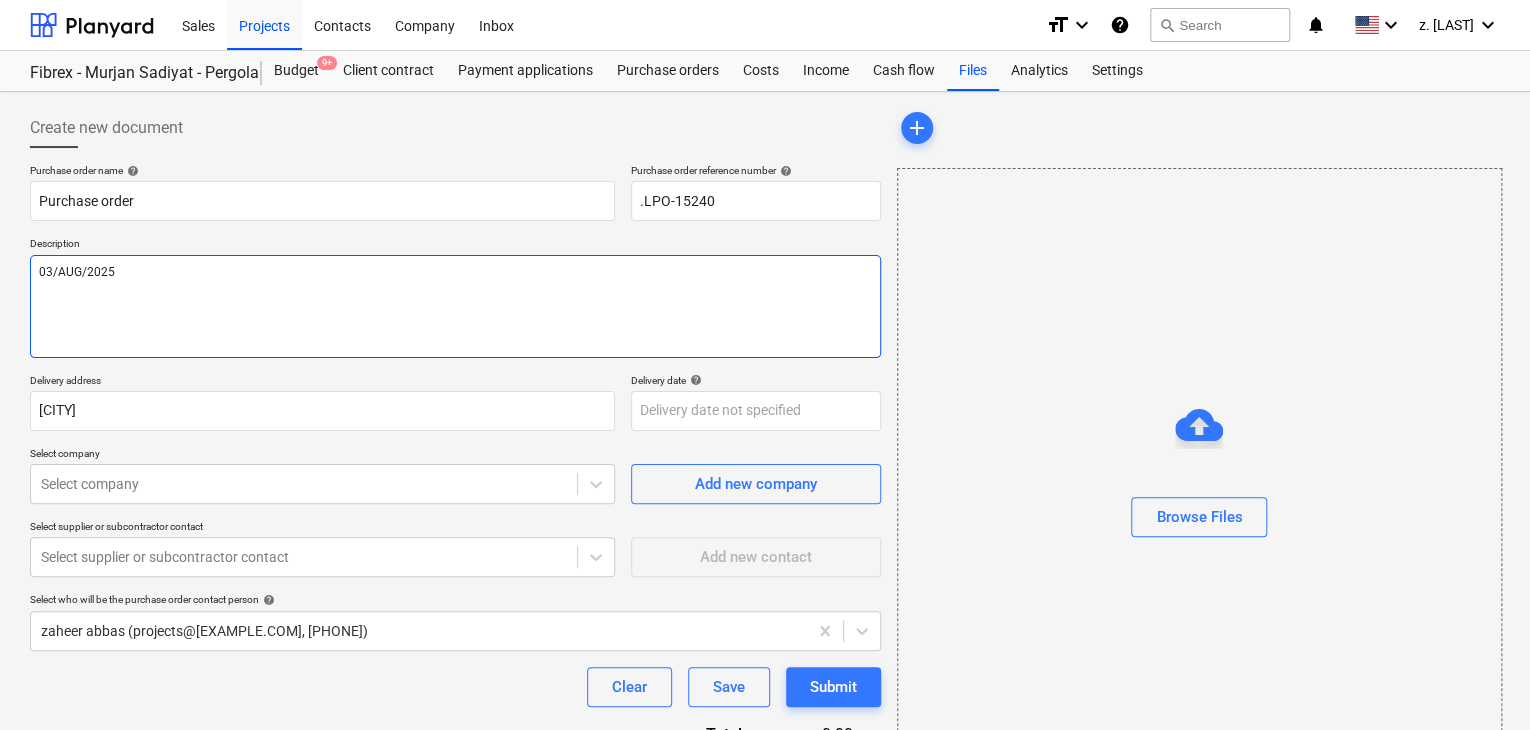 type on "x" 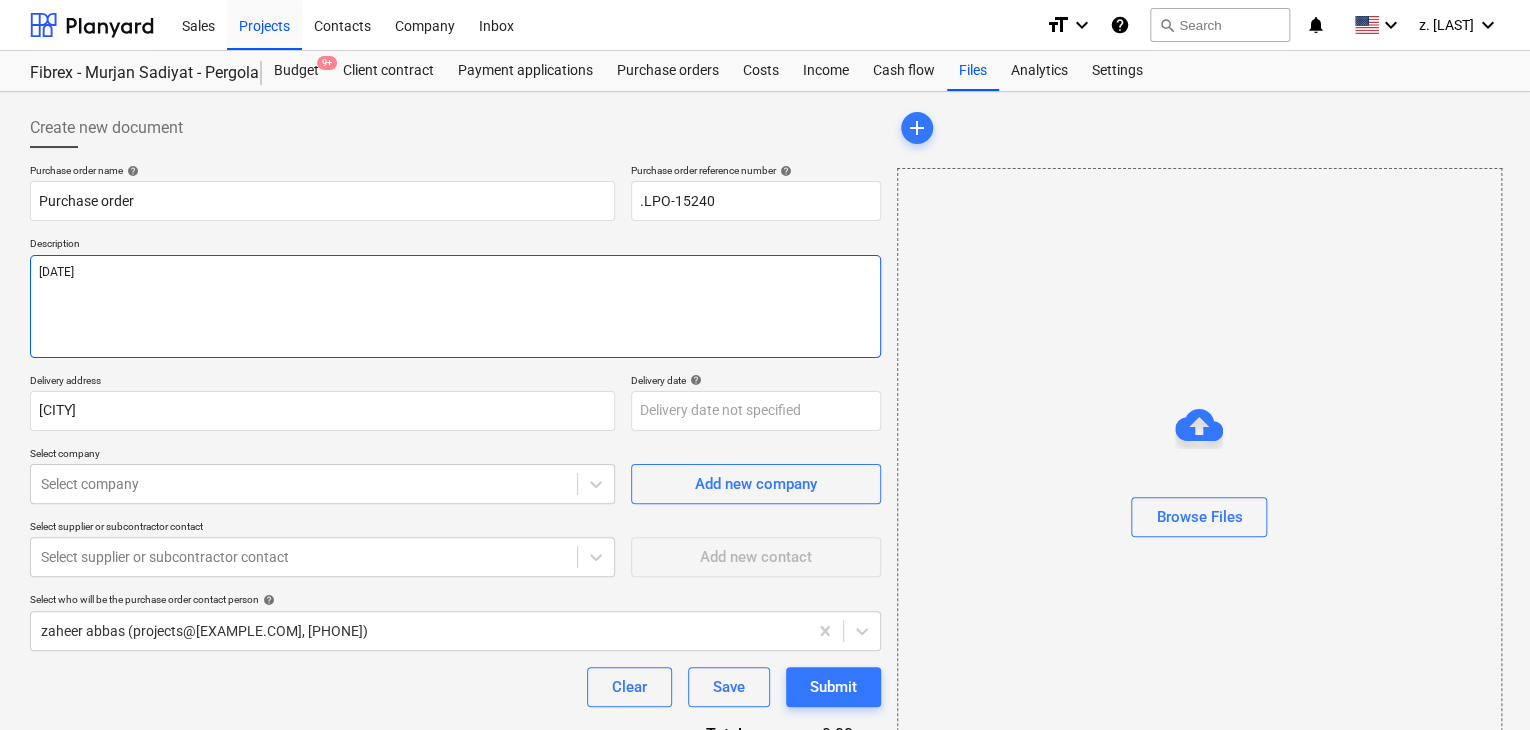 type on "x" 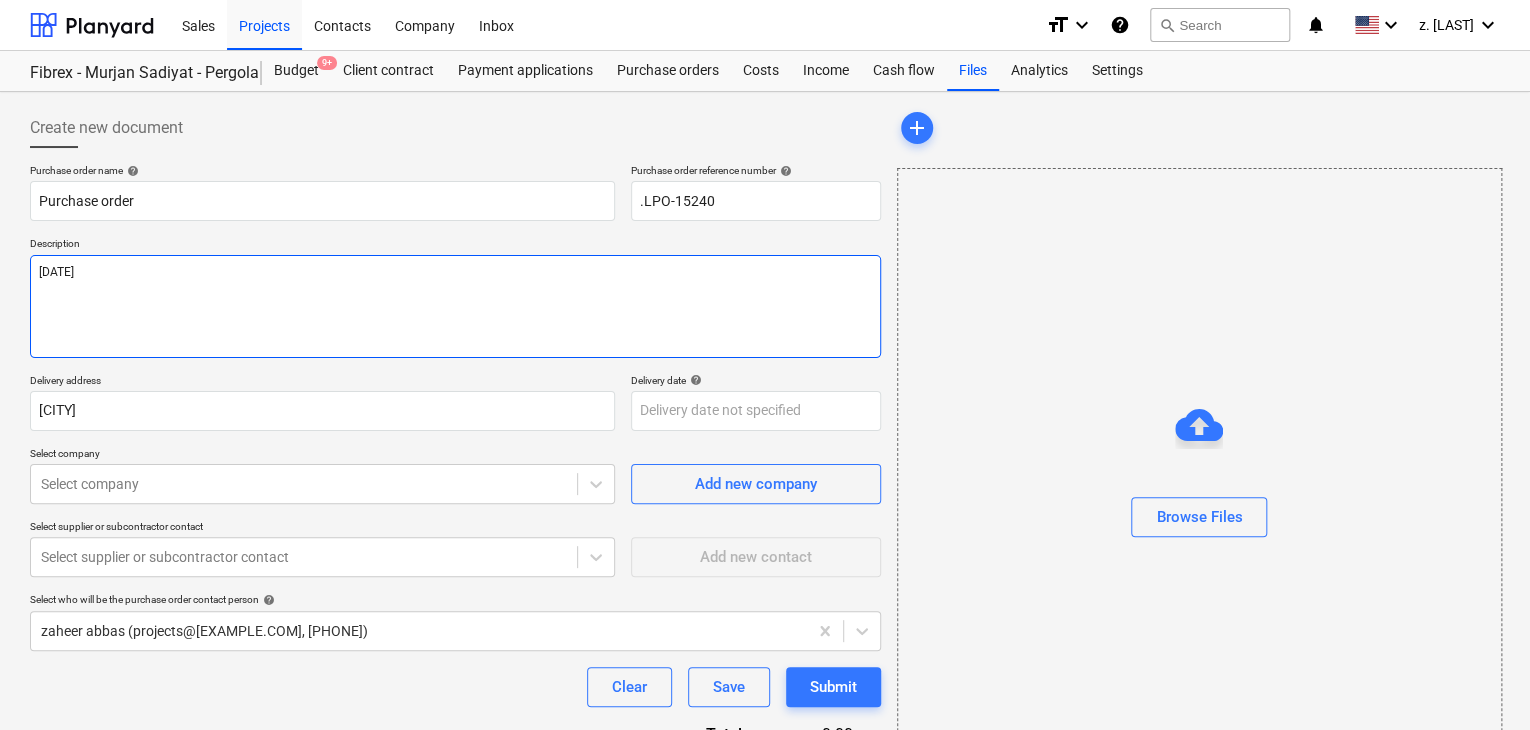 type on "03/AUG/2025" 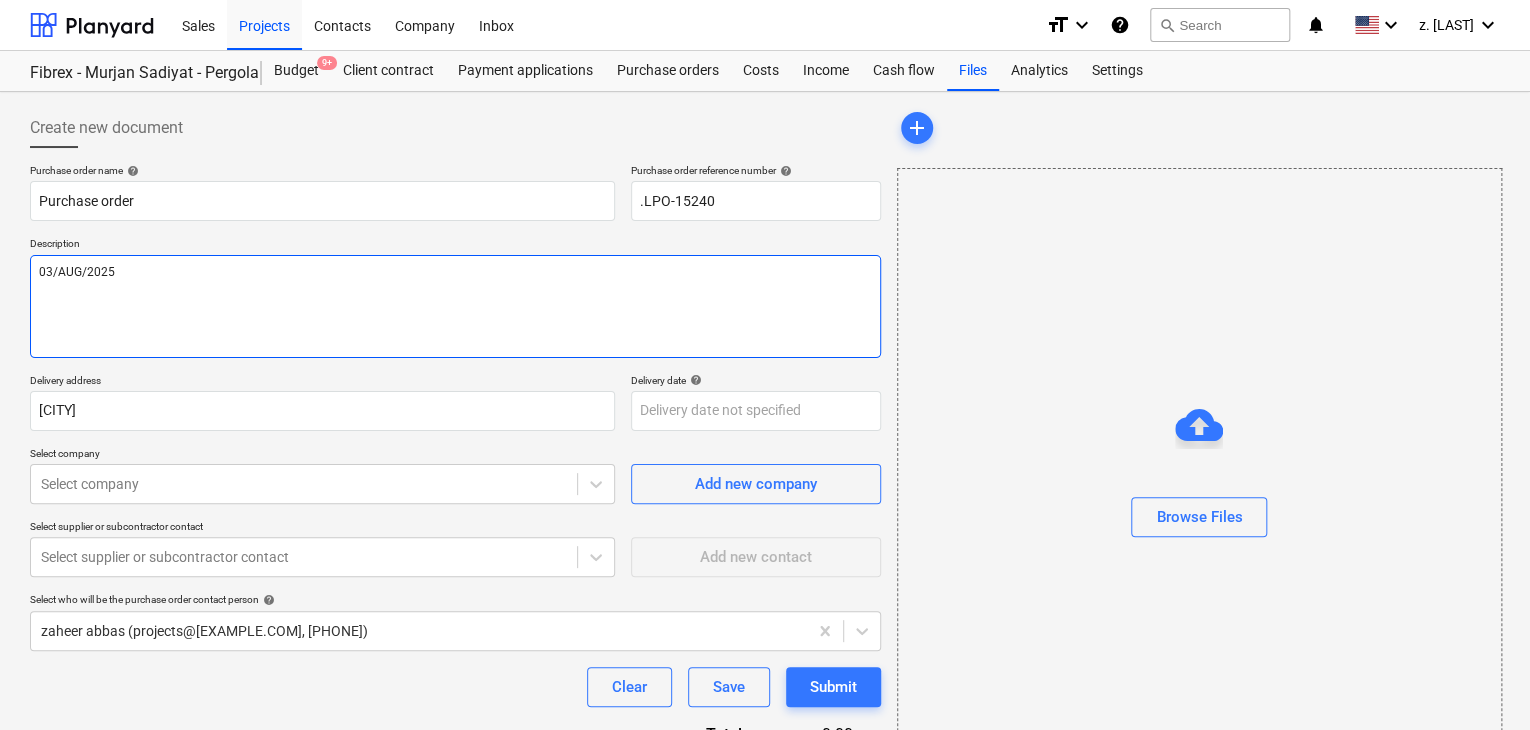 type on "x" 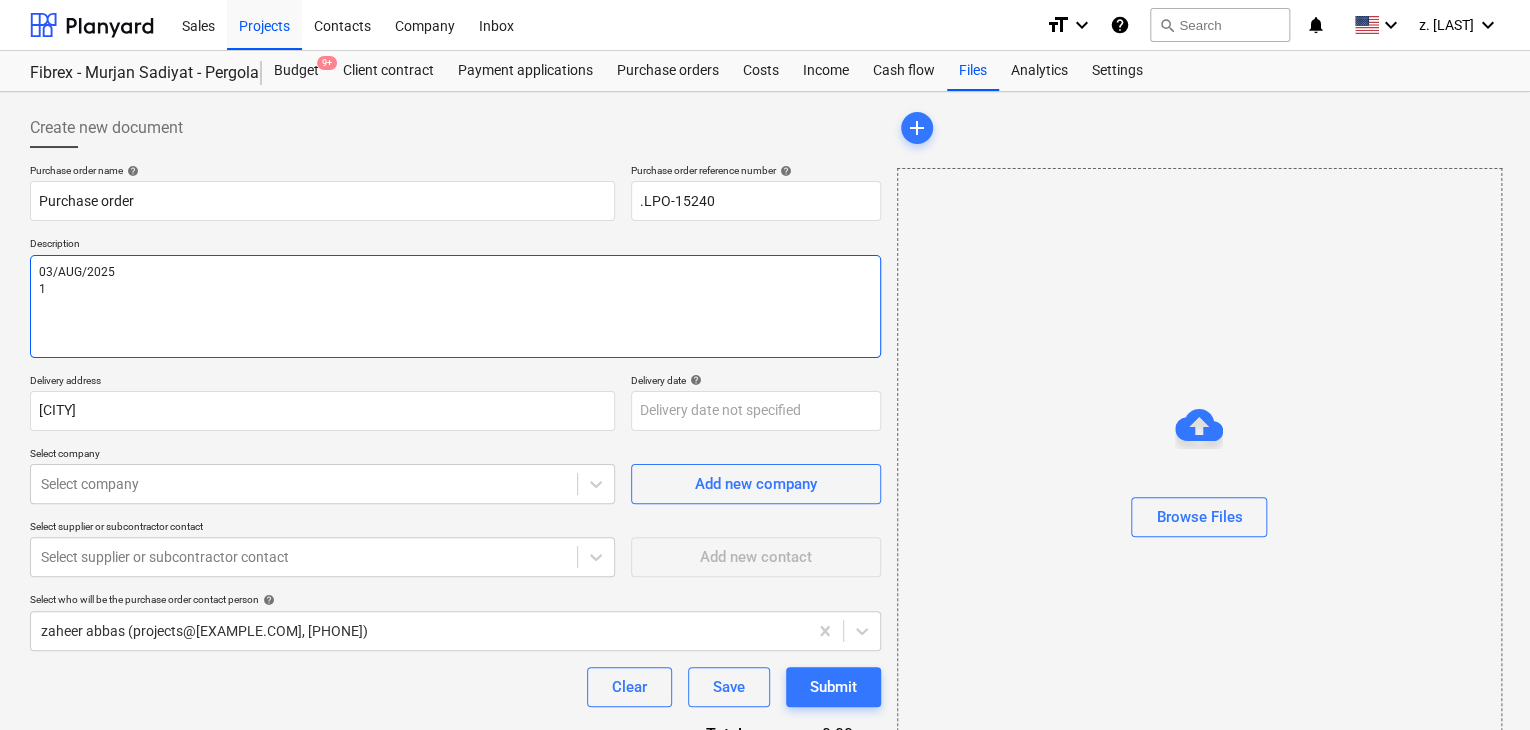 type on "x" 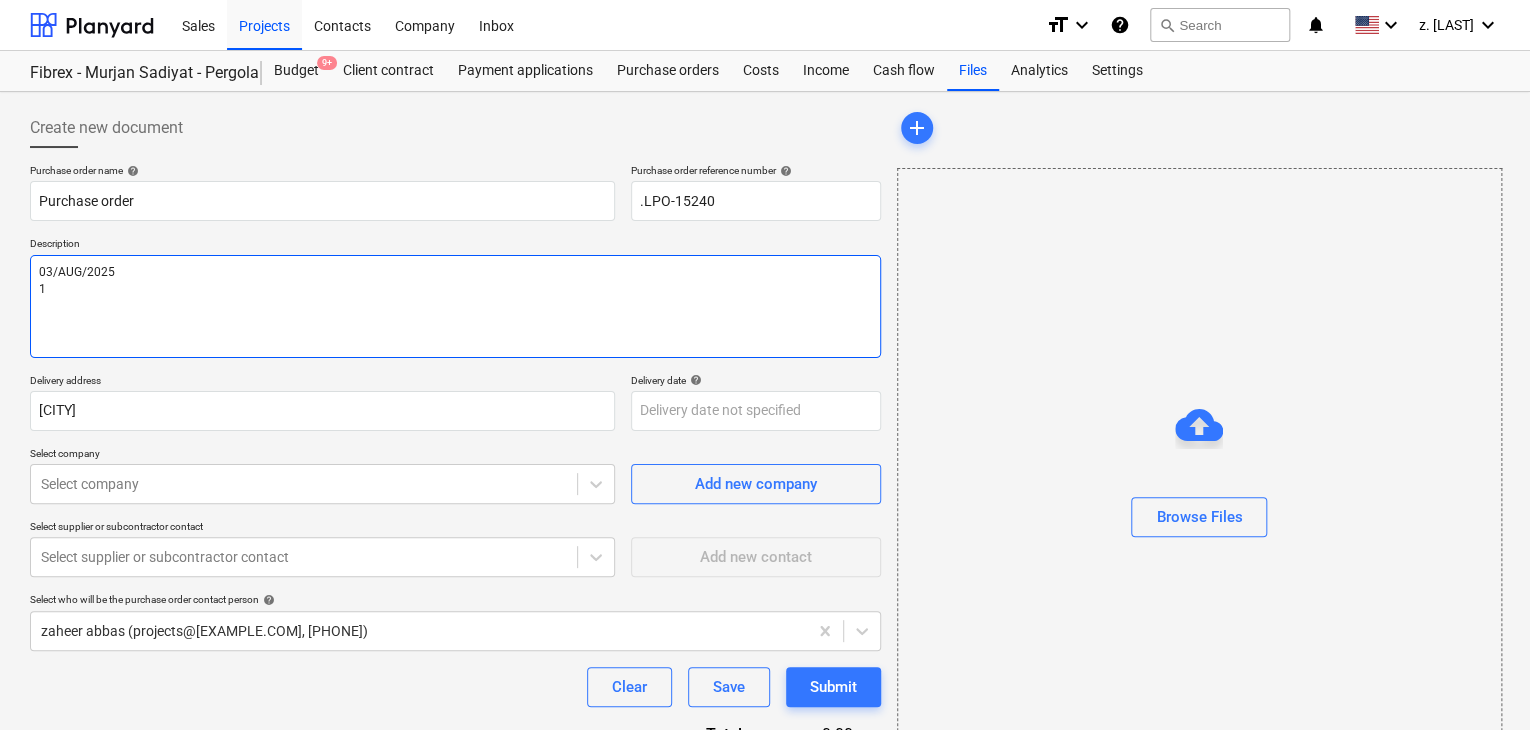 type on "03/AUG/2025" 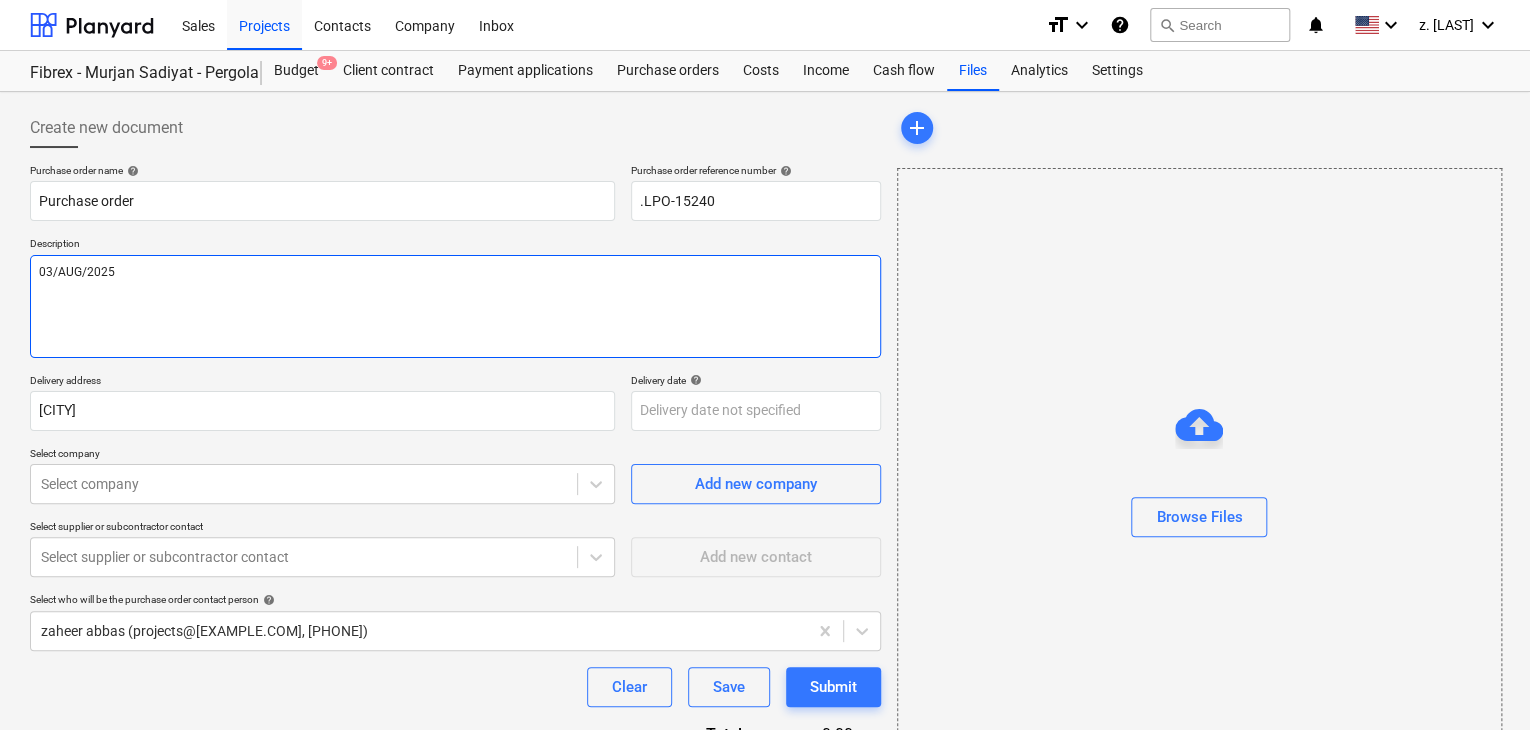 type on "x" 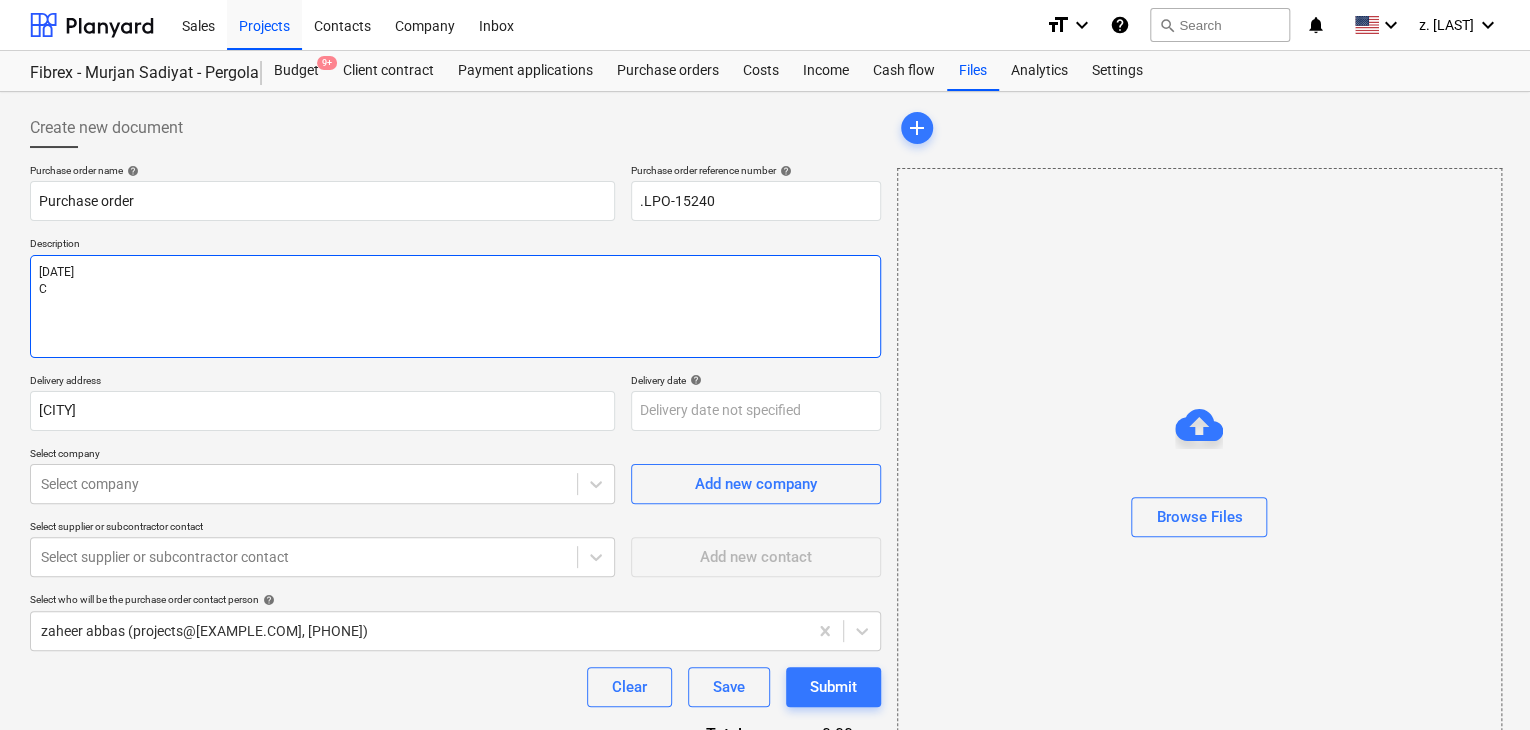 type on "x" 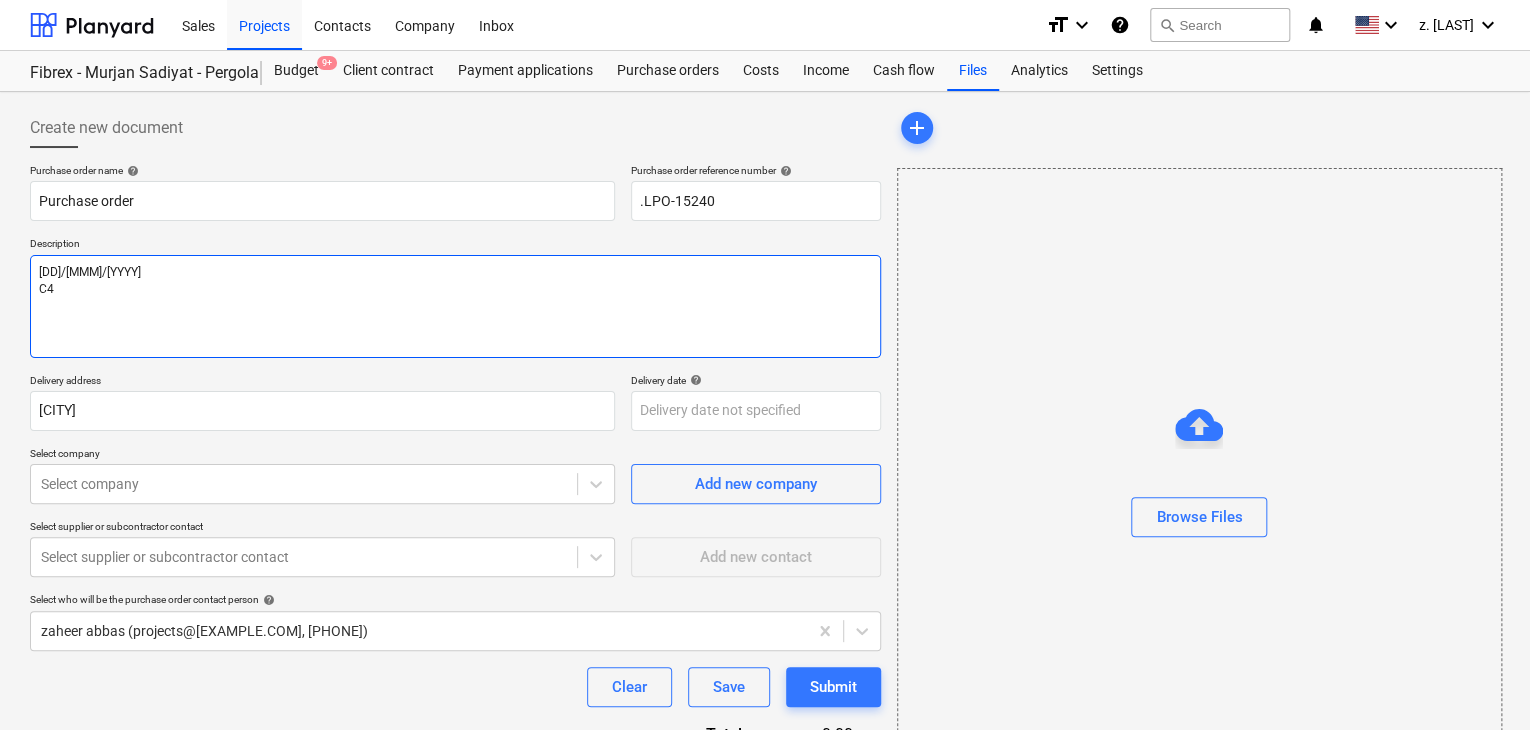 type on "x" 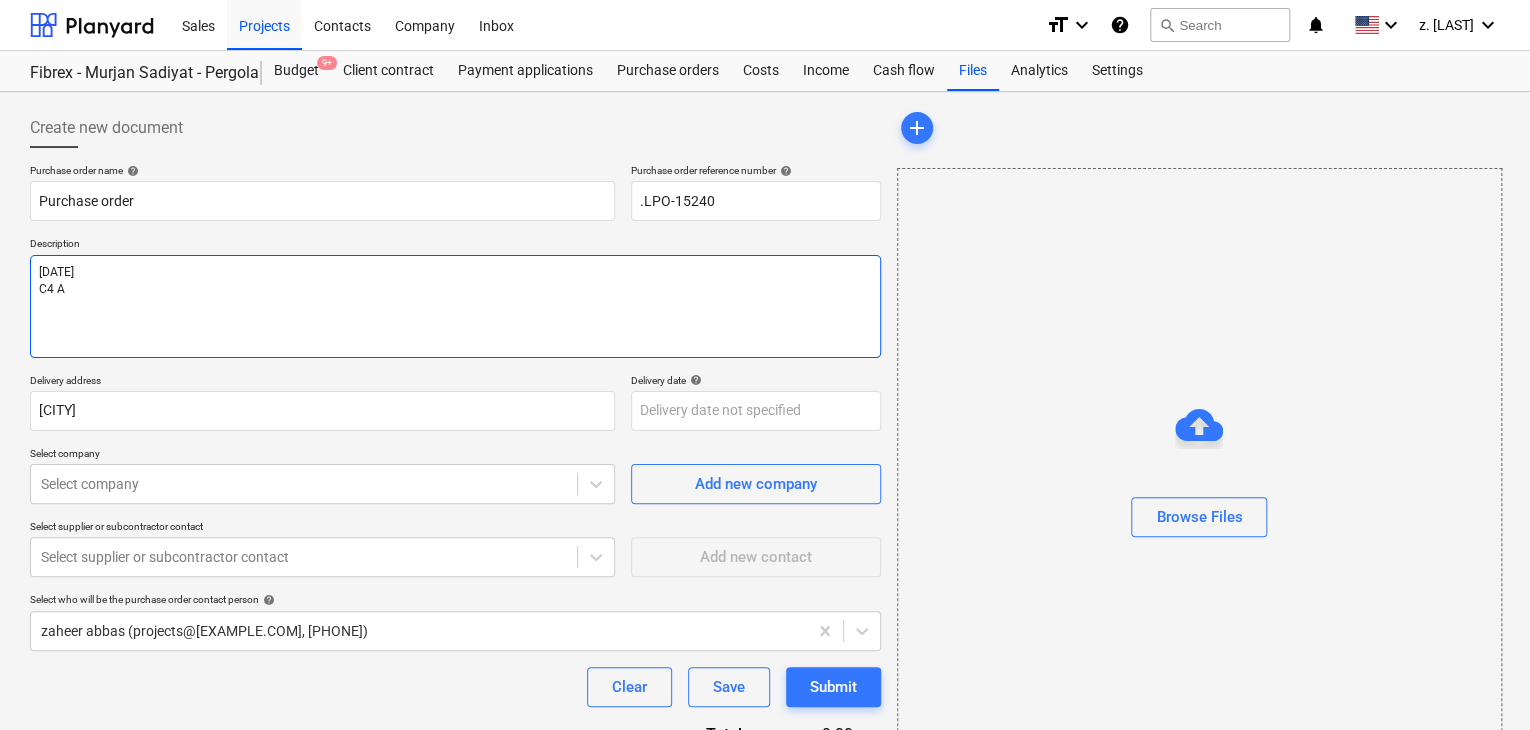 type on "x" 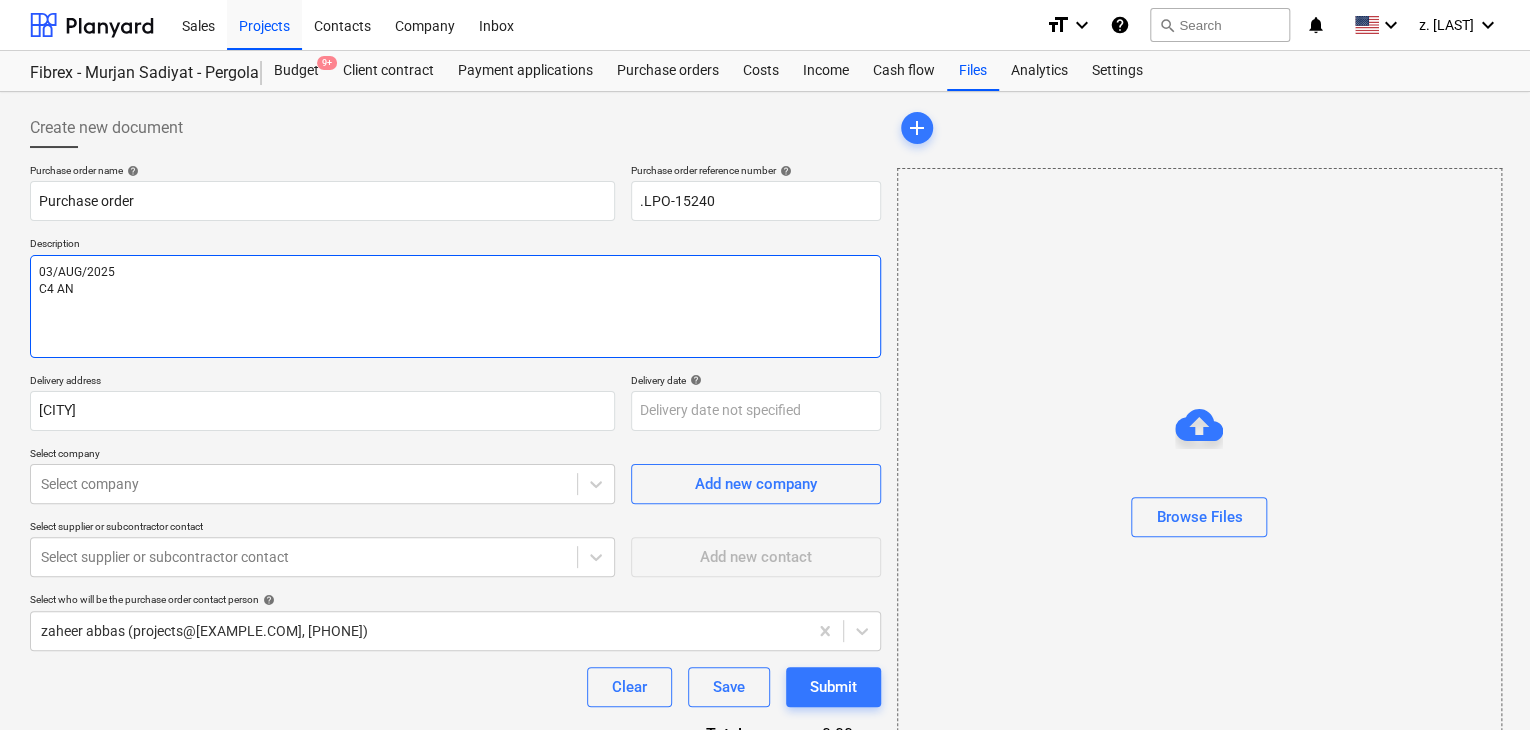 type on "x" 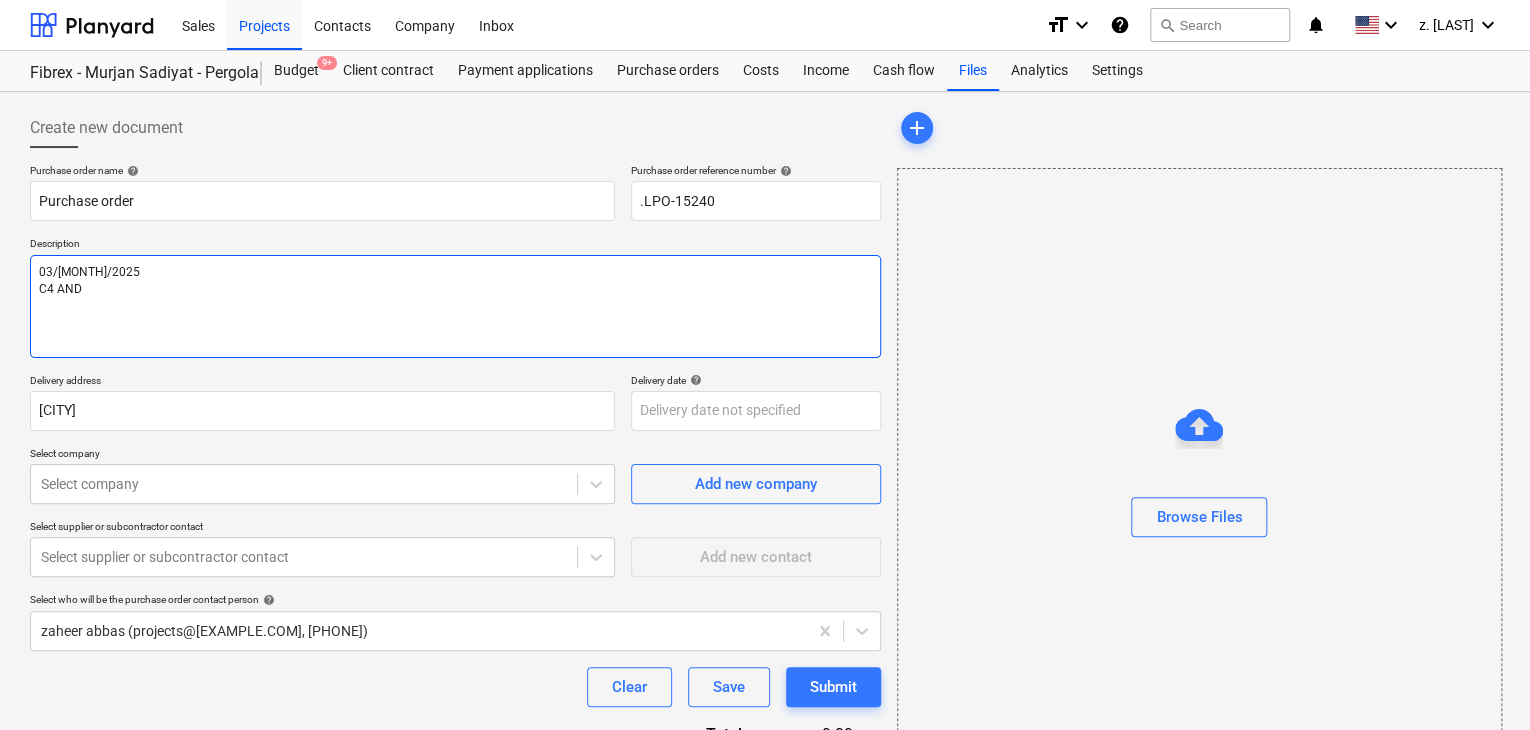type on "x" 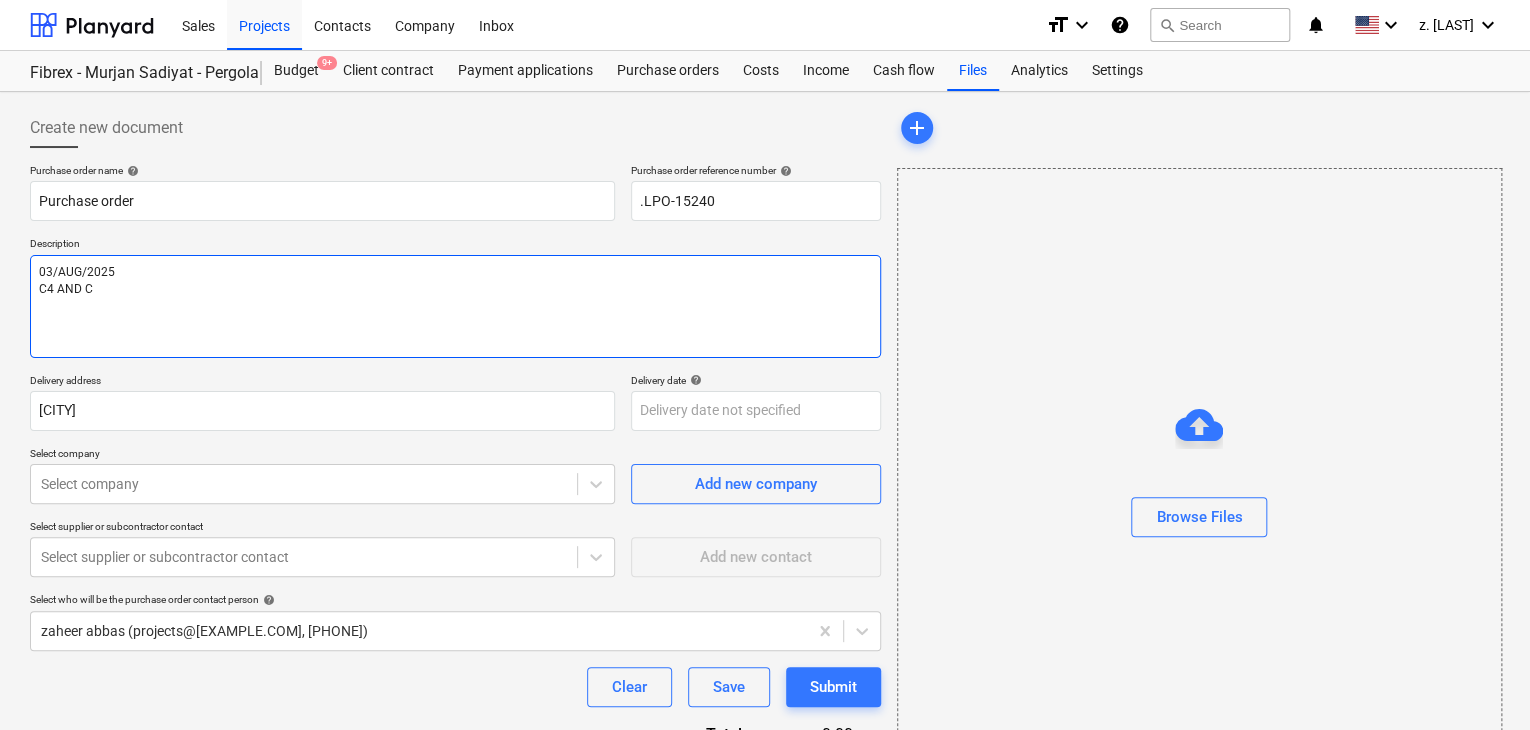 type on "x" 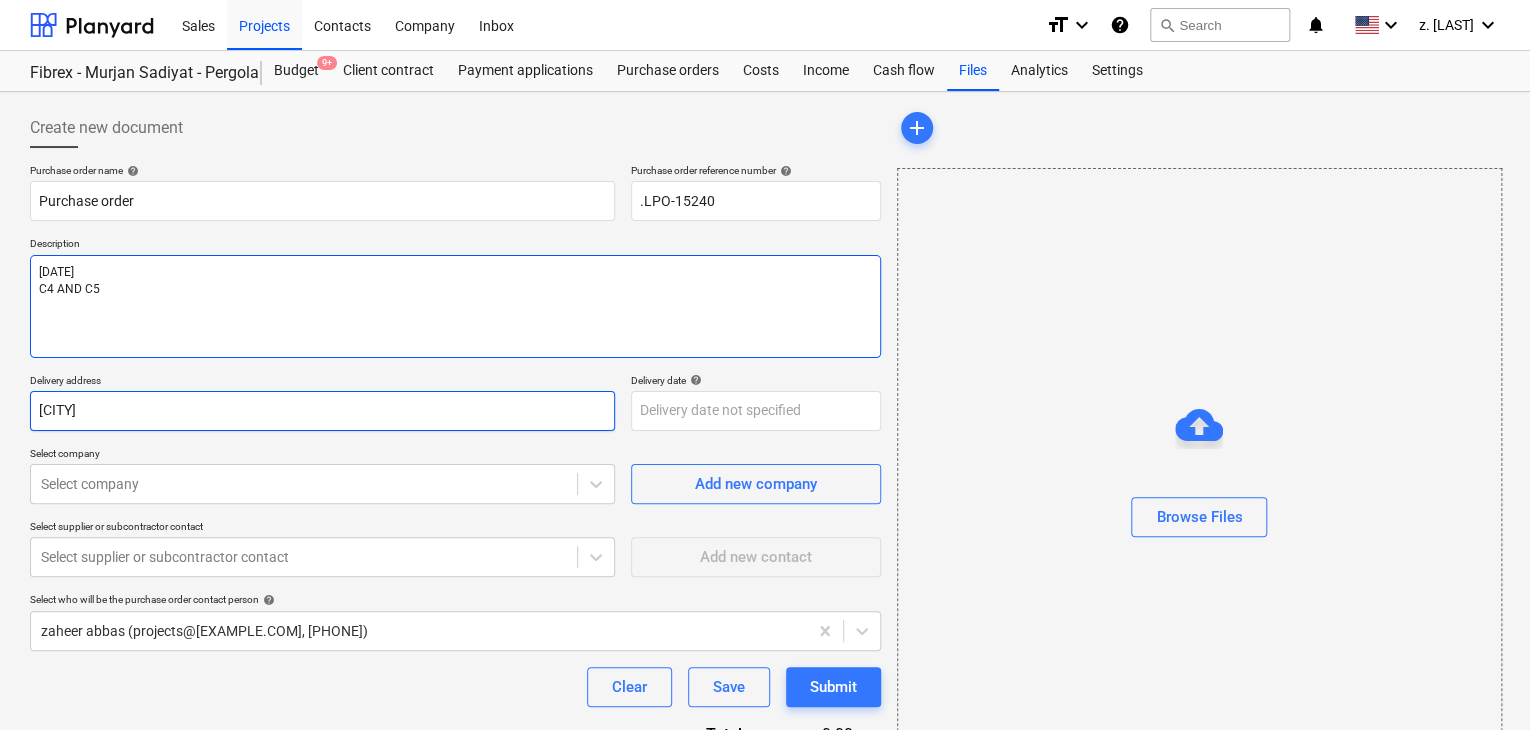 type on "[DATE]
C4 AND C5" 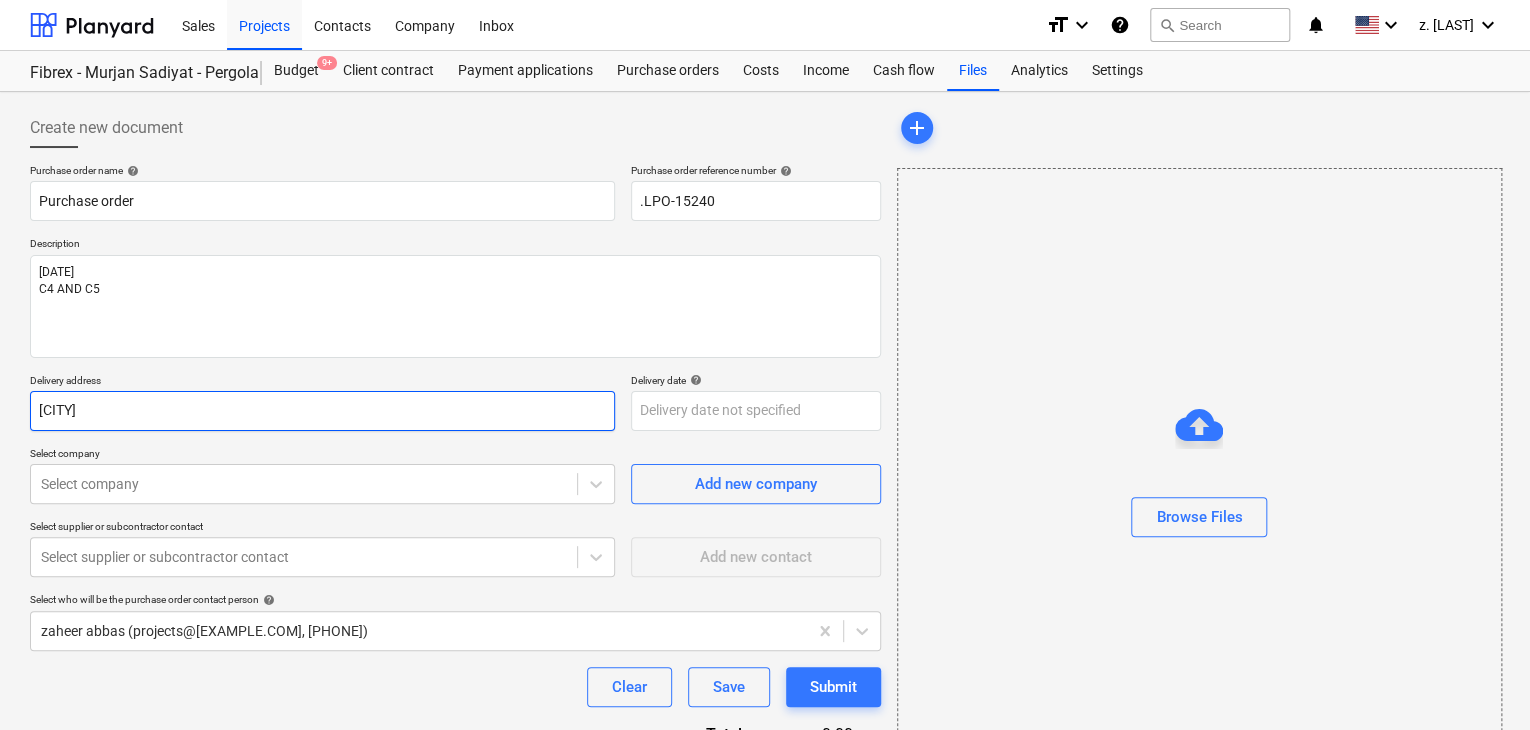 click on "[CITY]" at bounding box center [322, 411] 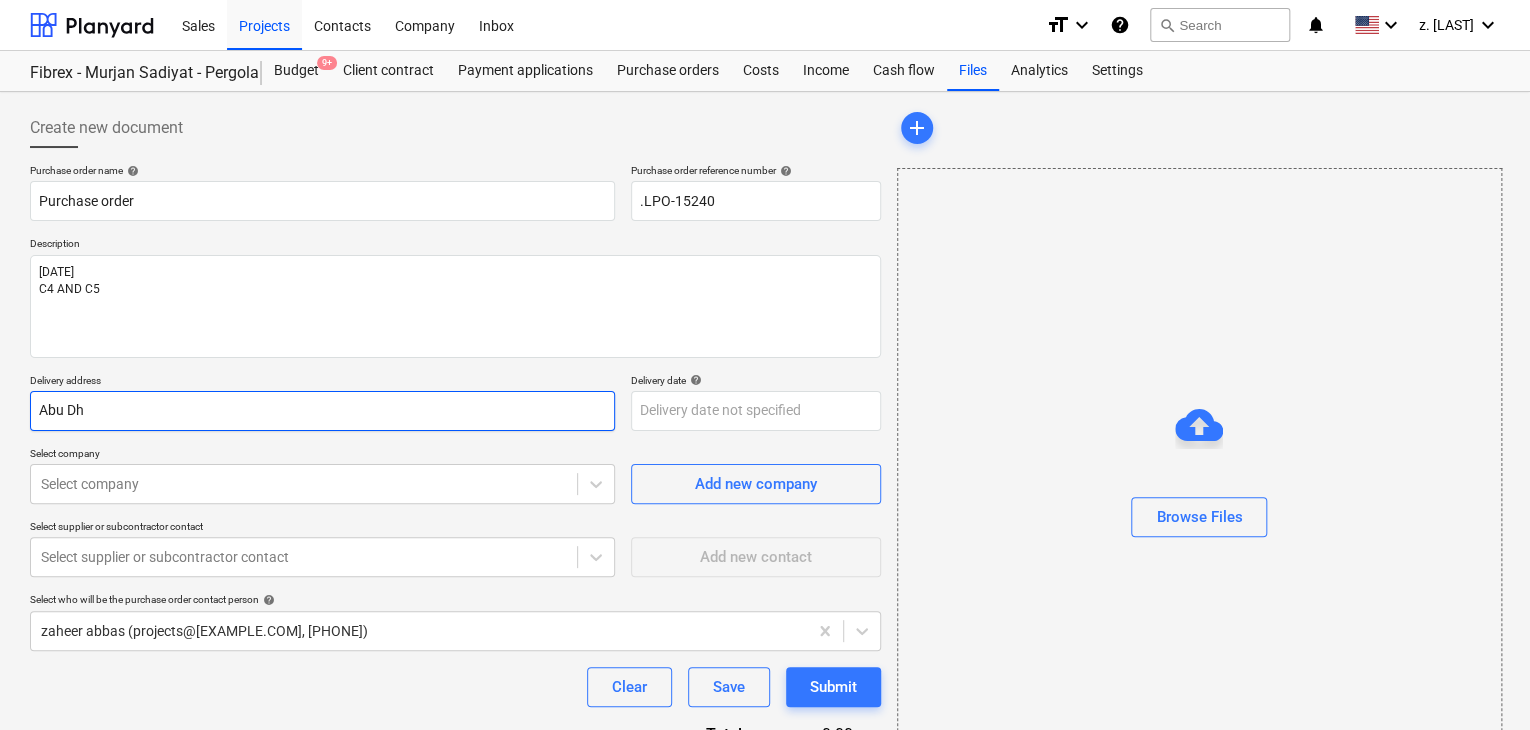 type on "x" 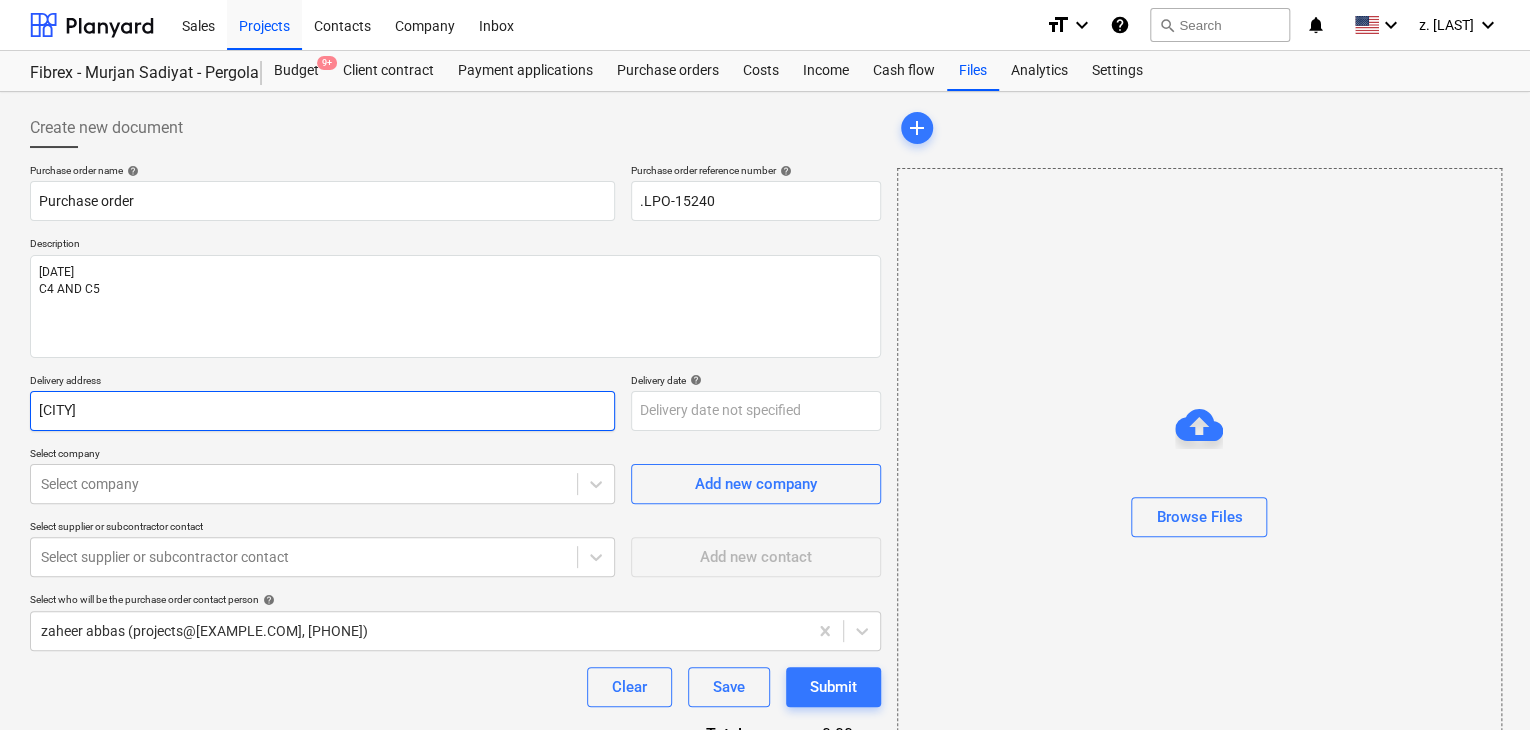 type on "x" 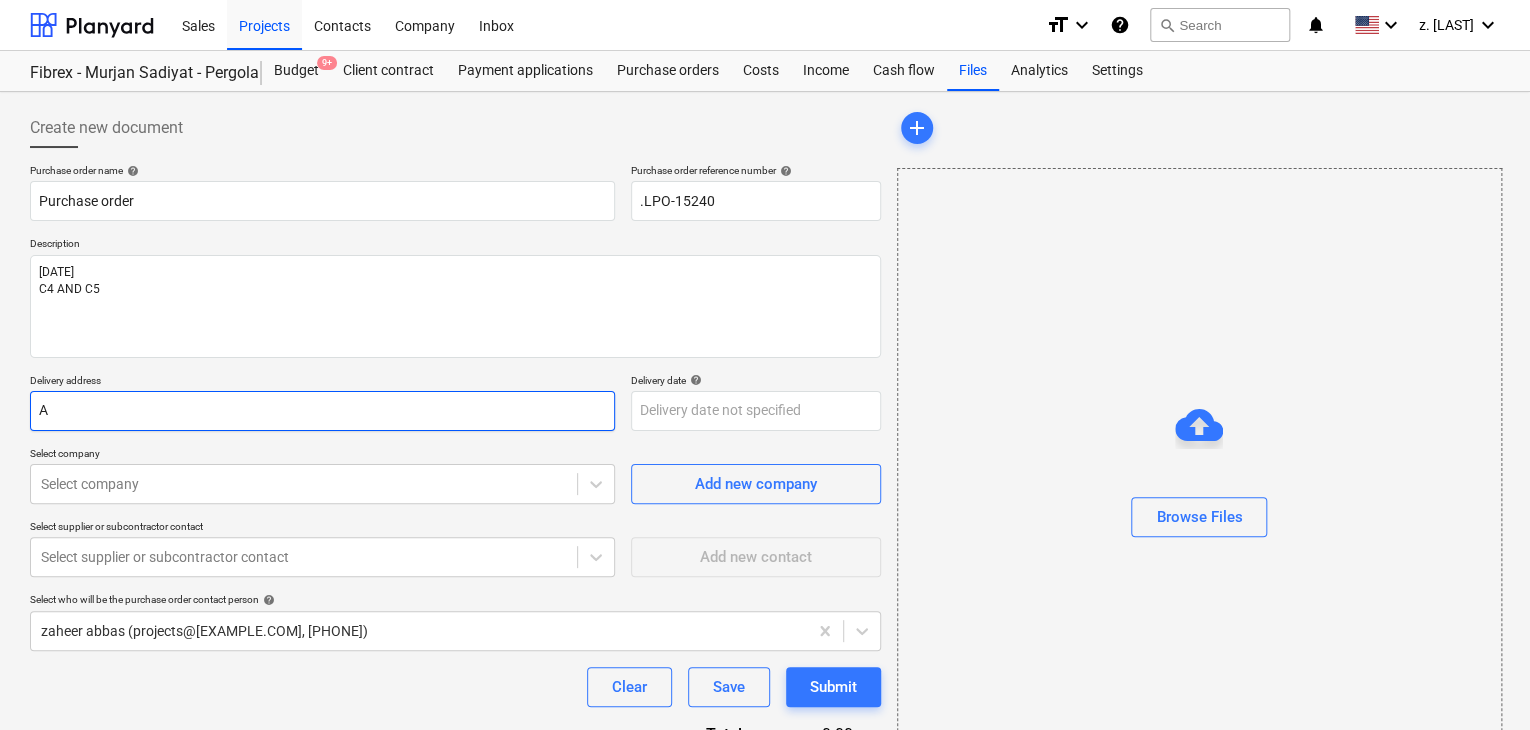 type on "x" 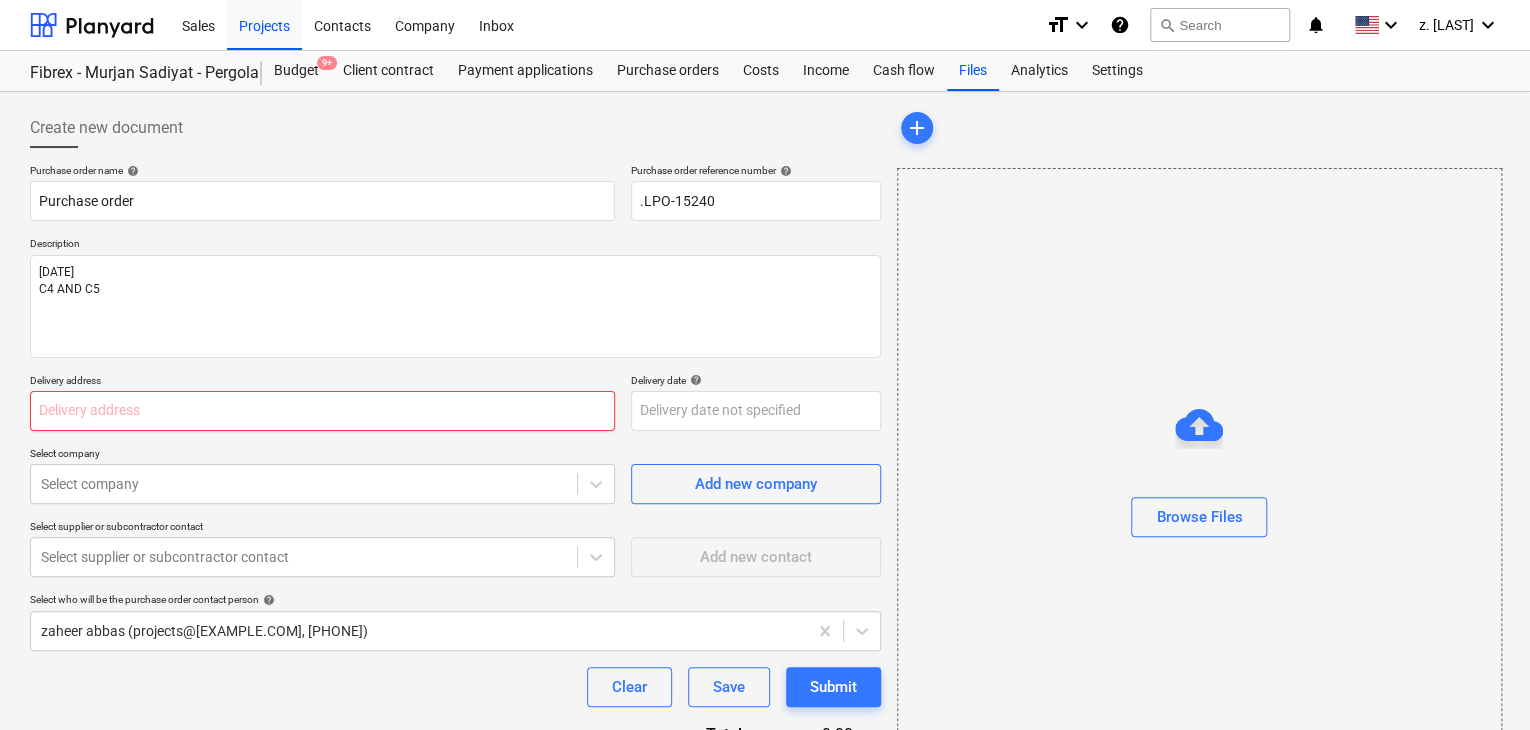 type on "x" 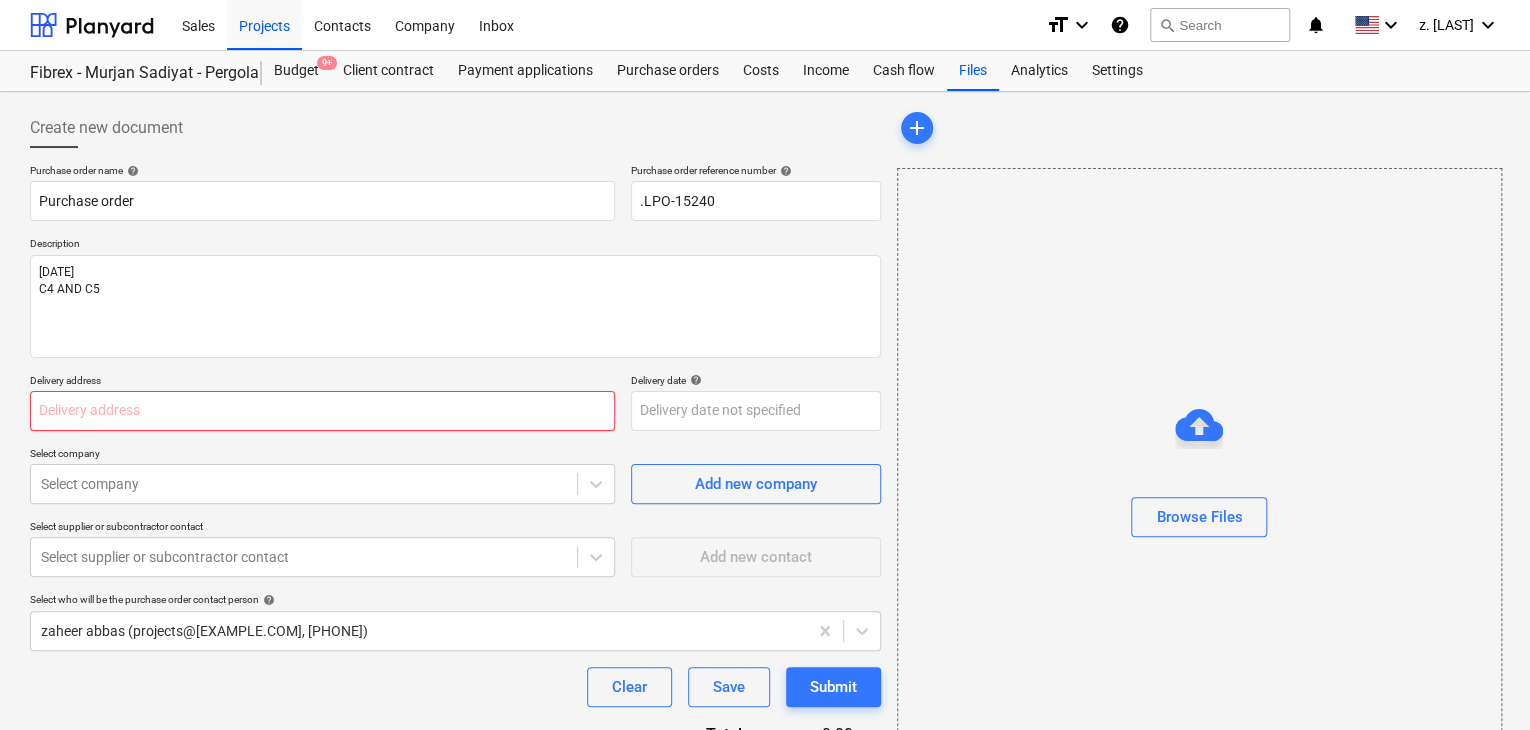 type on "L" 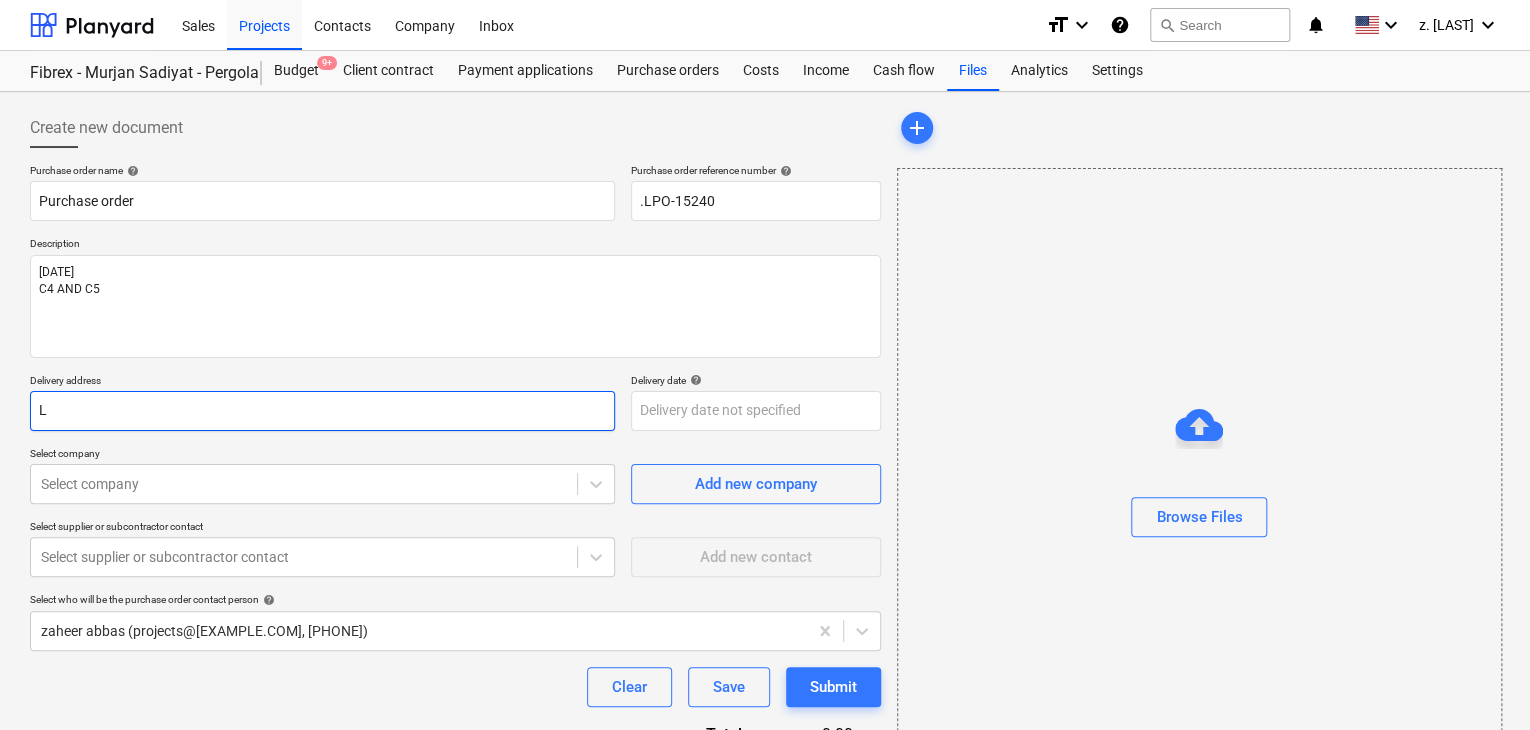 type on "x" 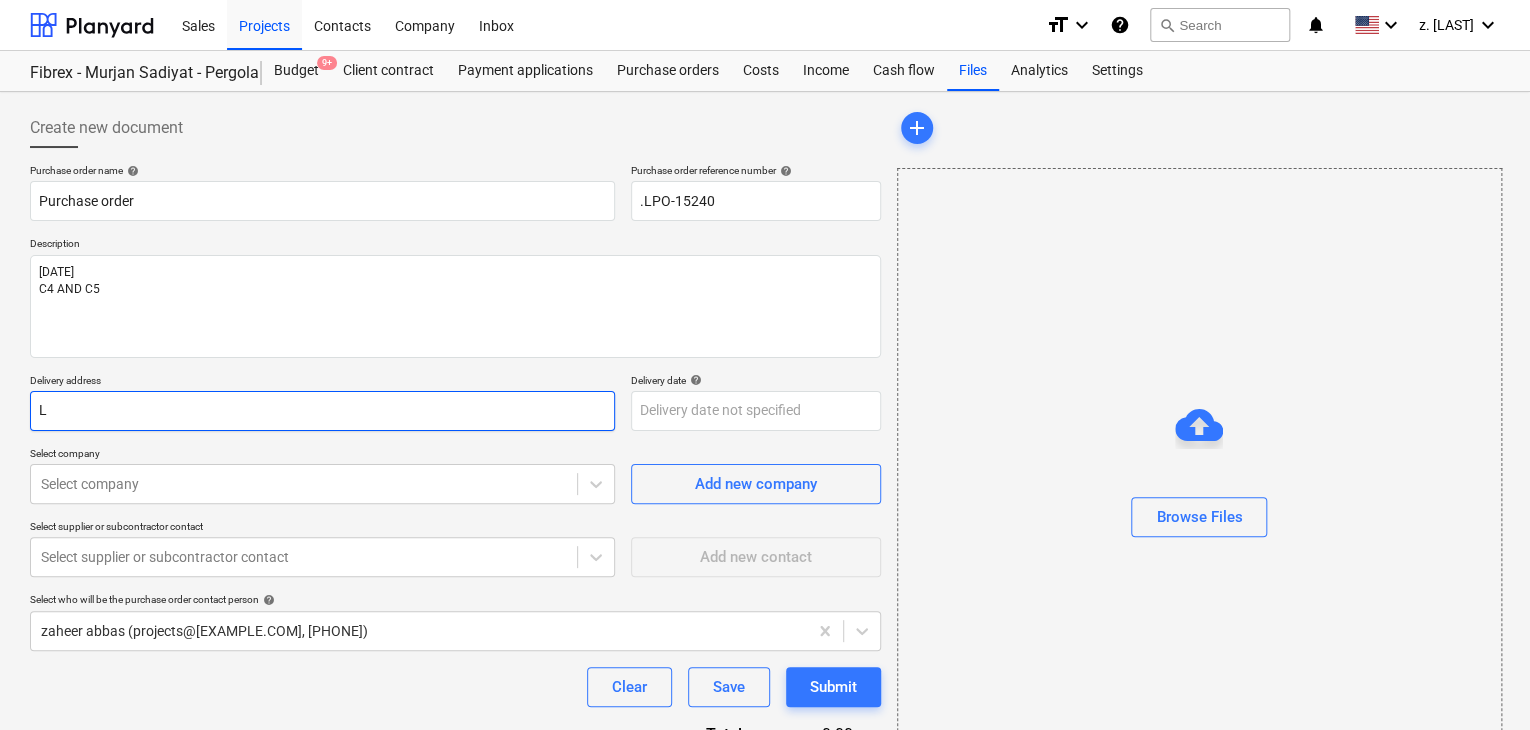 type on "LU" 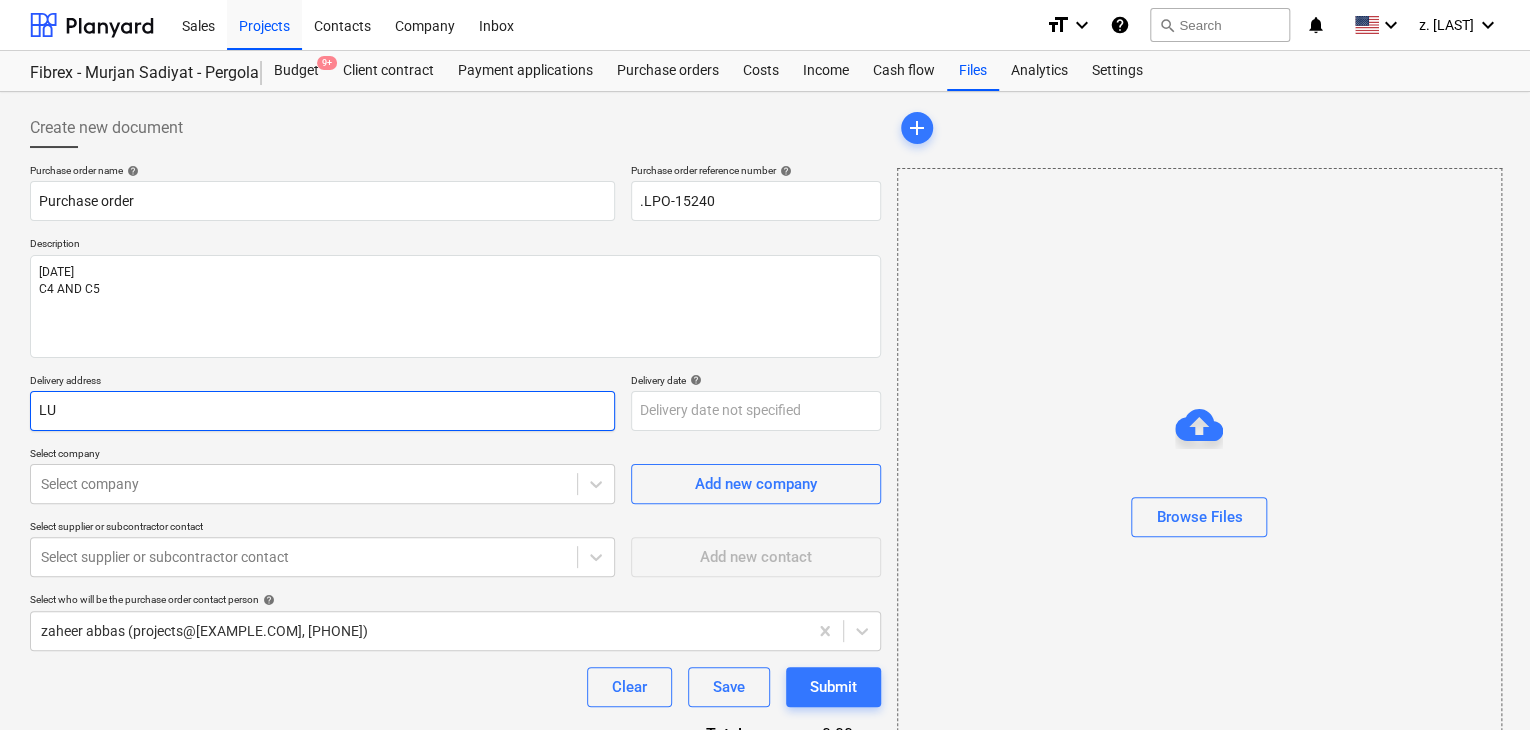 type on "x" 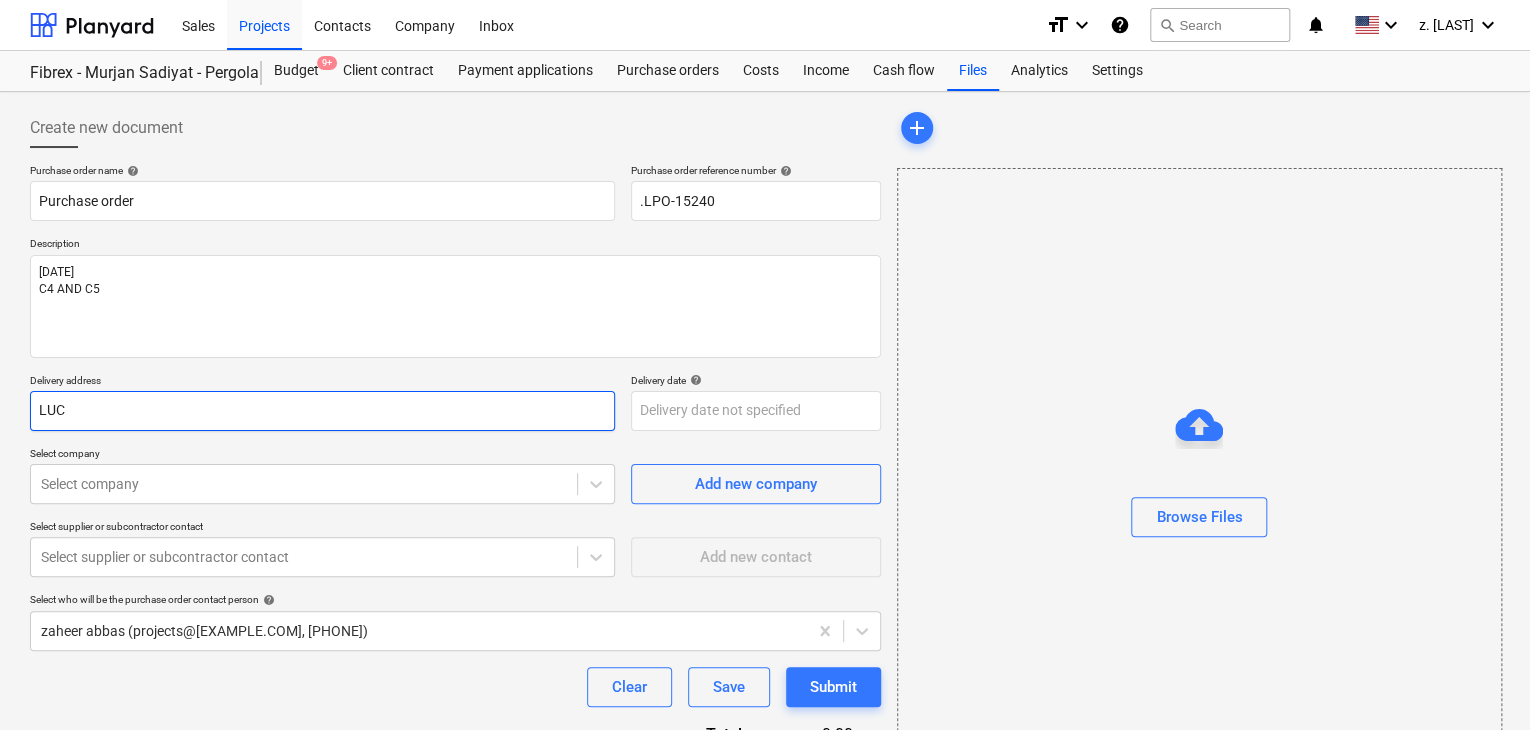 type on "x" 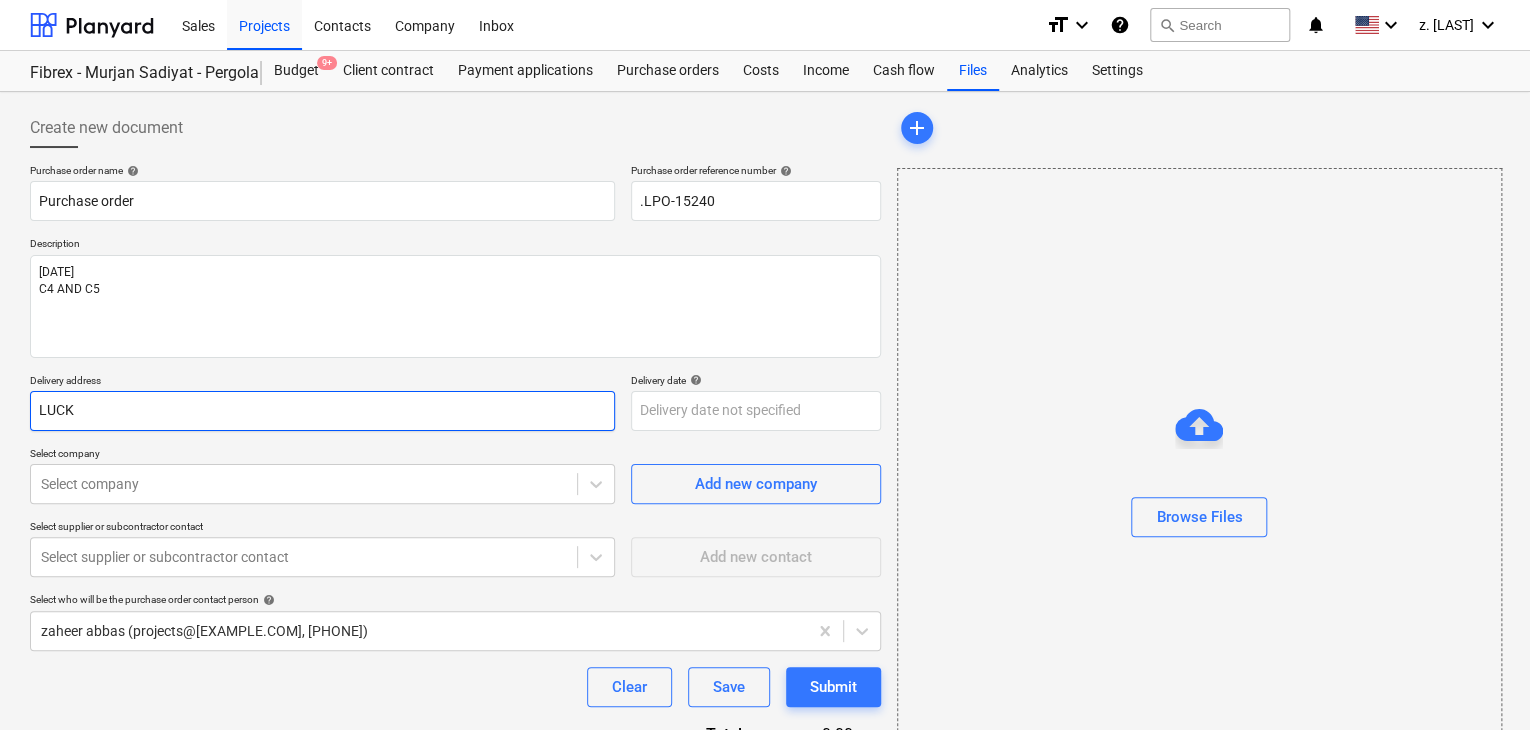 type on "x" 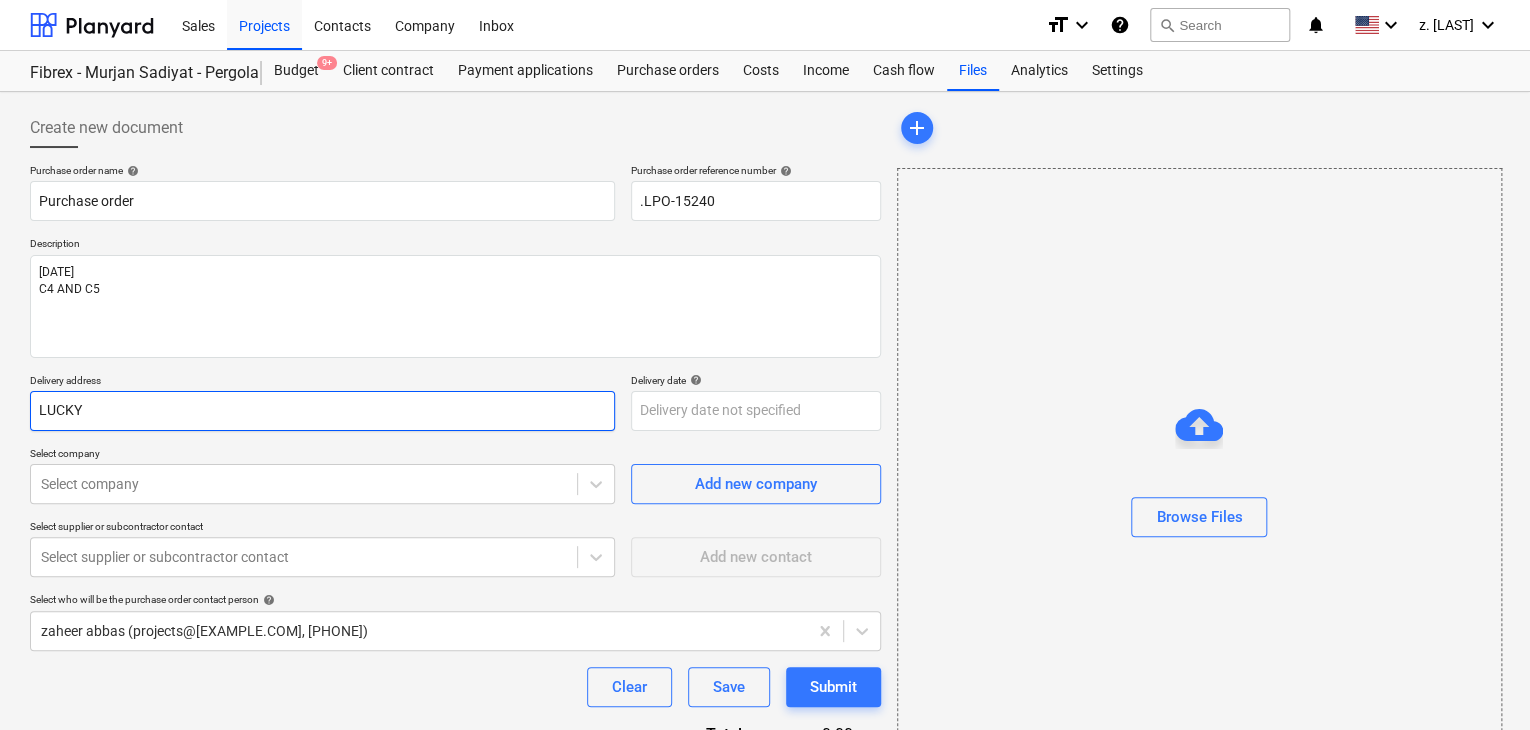 type on "x" 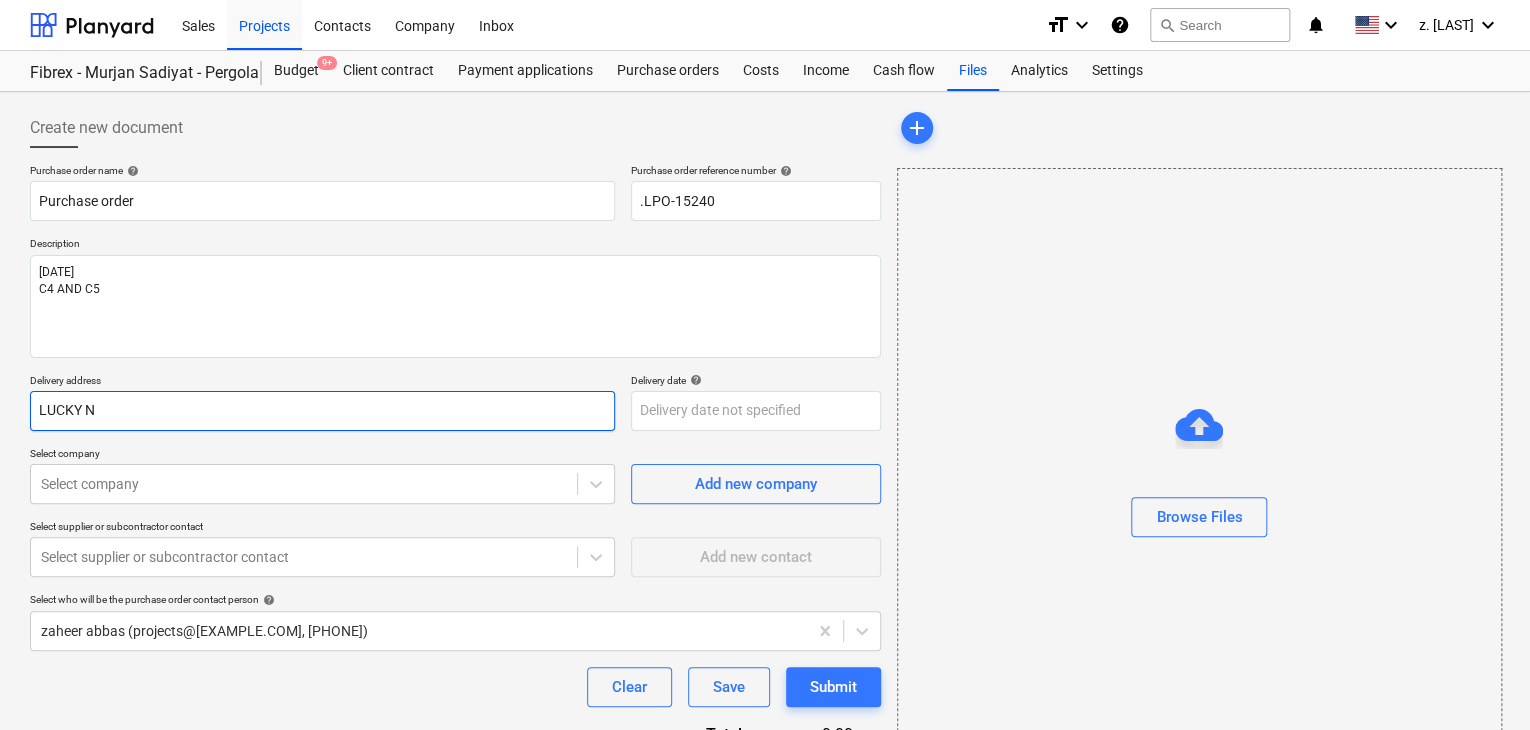 type on "x" 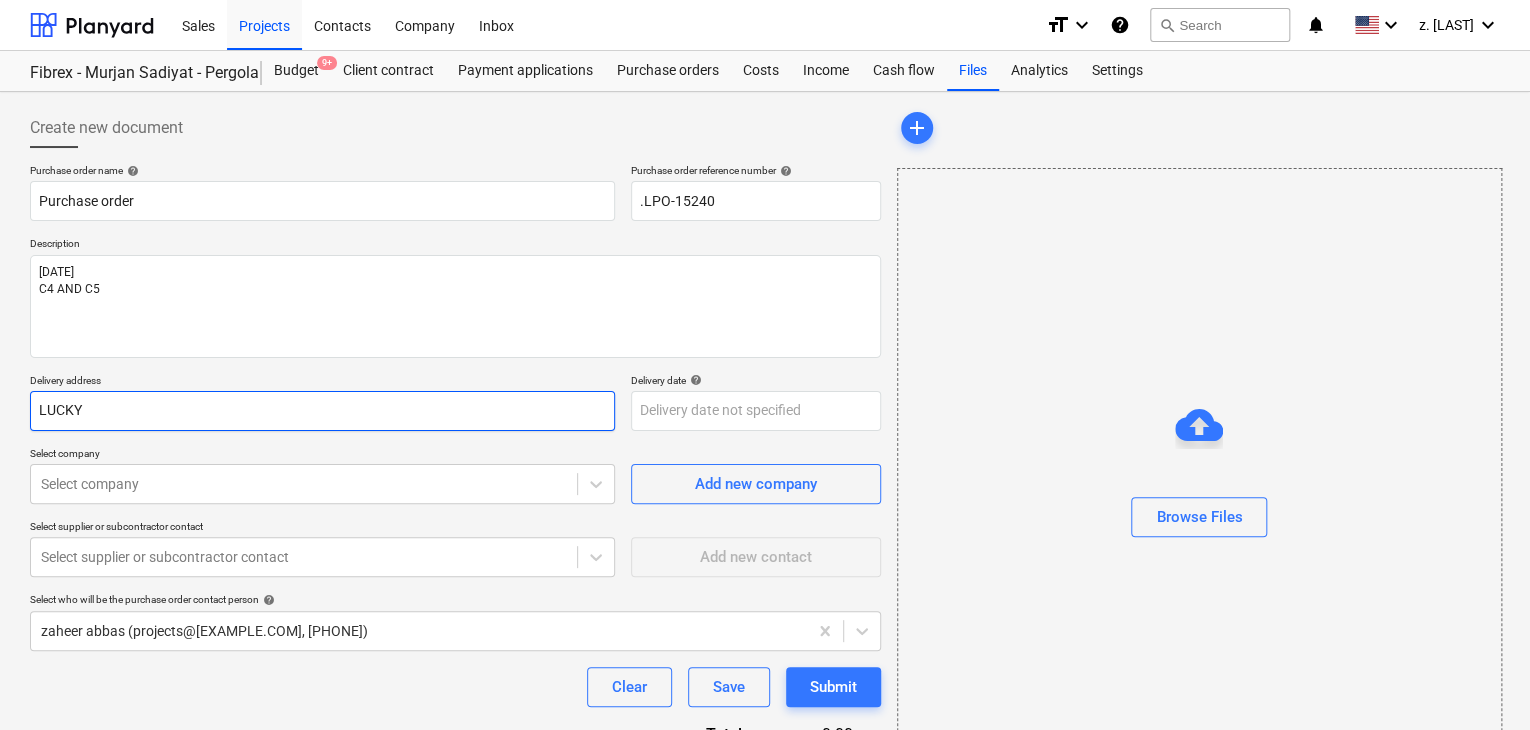 type on "x" 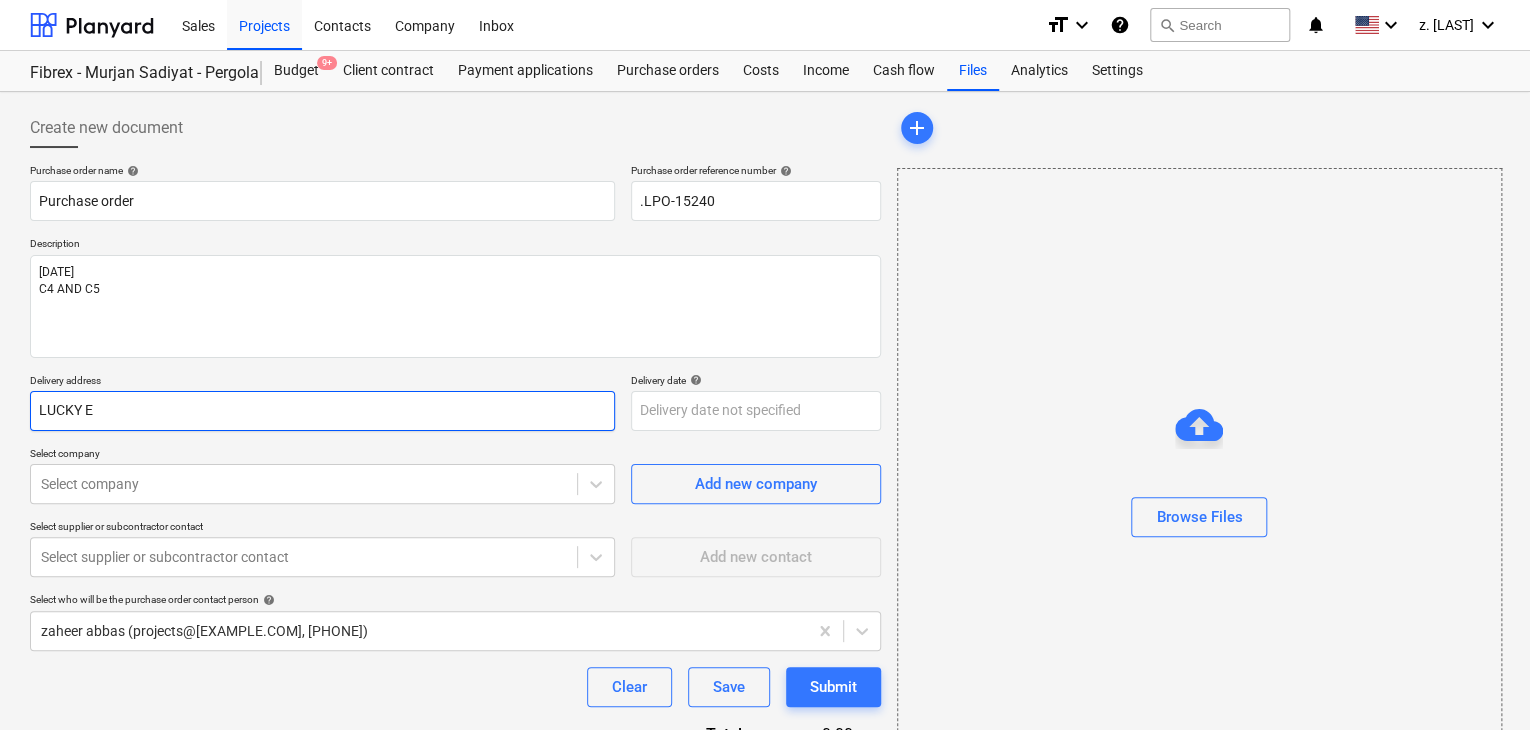 type on "x" 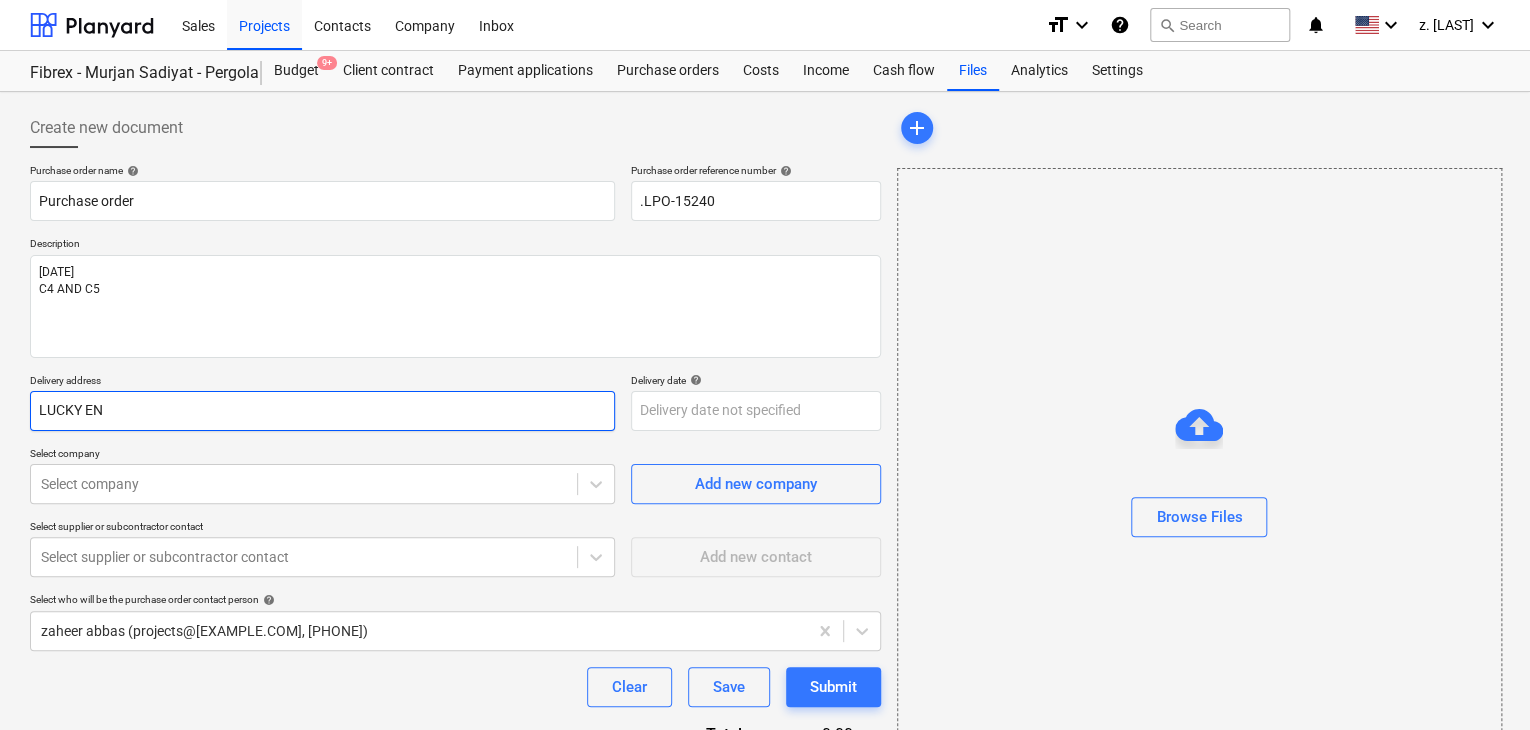 type on "x" 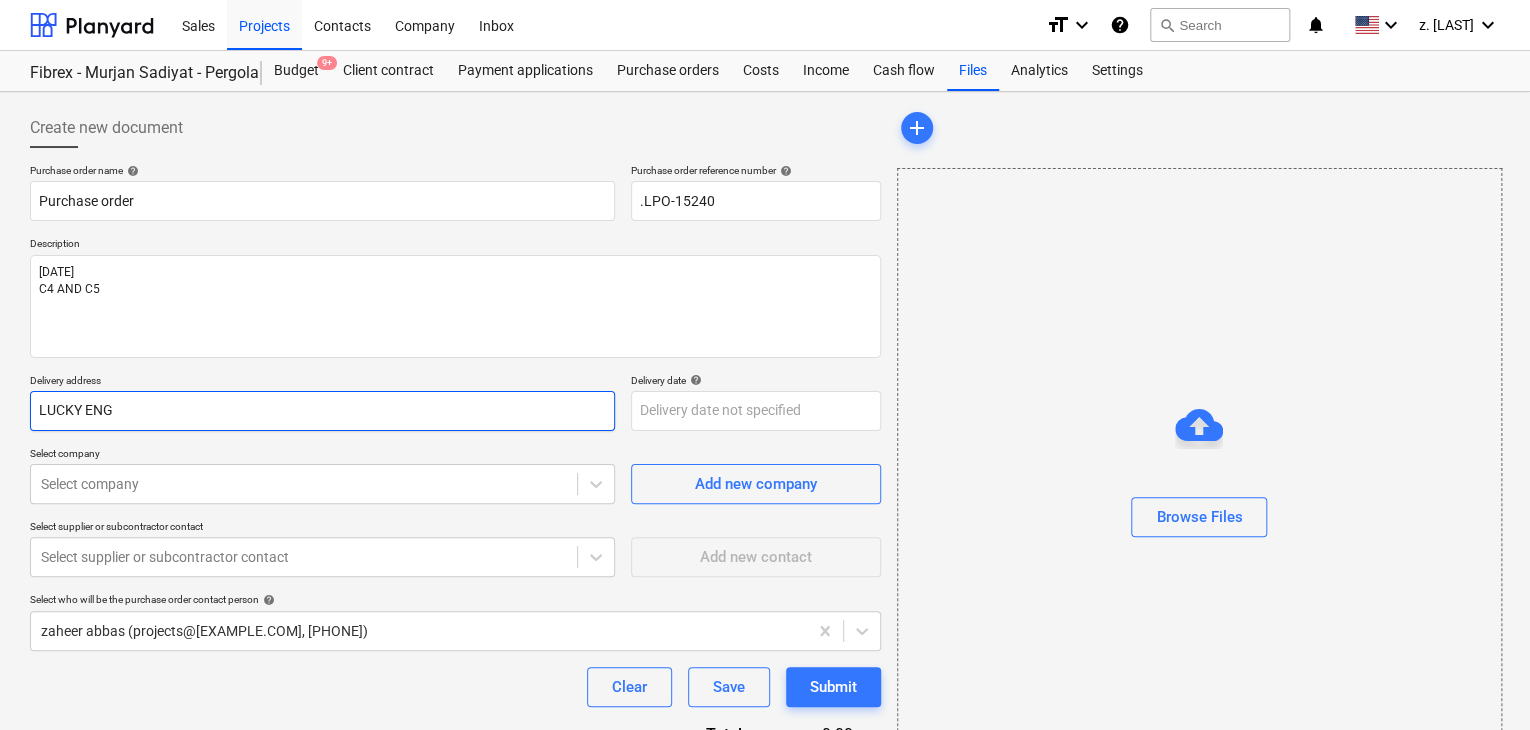 type on "x" 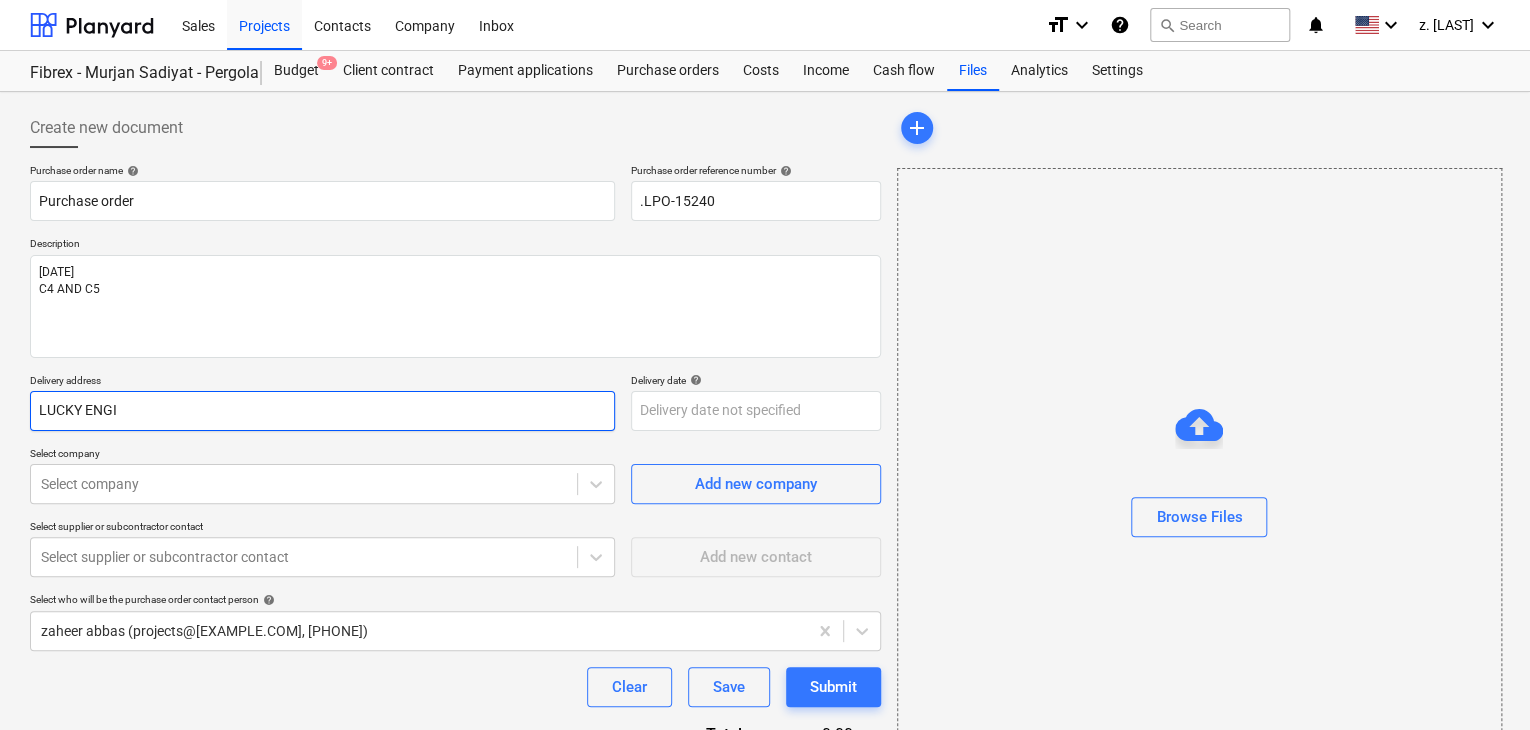 type on "x" 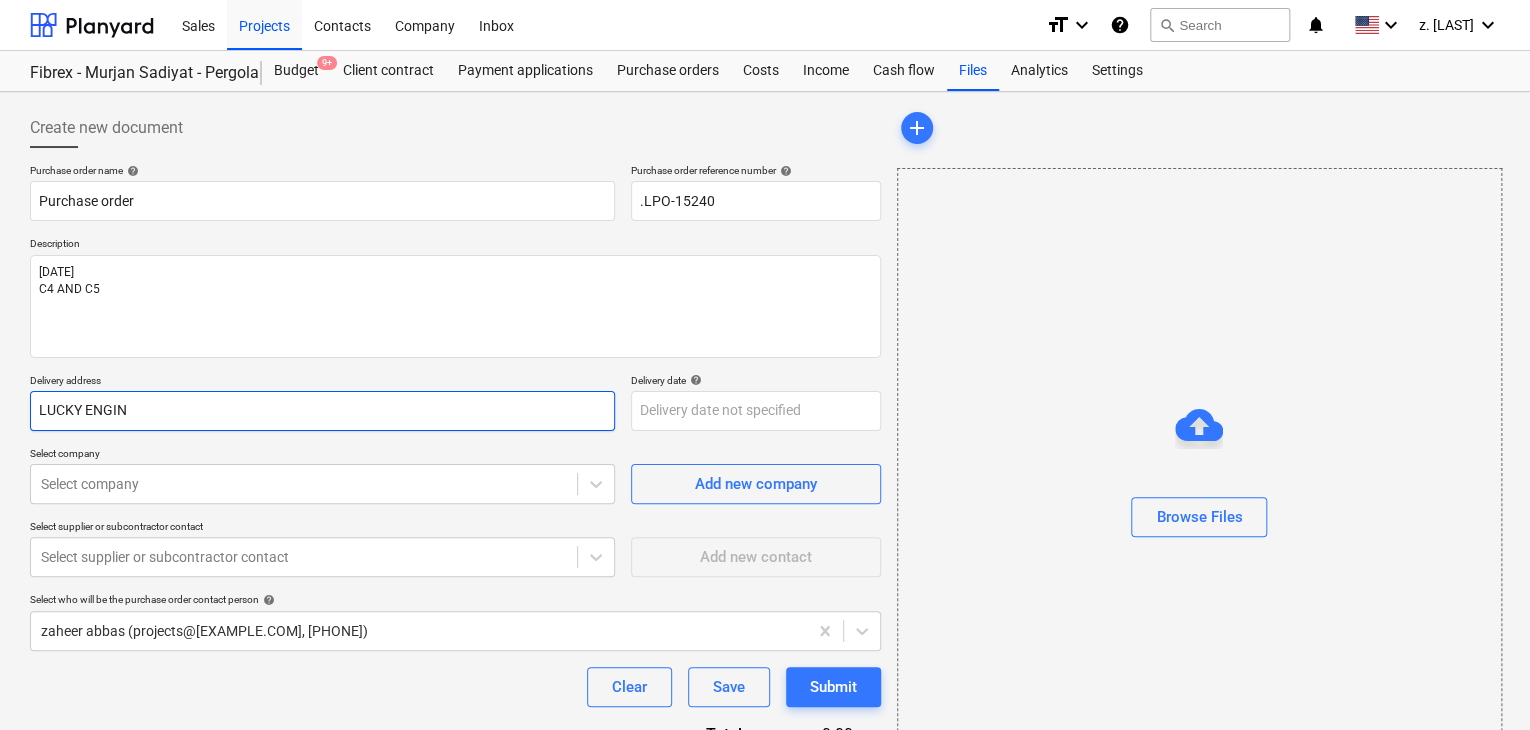 type on "x" 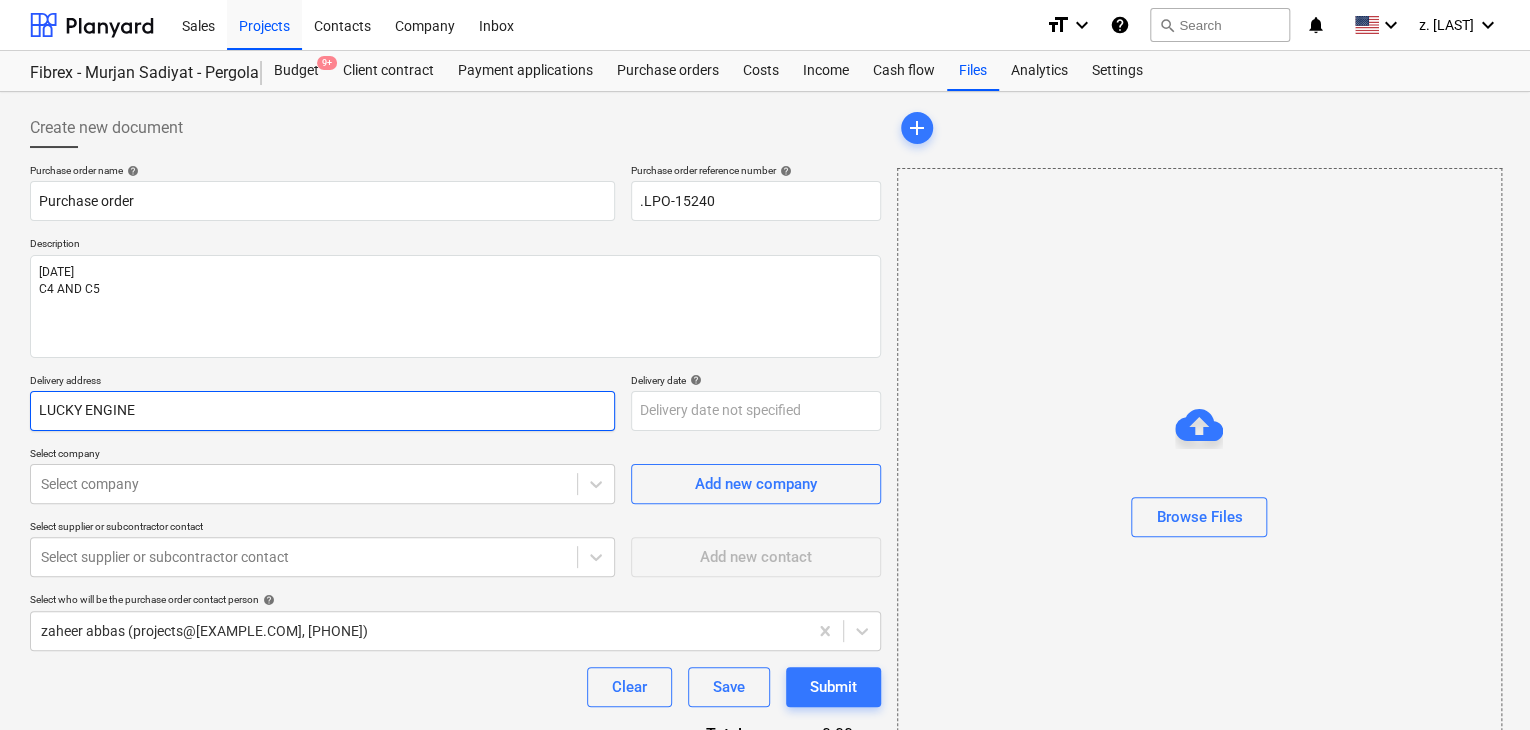 type on "x" 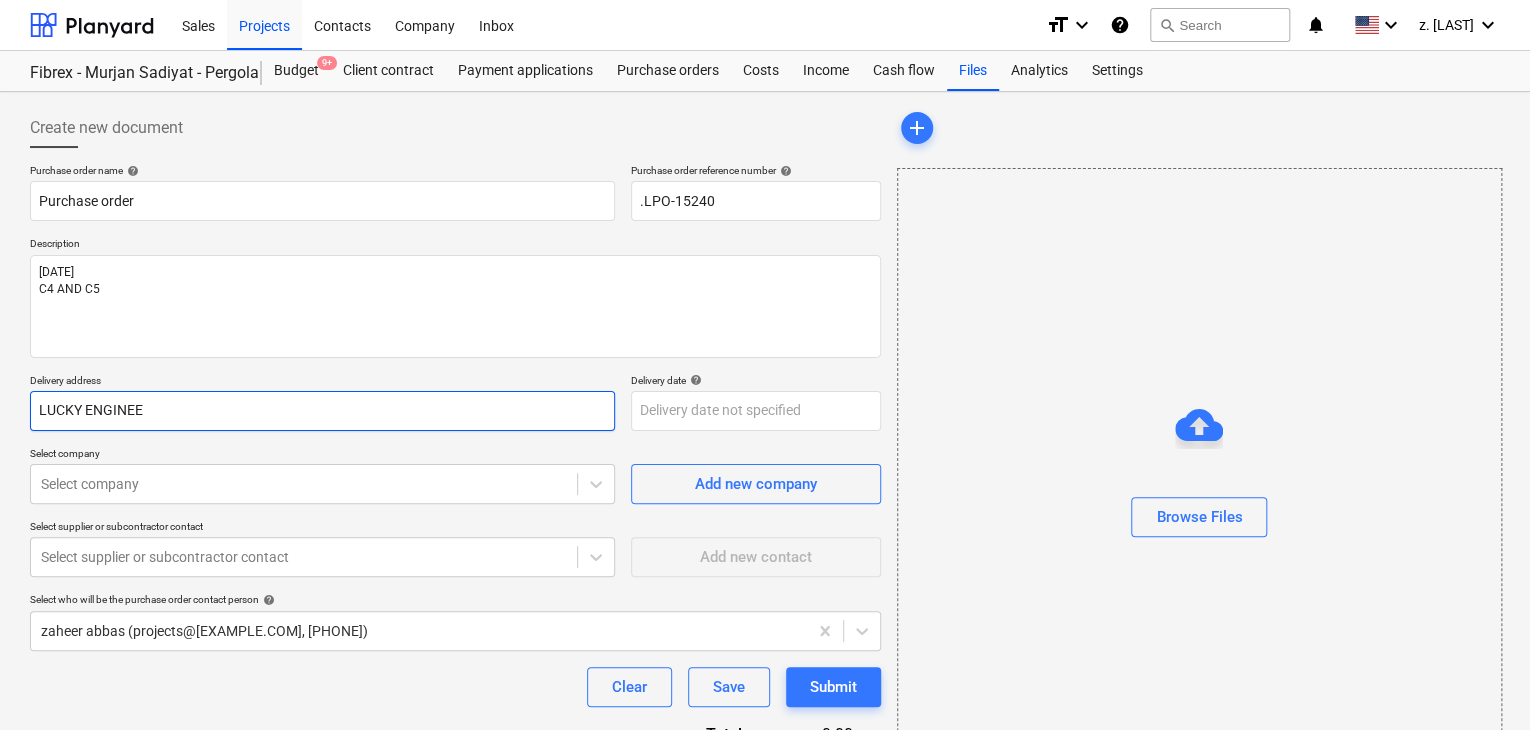 type on "x" 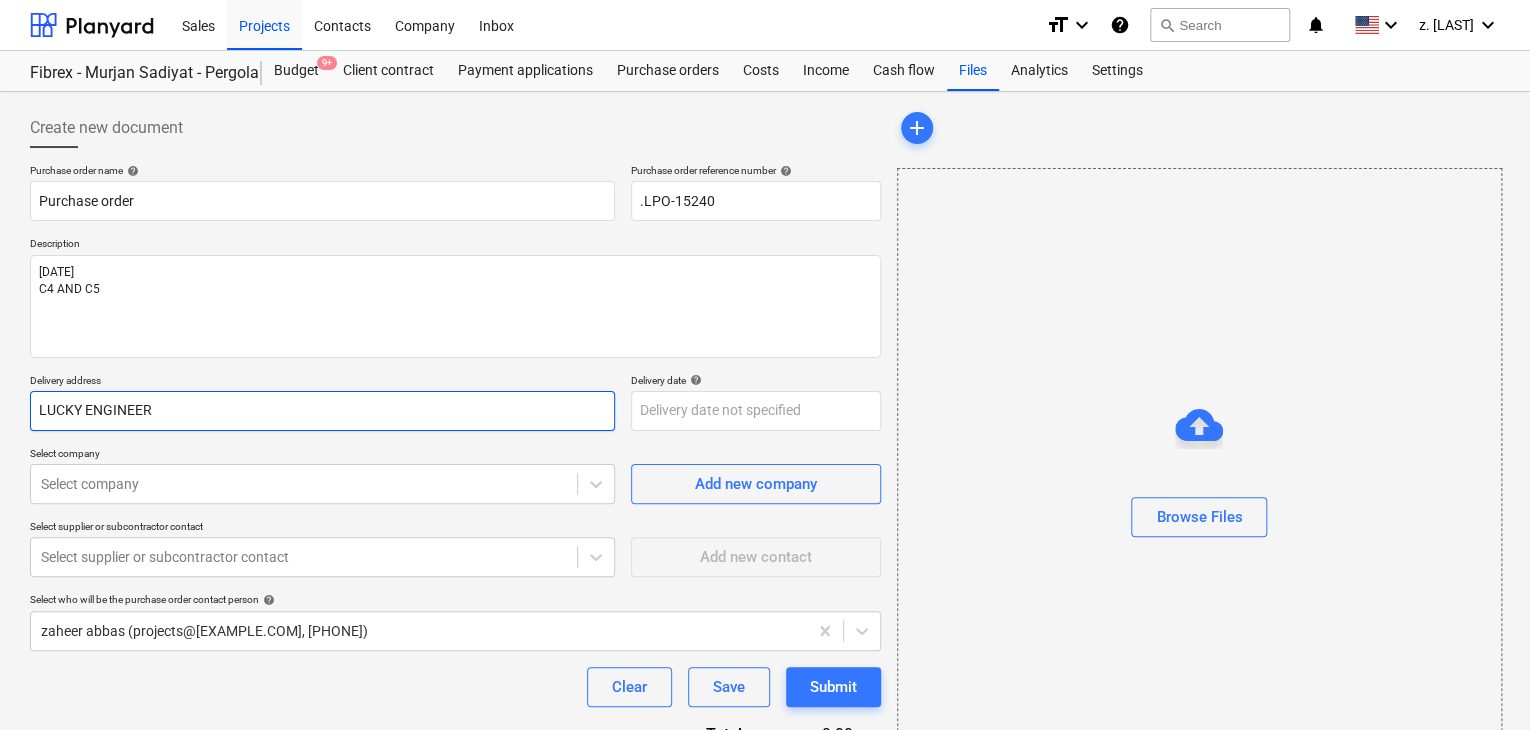 type on "x" 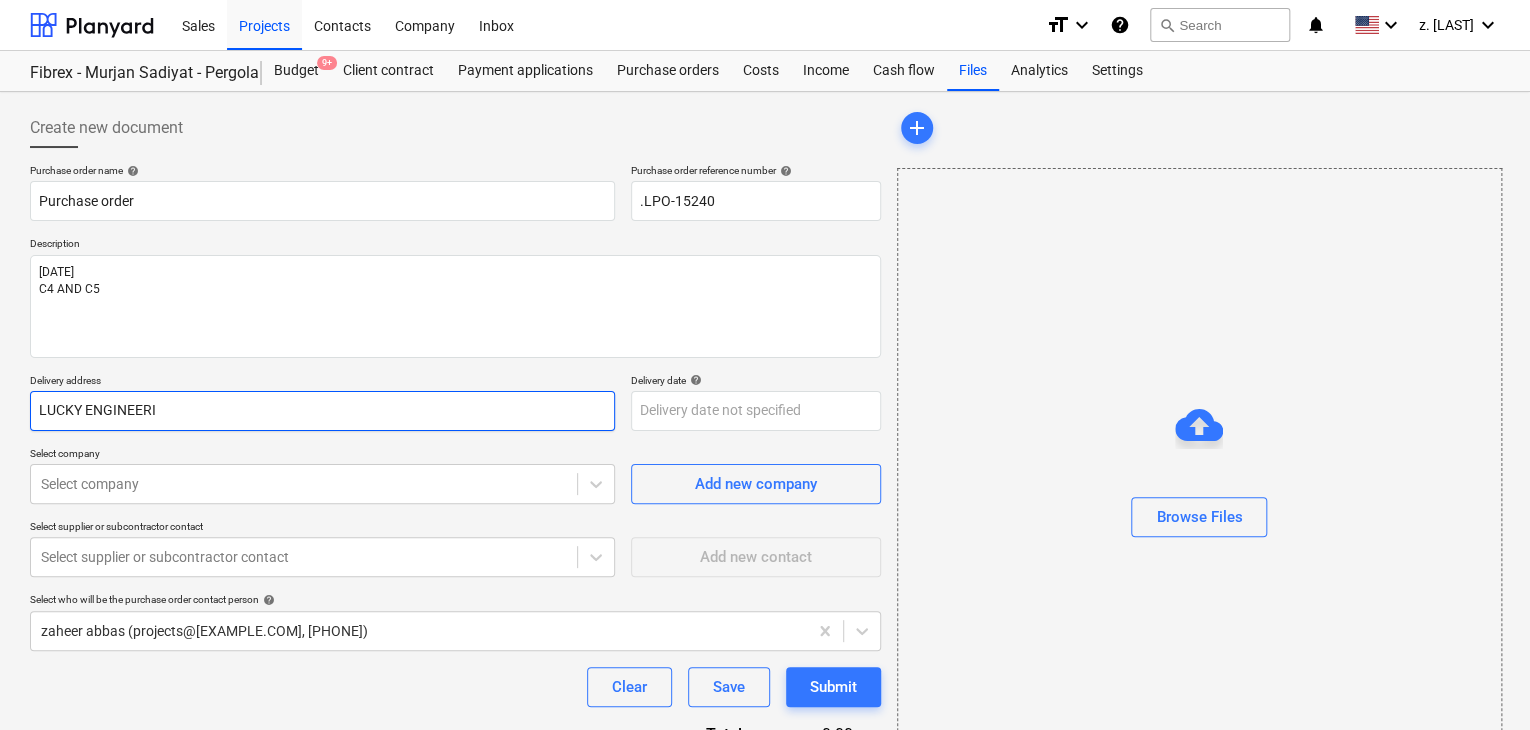 type on "x" 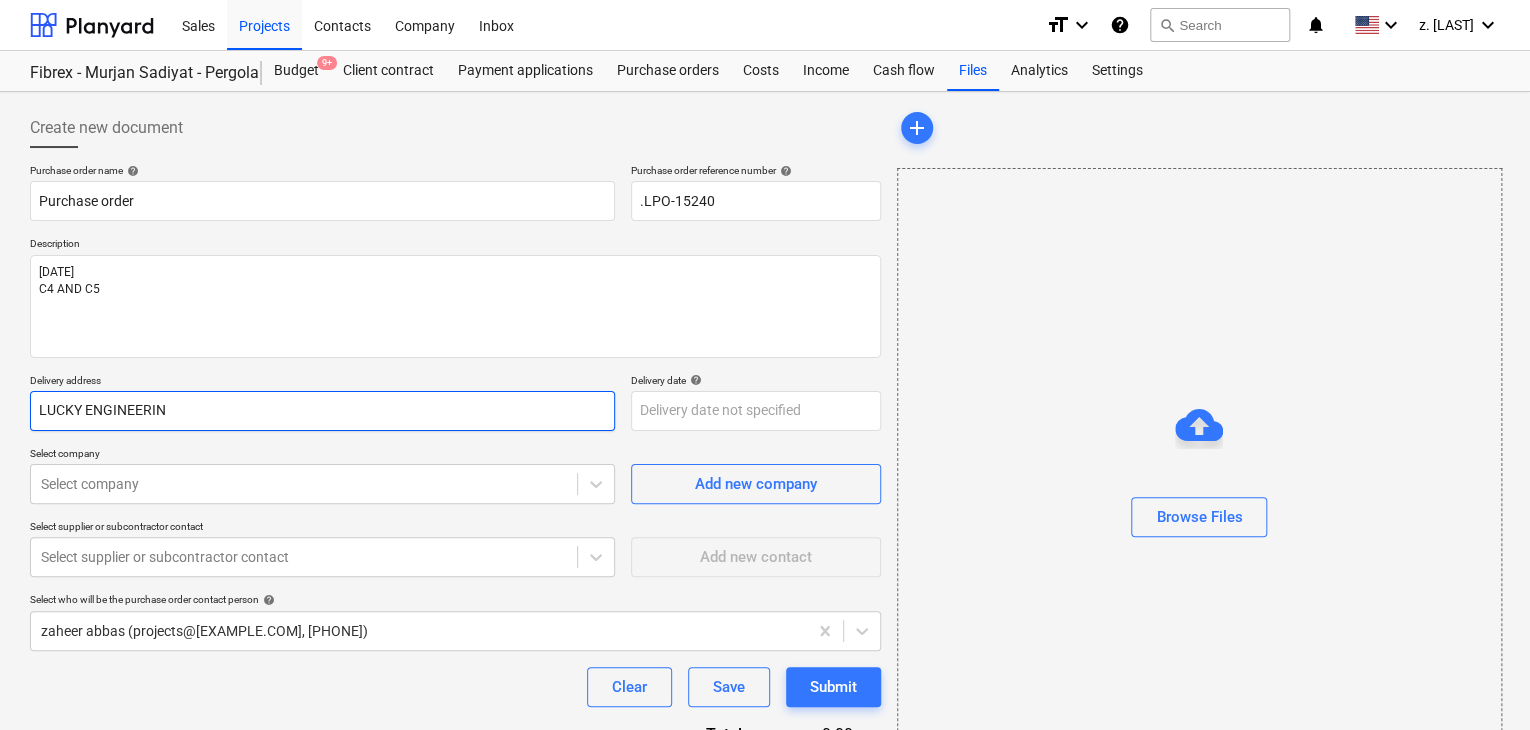type on "x" 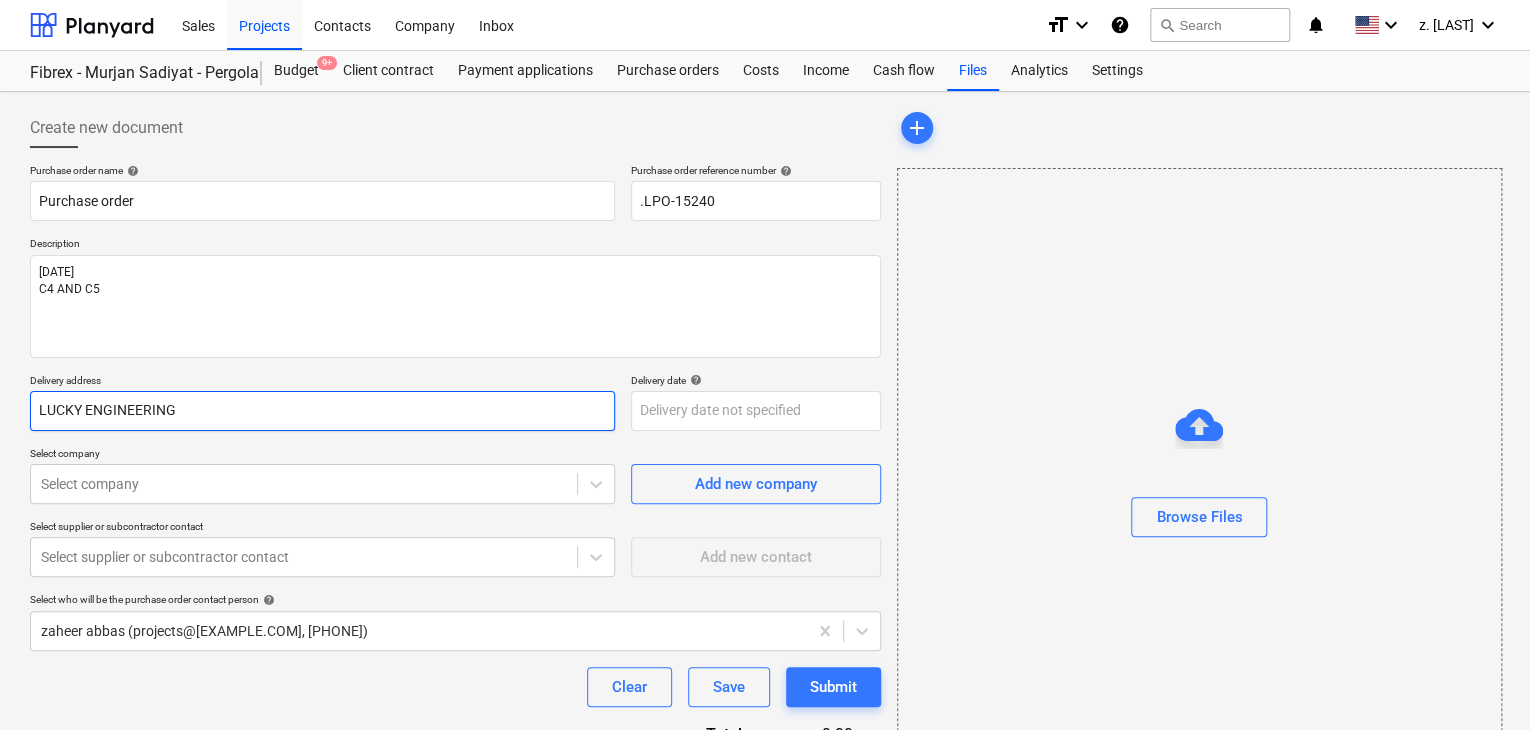 type on "x" 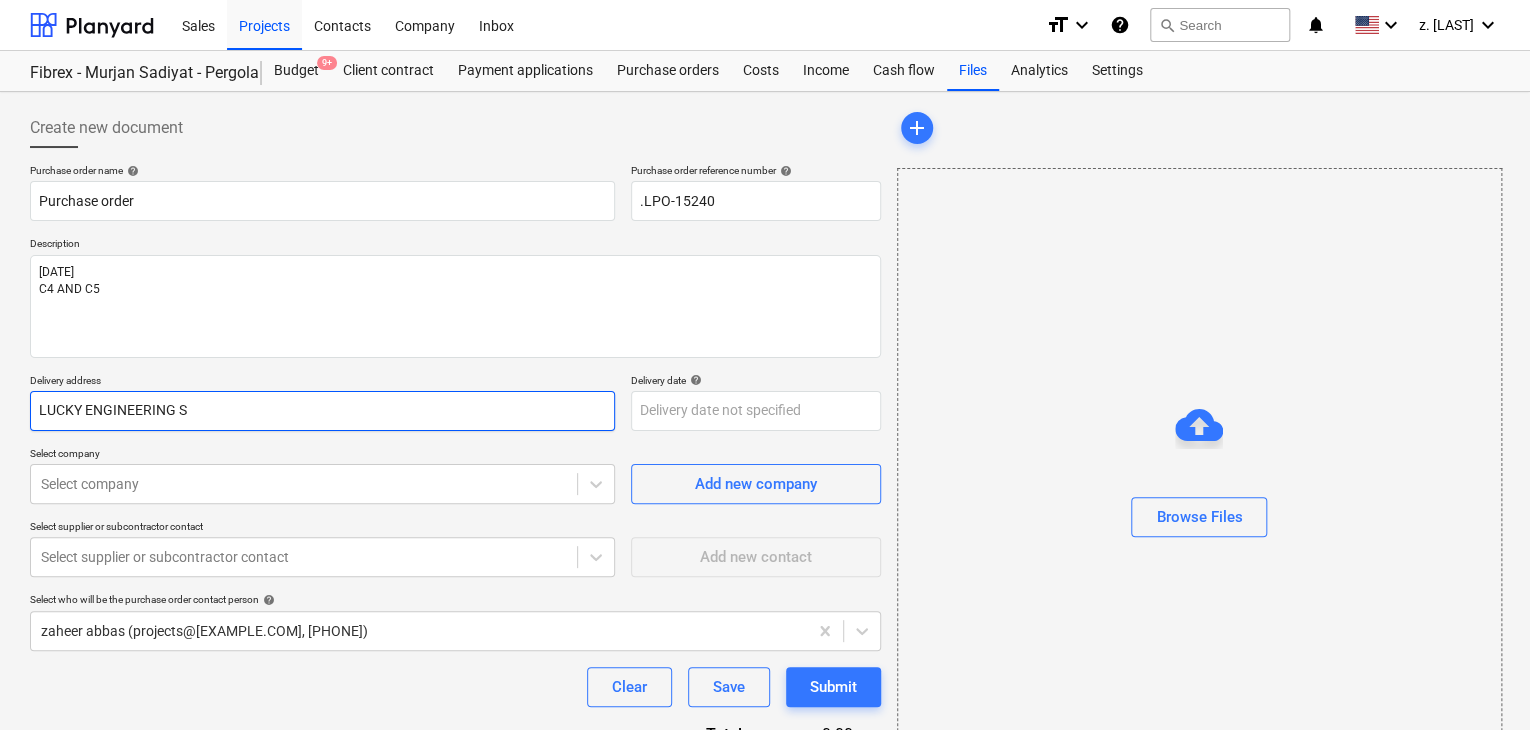 type on "x" 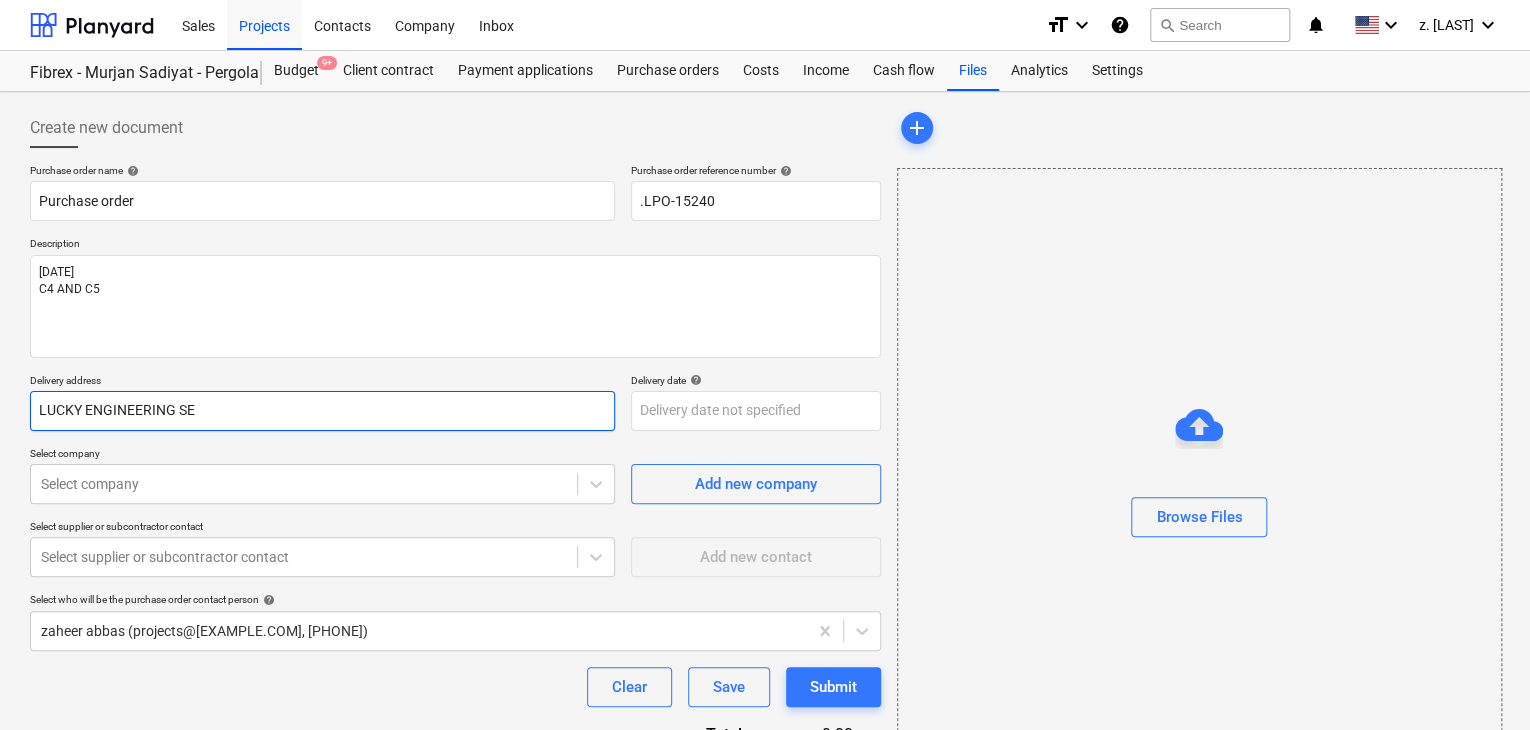 type on "x" 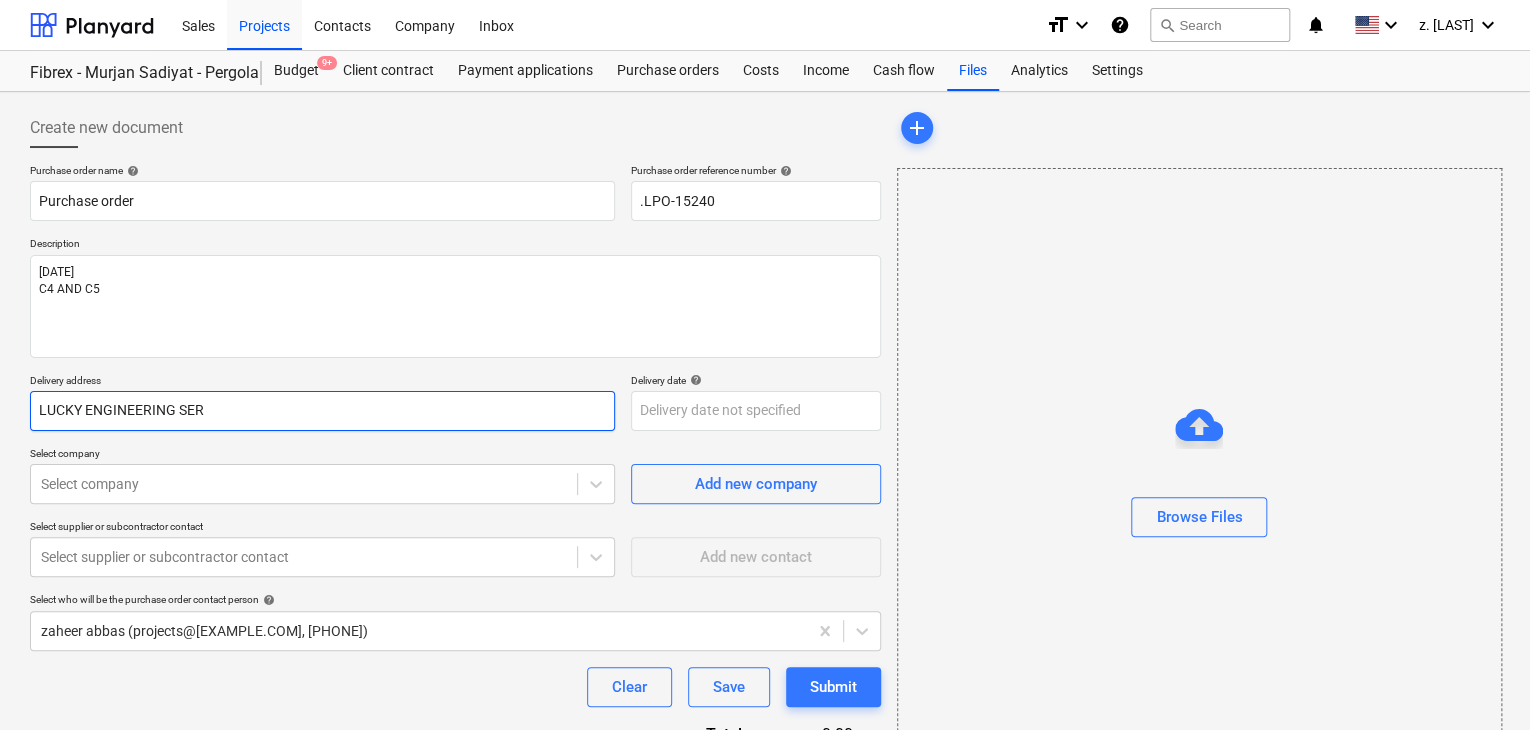 type on "x" 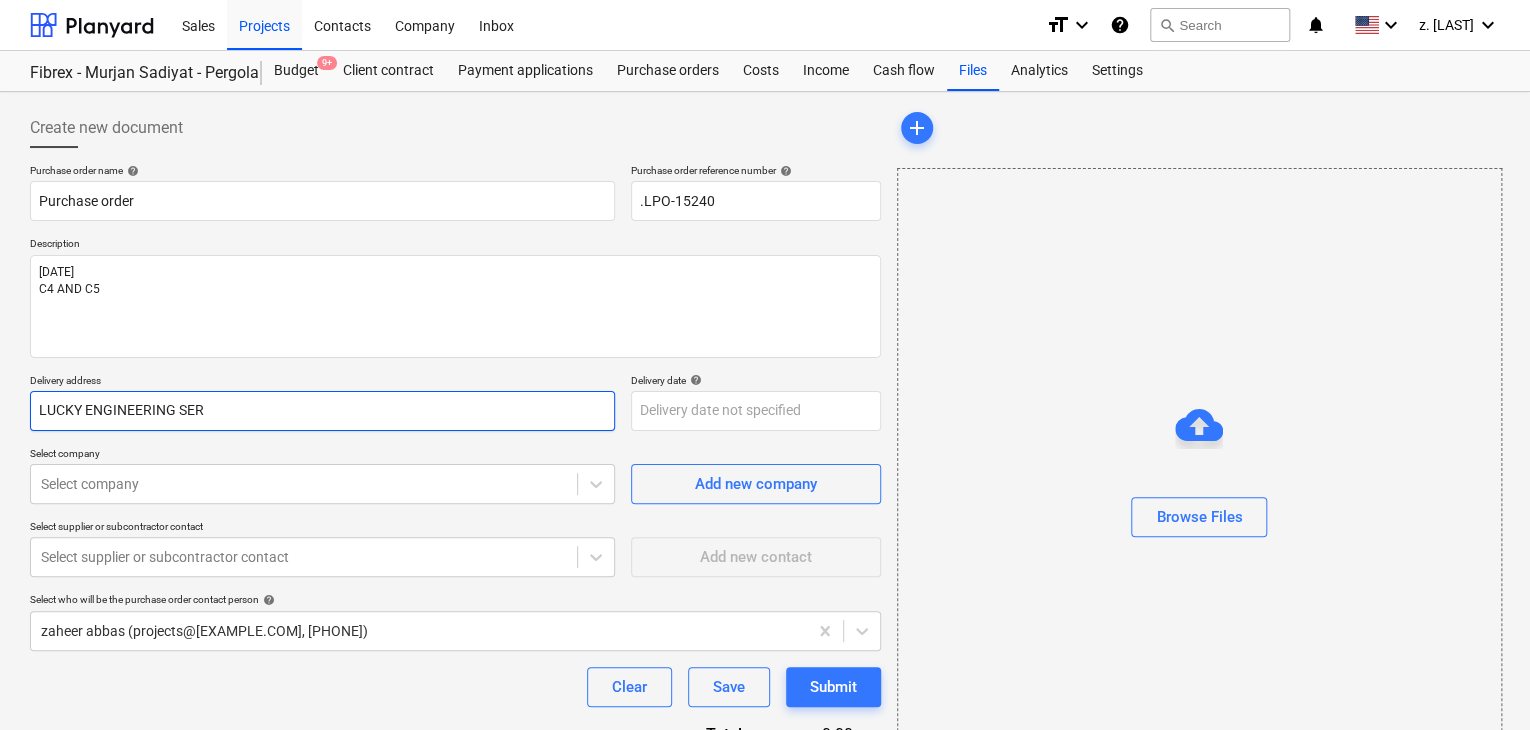 type on "LUCKY ENGINEERING SERV" 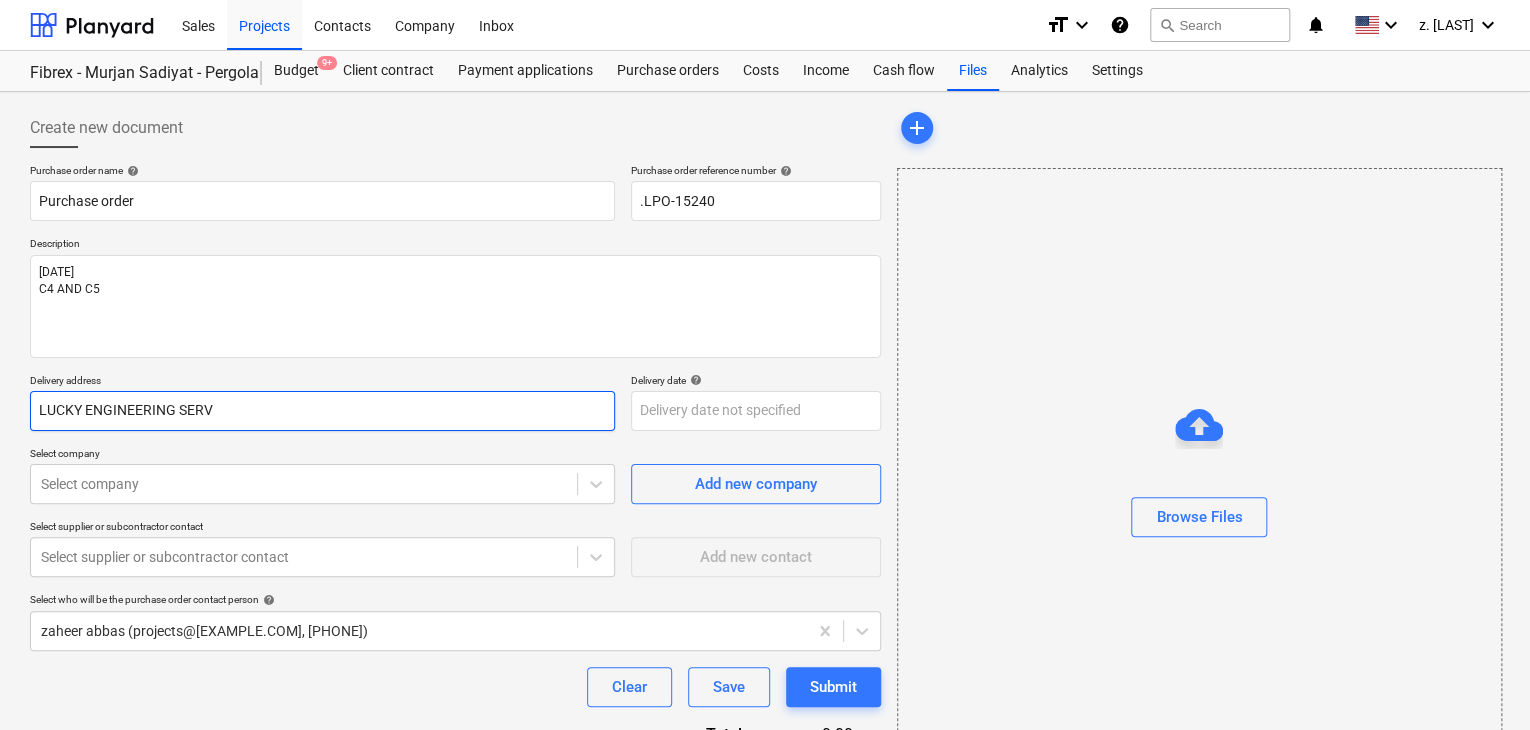 type on "x" 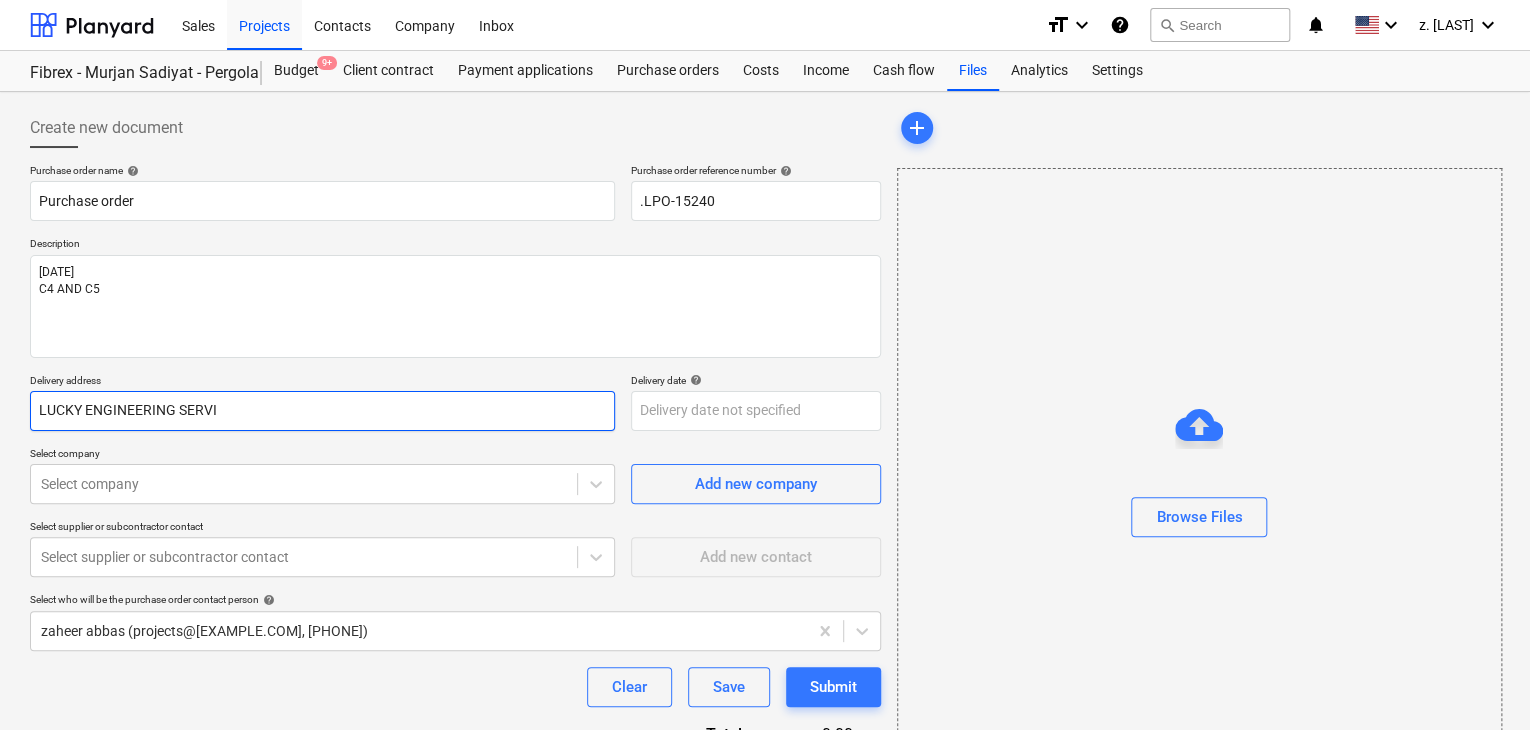 type on "x" 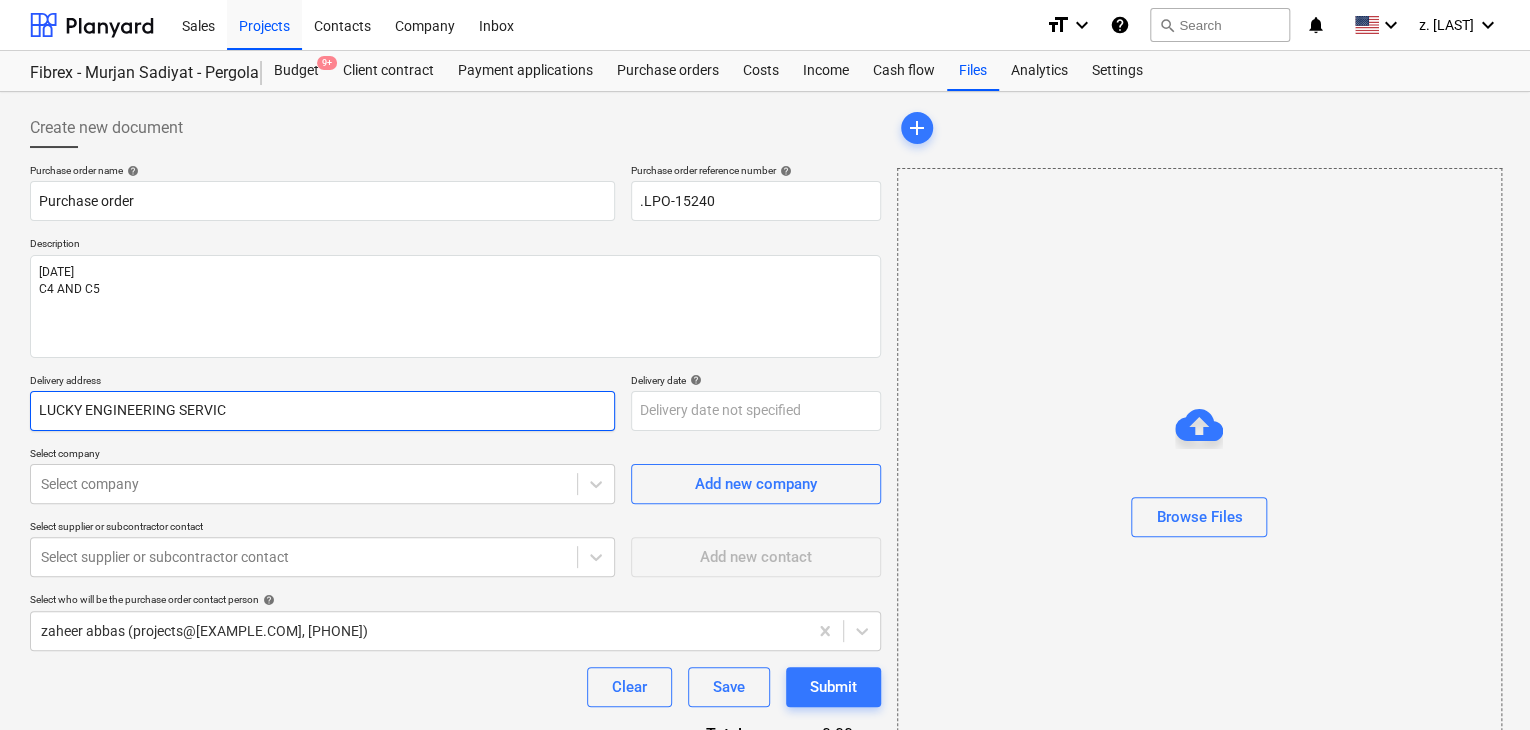 type on "x" 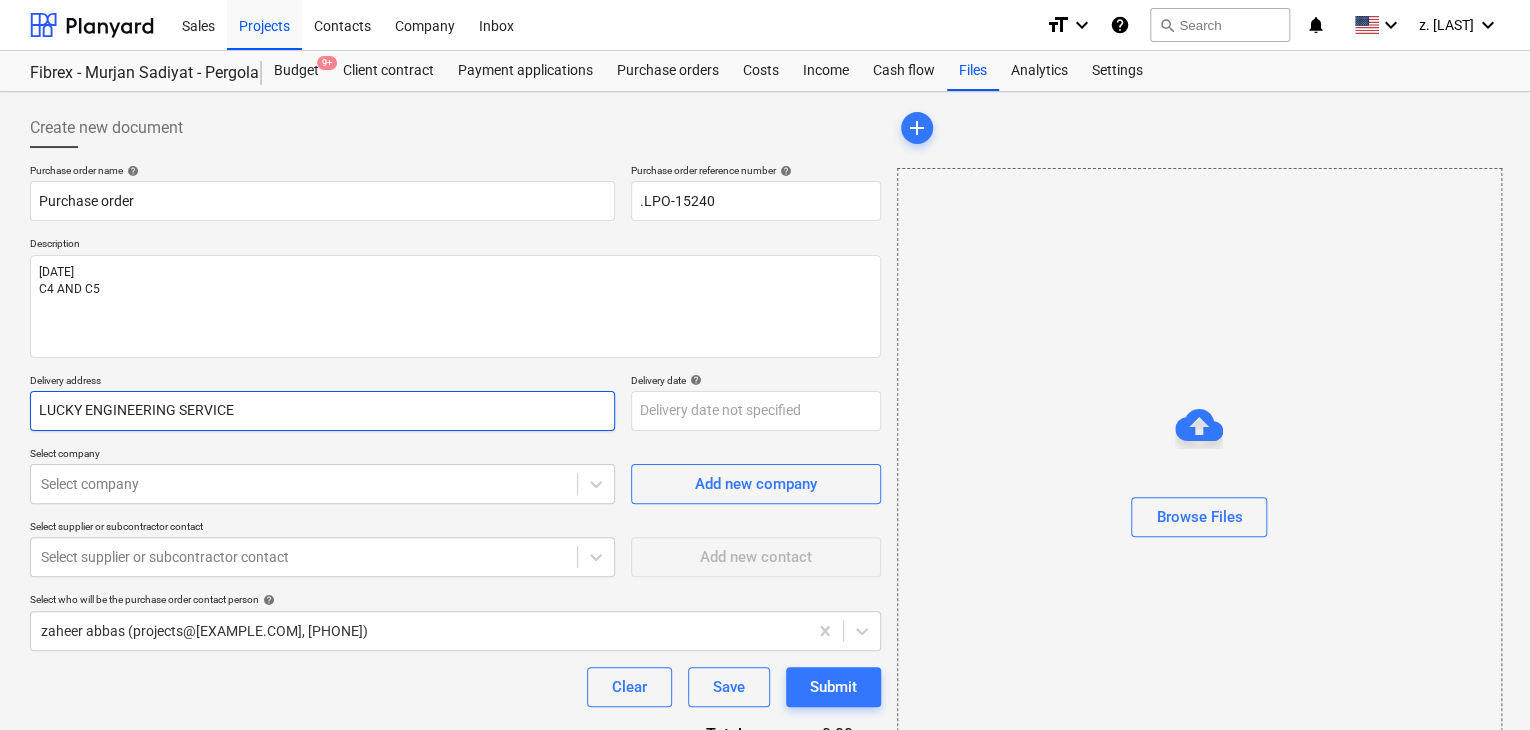 type on "x" 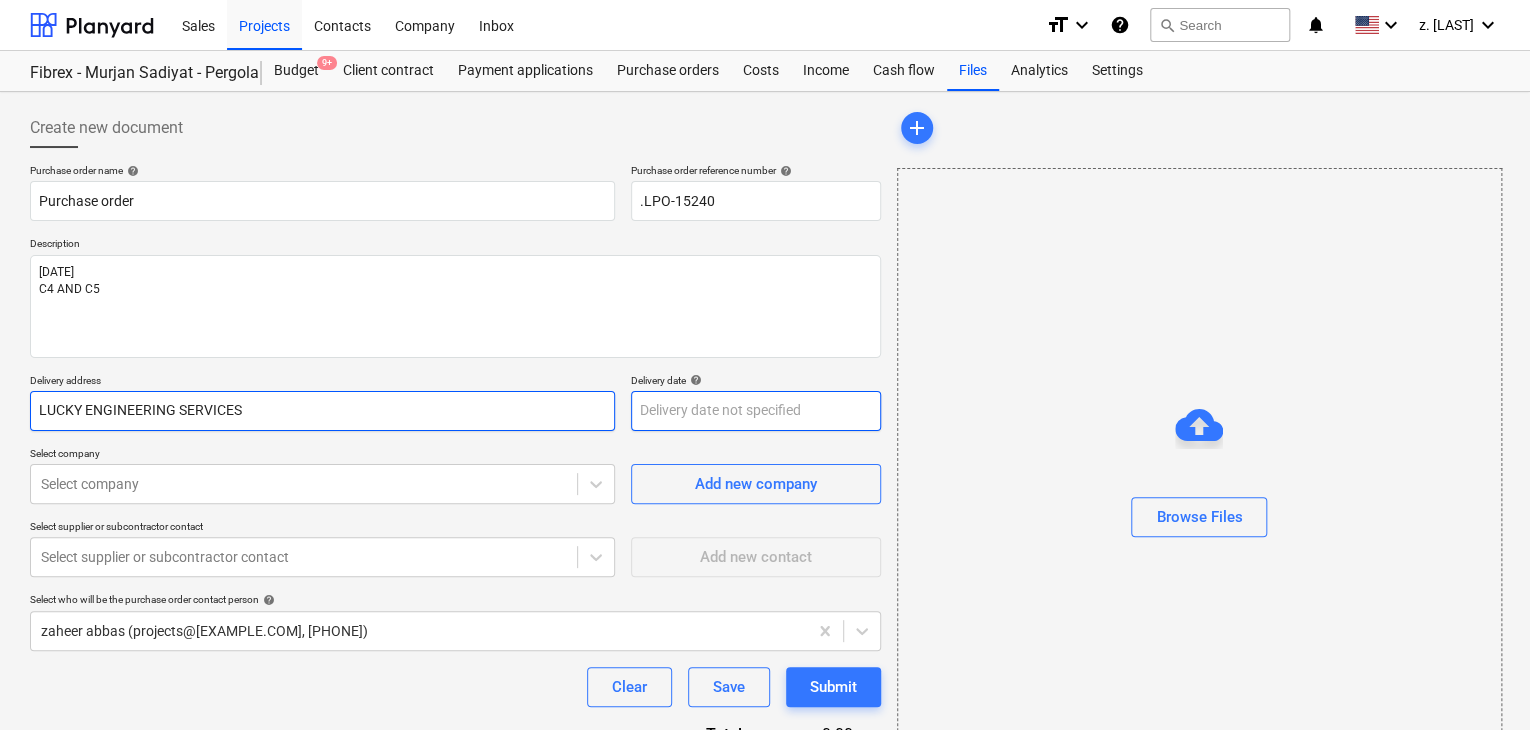 type on "LUCKY ENGINEERING SERVICES" 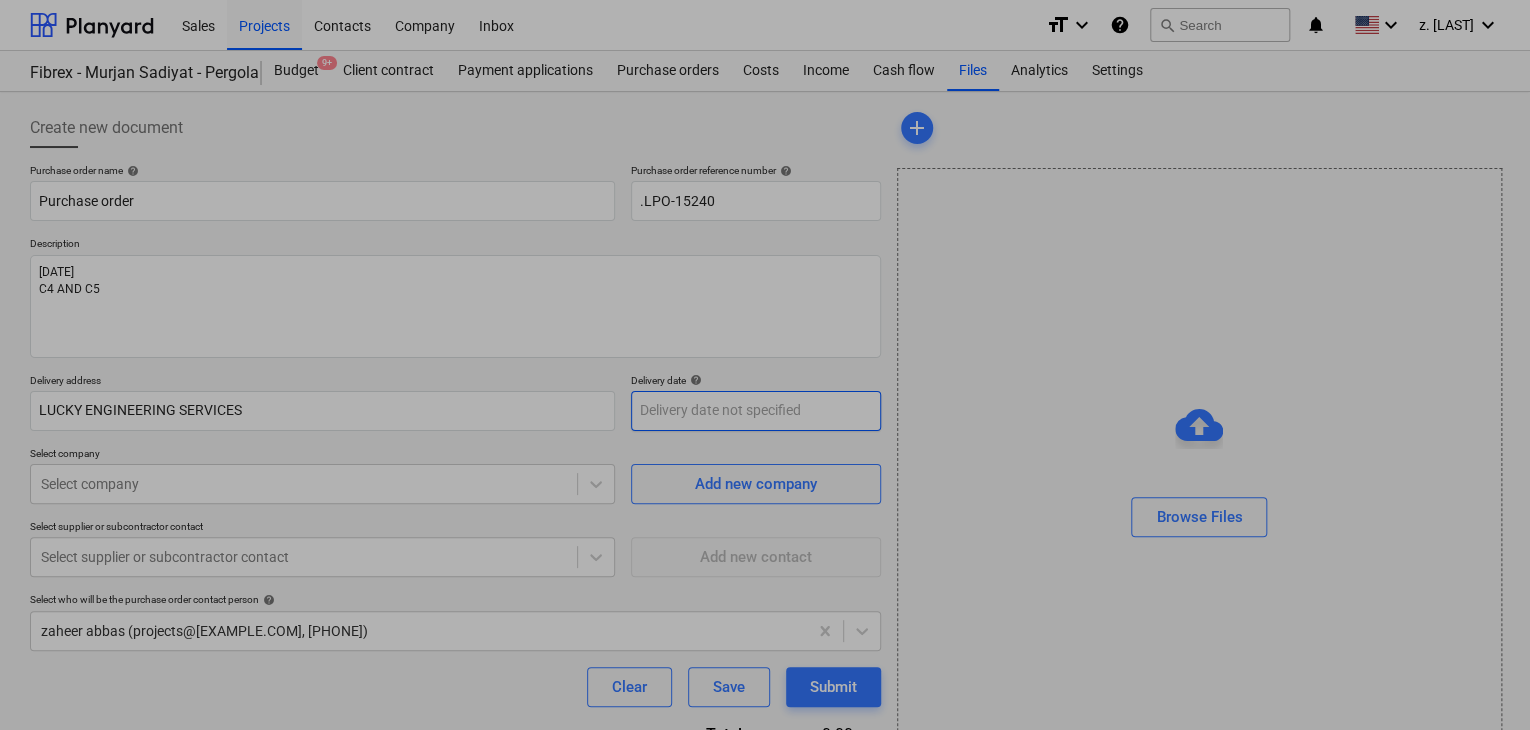 click on "Sales Projects Contacts Company Inbox format_size keyboard_arrow_down help search Search notifications 0 keyboard_arrow_down z. abbas keyboard_arrow_down Fibrex - Murjan Sadiyat - Pergola & Canopies Budget 9+ Client contract Payment applications Purchase orders Costs Income Cash flow Files Analytics Settings Create new document Purchase order name help Purchase order Purchase order reference number help .LPO-15240 Description [DATE] C4 AND C5 Delivery address LUCKY ENGINEERING SERVICES Delivery date help Press the down arrow key to interact with the calendar and select a date. Press the question mark key to get the keyboard shortcuts for changing dates. Select company Select company Add new company Select supplier or subcontractor contact Select supplier or subcontractor contact Add new contact Select who will be the purchase order contact person help zaheer abbas (projects@litcouae.com, [PHONE]) Clear Save Submit Total 0.00د.إ.‏ Select line-items to add help Select in bulk add
x" at bounding box center (765, 365) 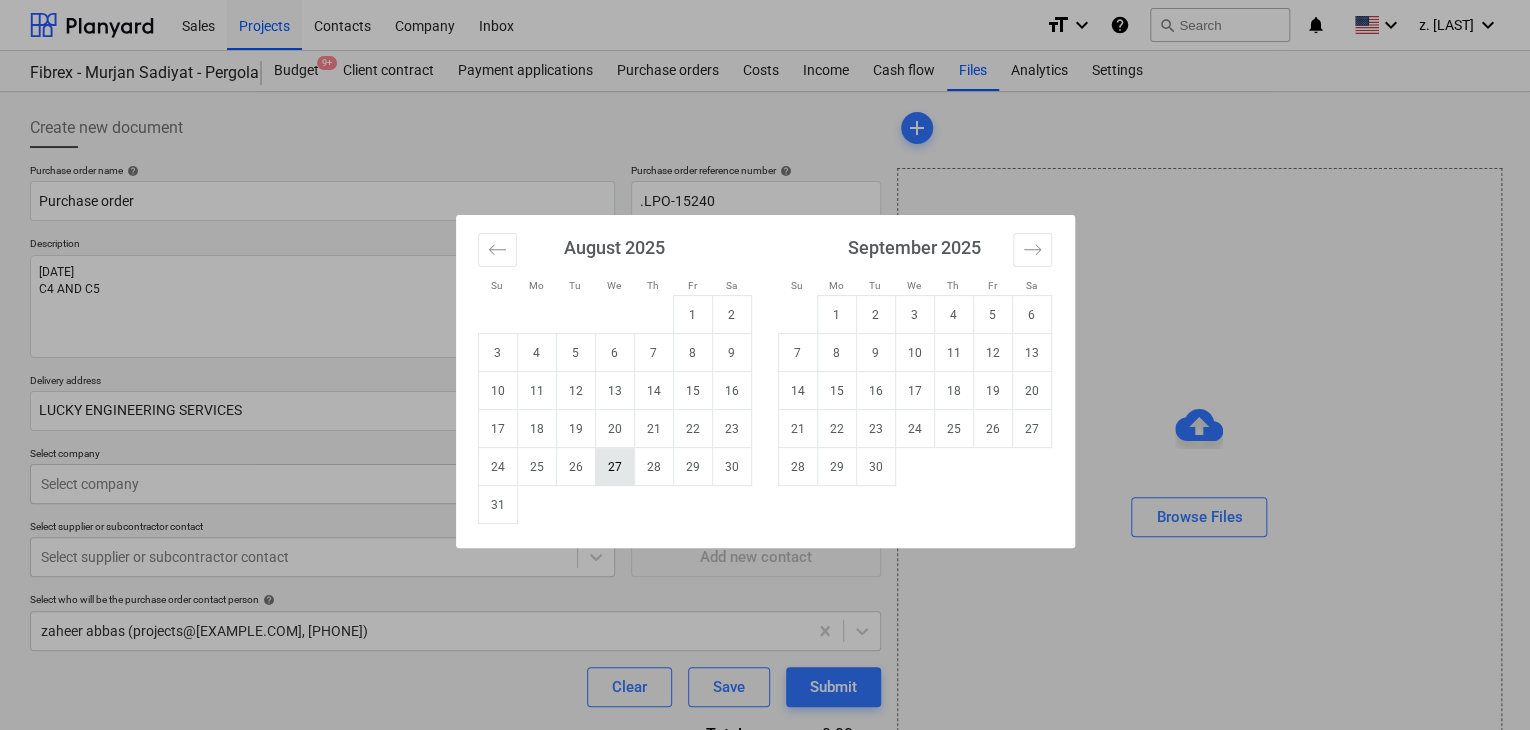click on "27" at bounding box center [614, 467] 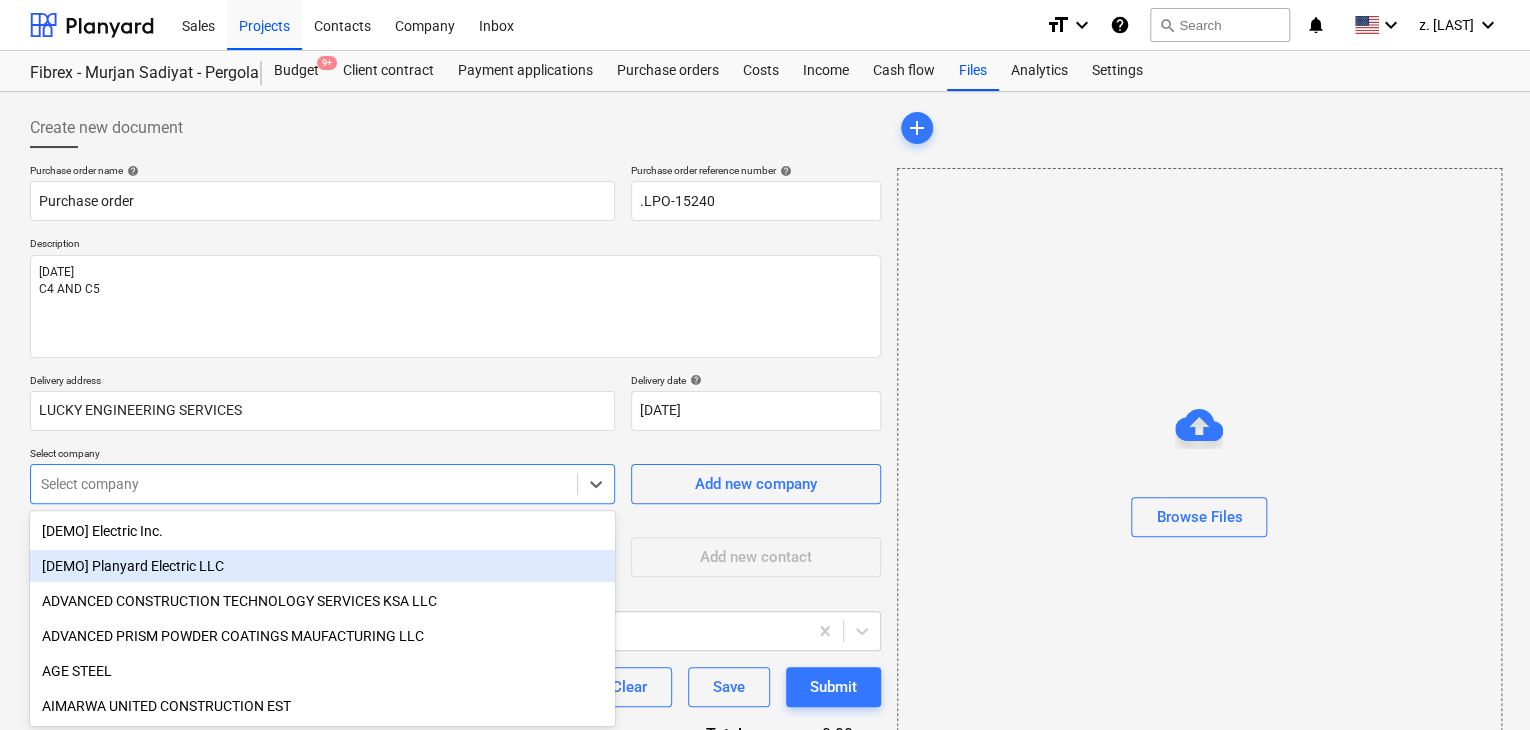 scroll, scrollTop: 93, scrollLeft: 0, axis: vertical 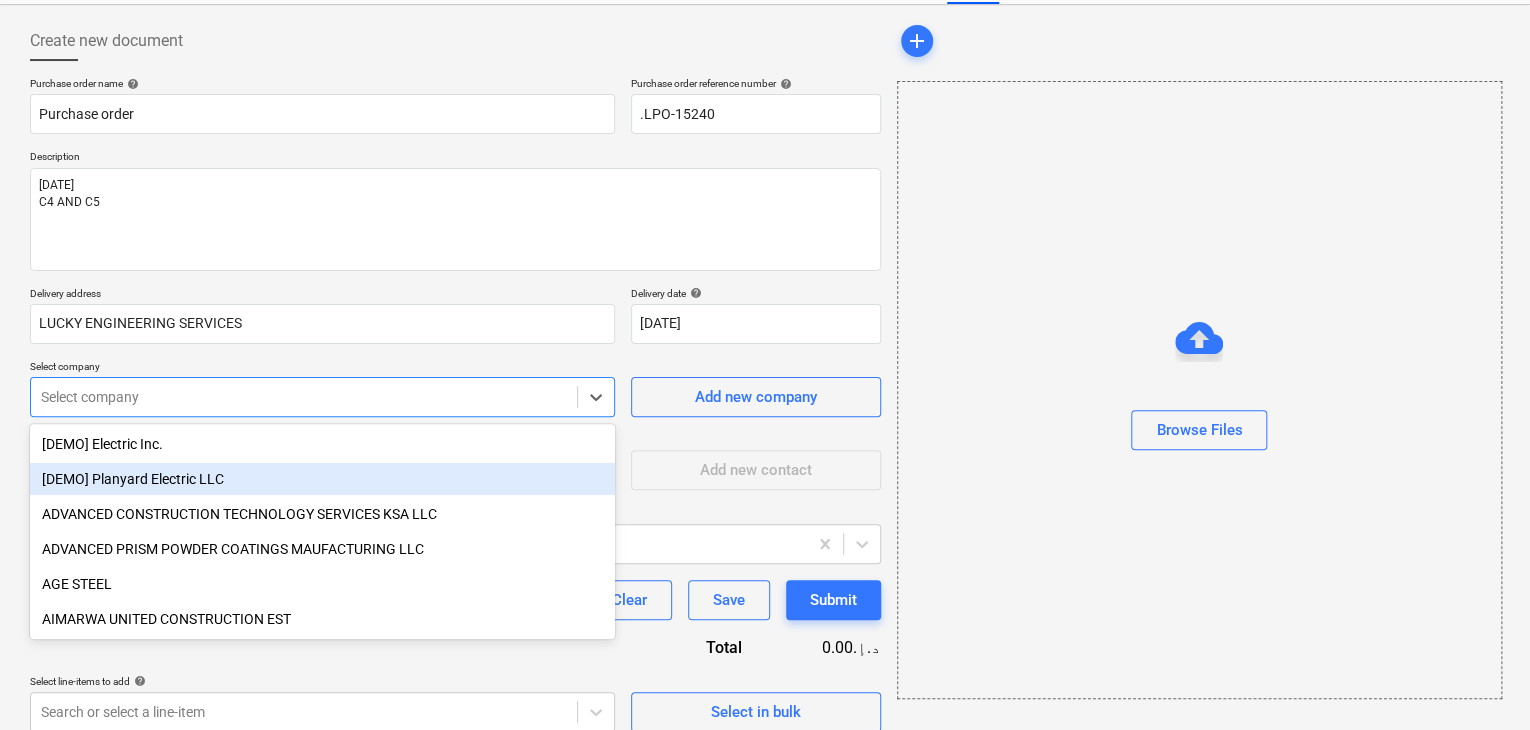 click on "Sales Projects Contacts Company Inbox format_size keyboard_arrow_down help search Search notifications 0 keyboard_arrow_down z. abbas keyboard_arrow_down Fibrex - Murjan Sadiyat - Pergola & Canopies Budget 9+ Client contract Payment applications Purchase orders Costs Income Cash flow Files Analytics Settings Create new document Purchase order name help Purchase order Purchase order reference number help .LPO-15240 Description 03/AUG/2025
C4 AND C5 Delivery address LUCKY ENGINEERING SERVICES Delivery date help 27 Aug 2025 27.08.2025 Press the down arrow key to interact with the calendar and
select a date. Press the question mark key to get the keyboard shortcuts for changing dates. Select company option [DEMO] Planyard Electric LLC   focused, 2 of 211. 211 results available. Use Up and Down to choose options, press Enter to select the currently focused option, press Escape to exit the menu, press Tab to select the option and exit the menu. Select company Add new company Add new contact help Clear Save" at bounding box center (765, 278) 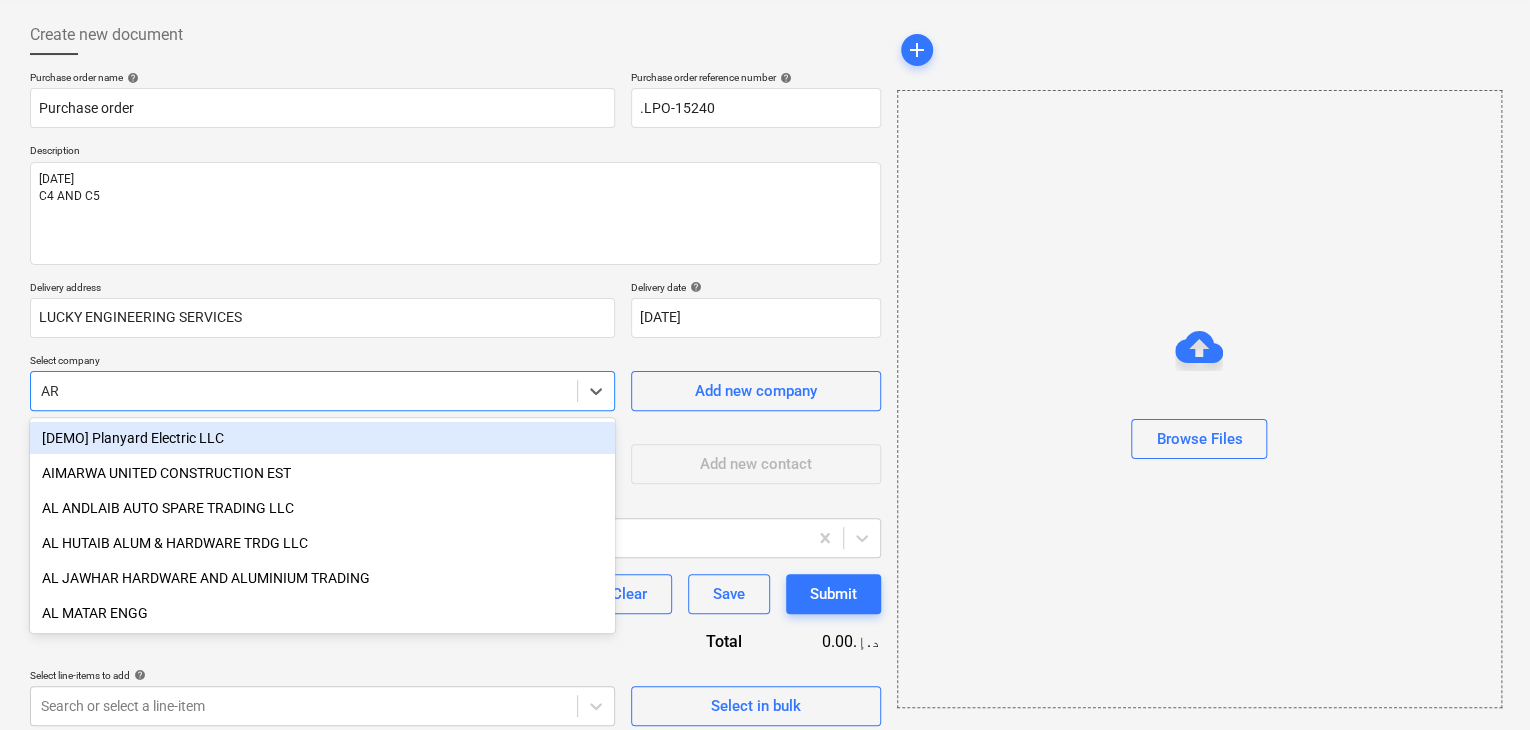type on "ARI" 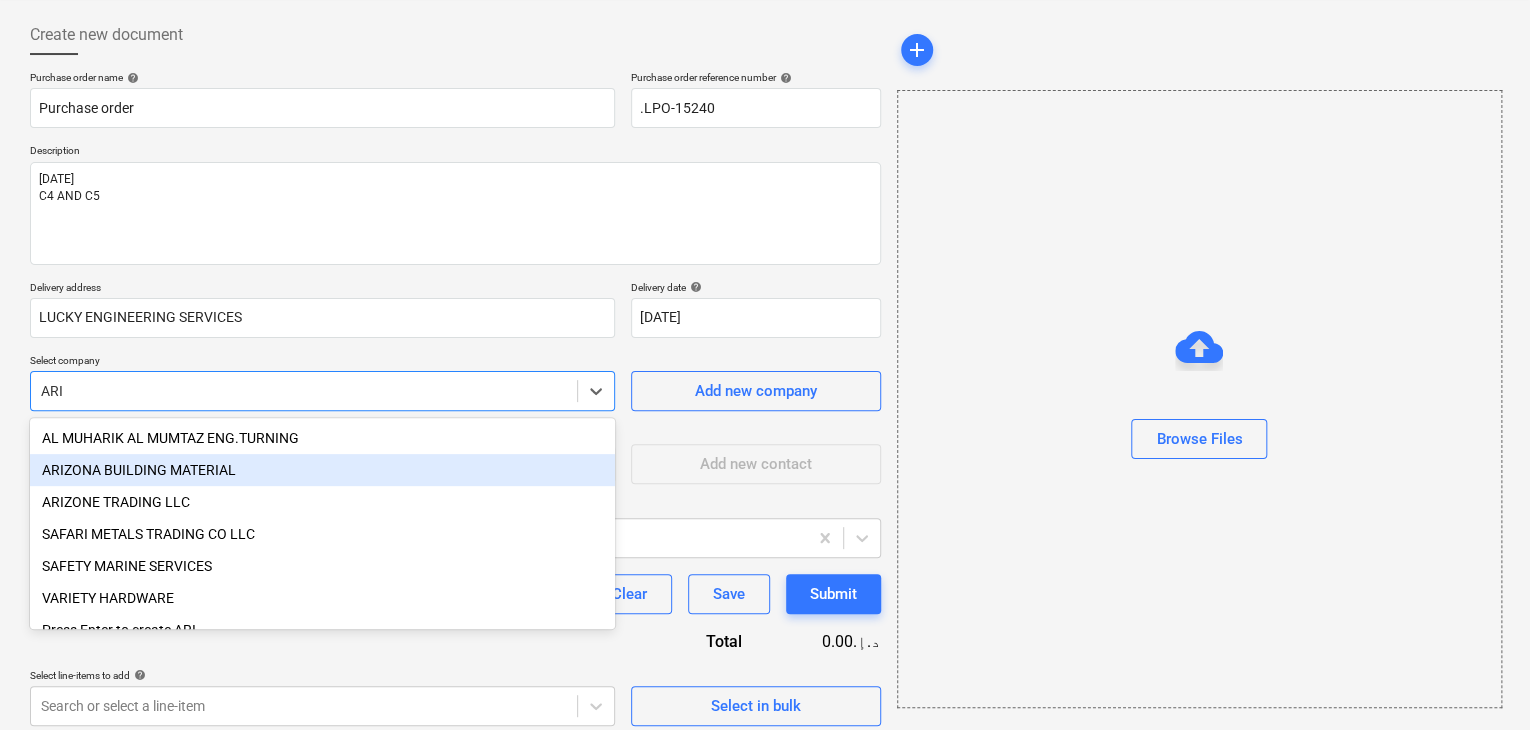 click on "ARIZONA BUILDING MATERIAL" at bounding box center (322, 470) 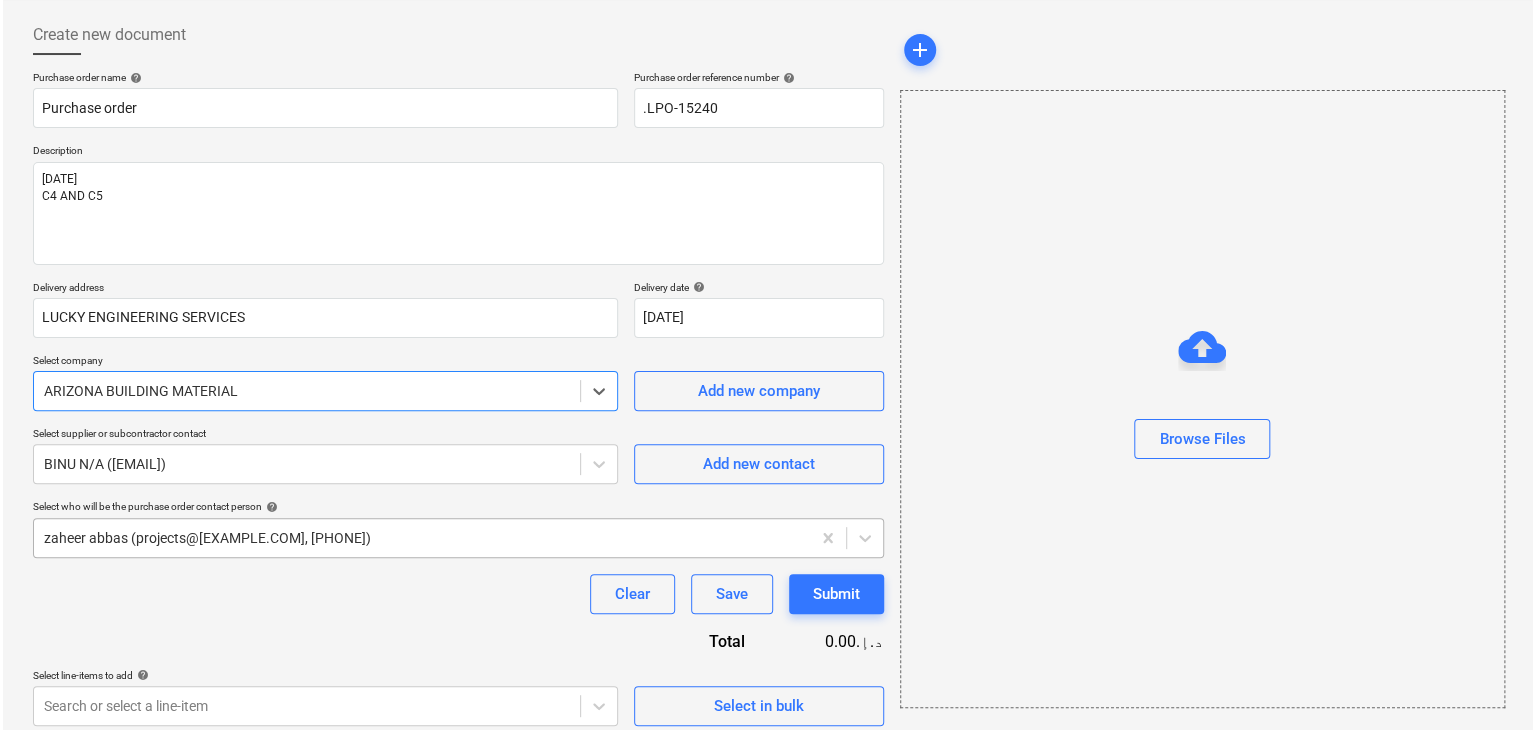 scroll, scrollTop: 104, scrollLeft: 0, axis: vertical 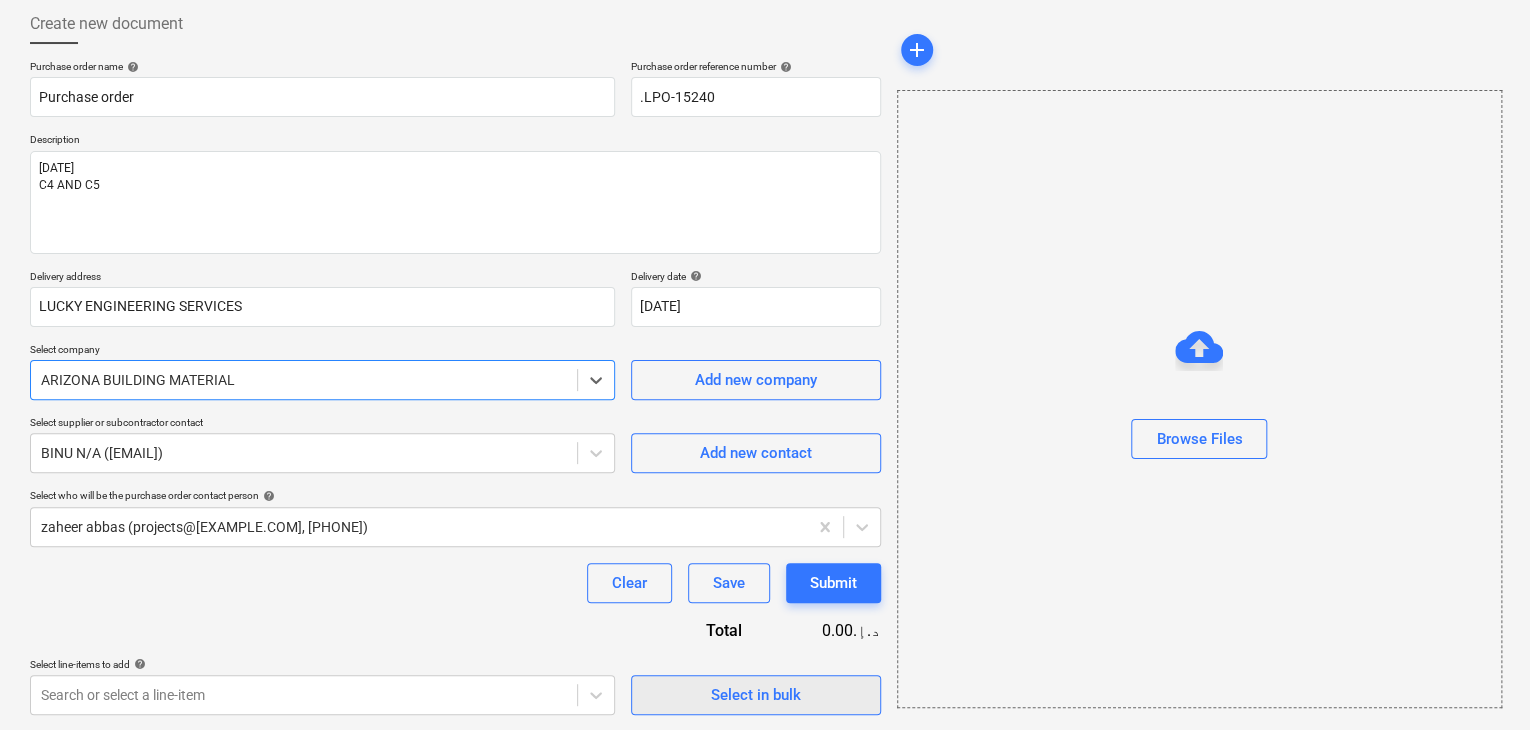 click on "Select in bulk" at bounding box center (756, 695) 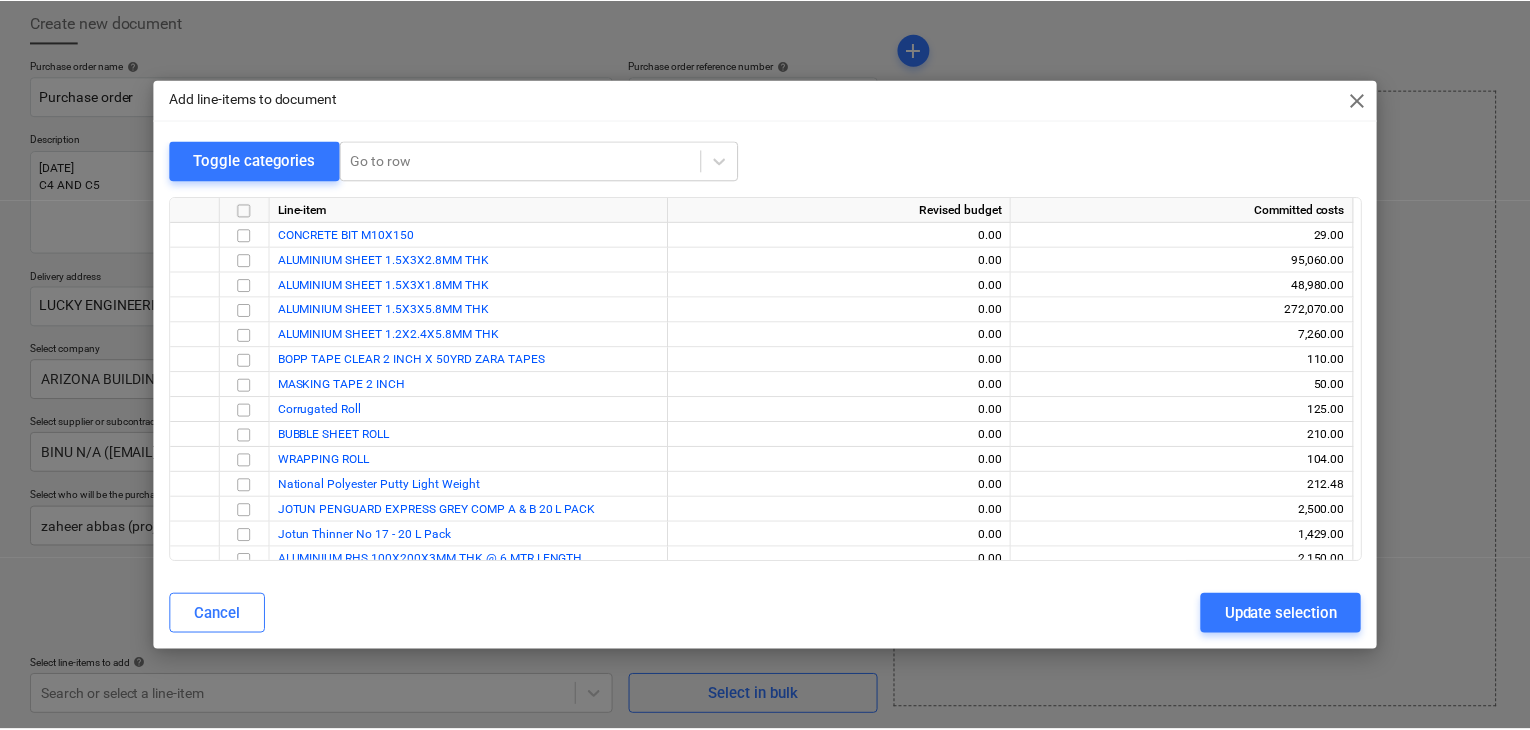 scroll, scrollTop: 1700, scrollLeft: 0, axis: vertical 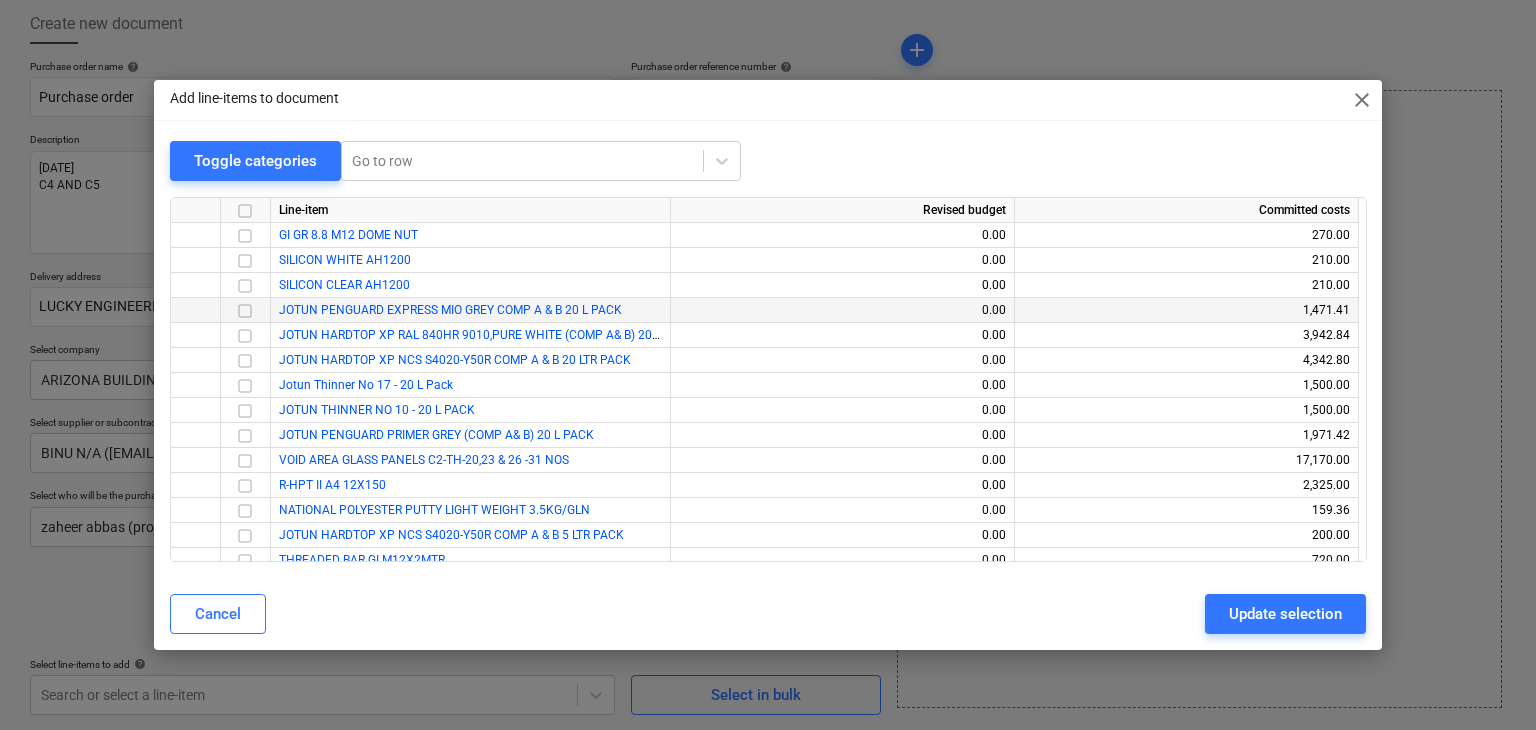 click at bounding box center (246, 310) 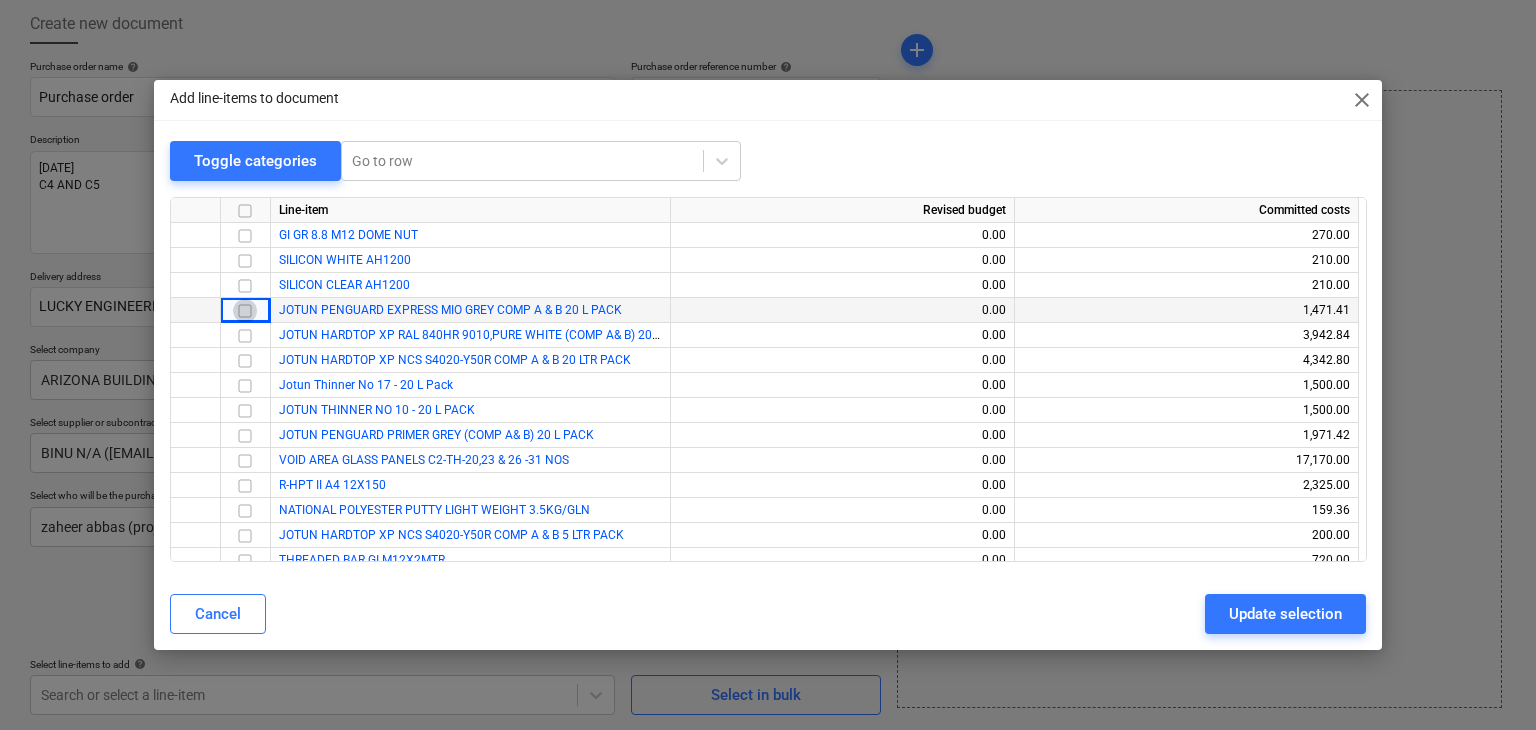 click at bounding box center [245, 311] 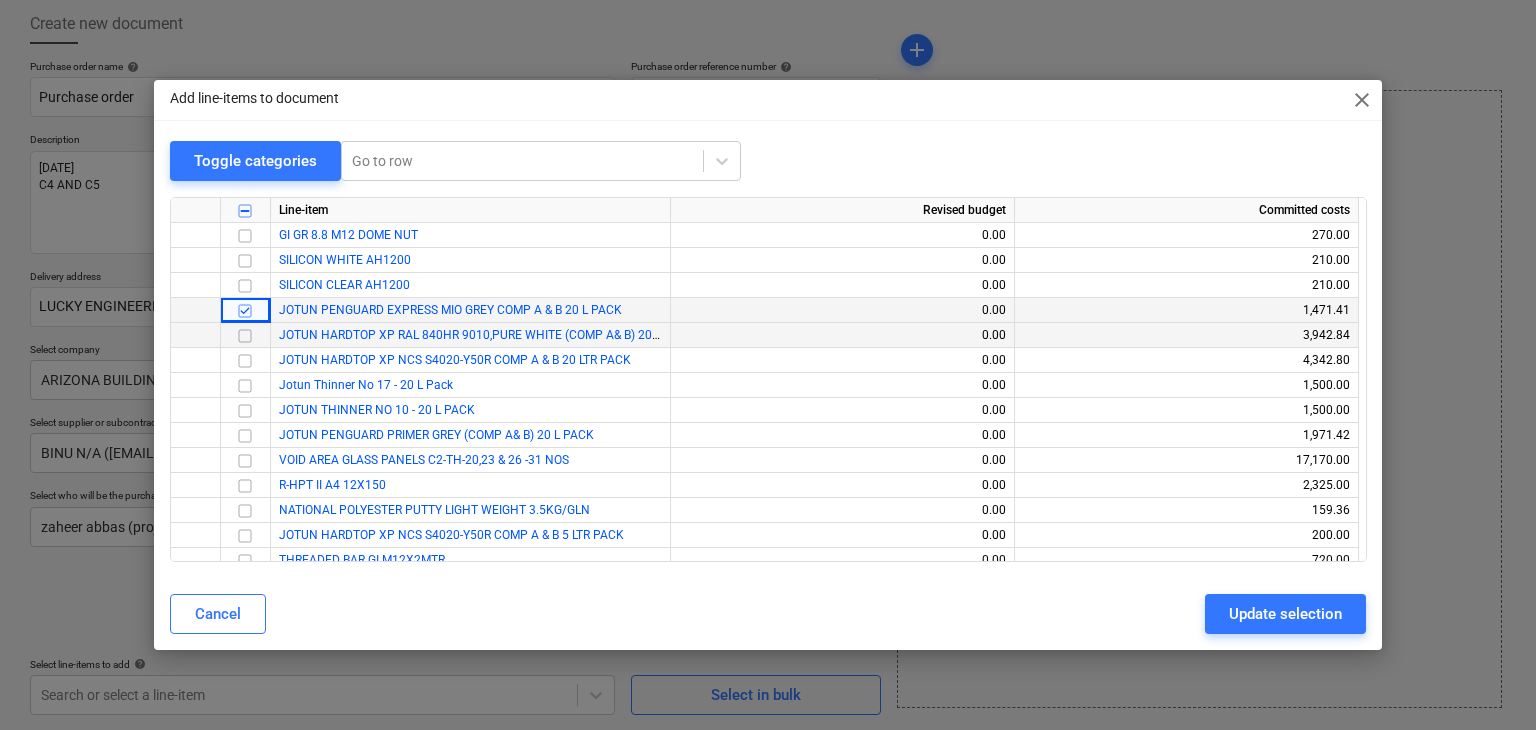 click at bounding box center (245, 336) 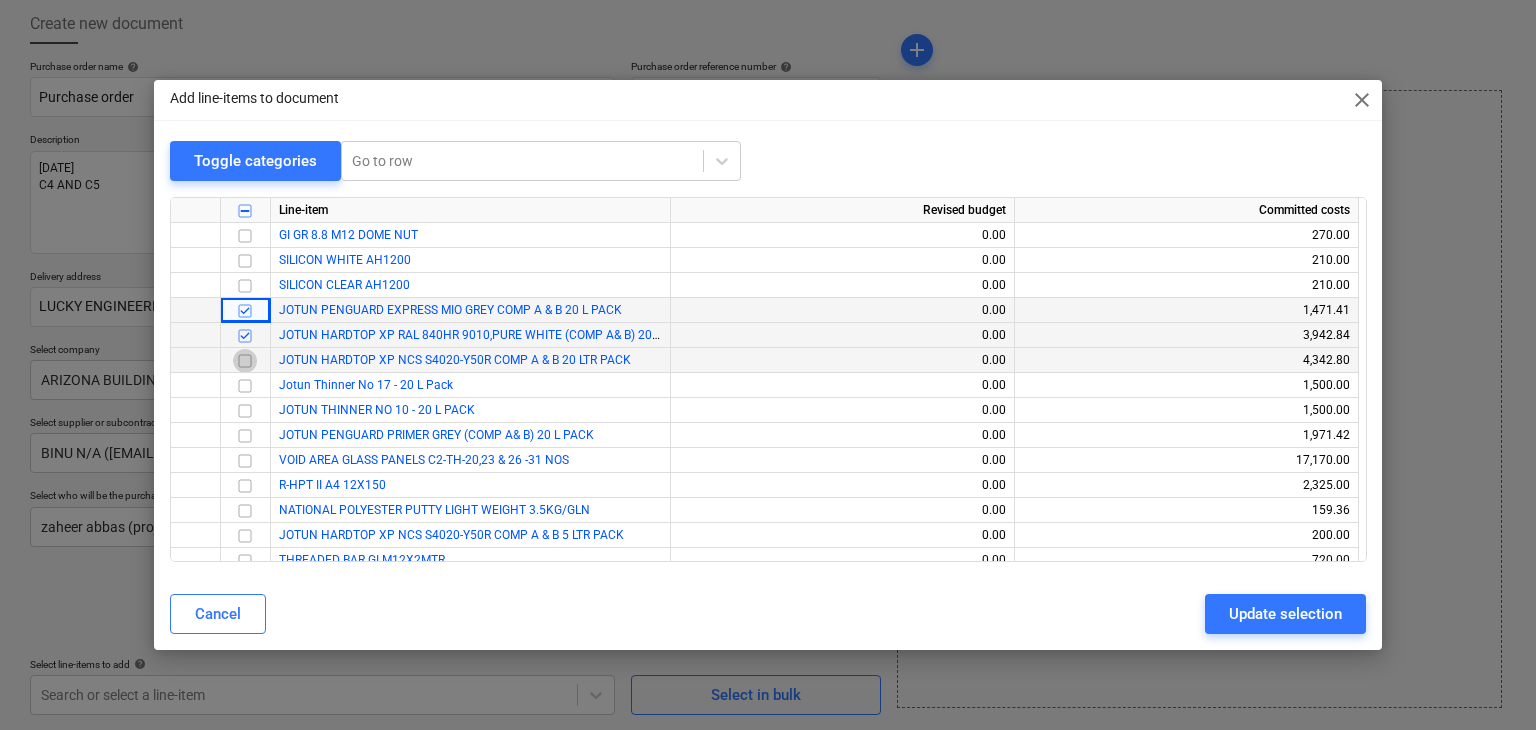 click at bounding box center [245, 361] 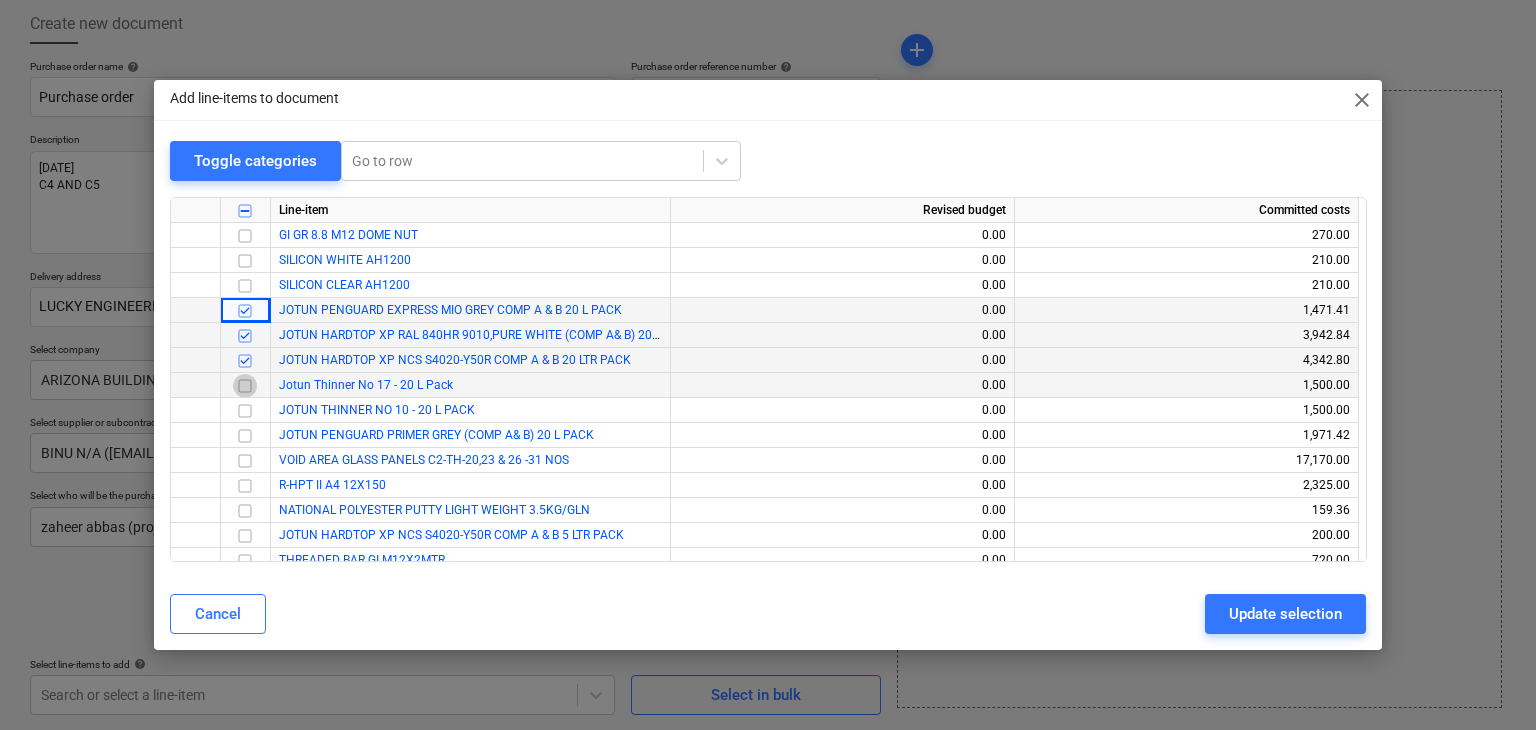 click at bounding box center (245, 386) 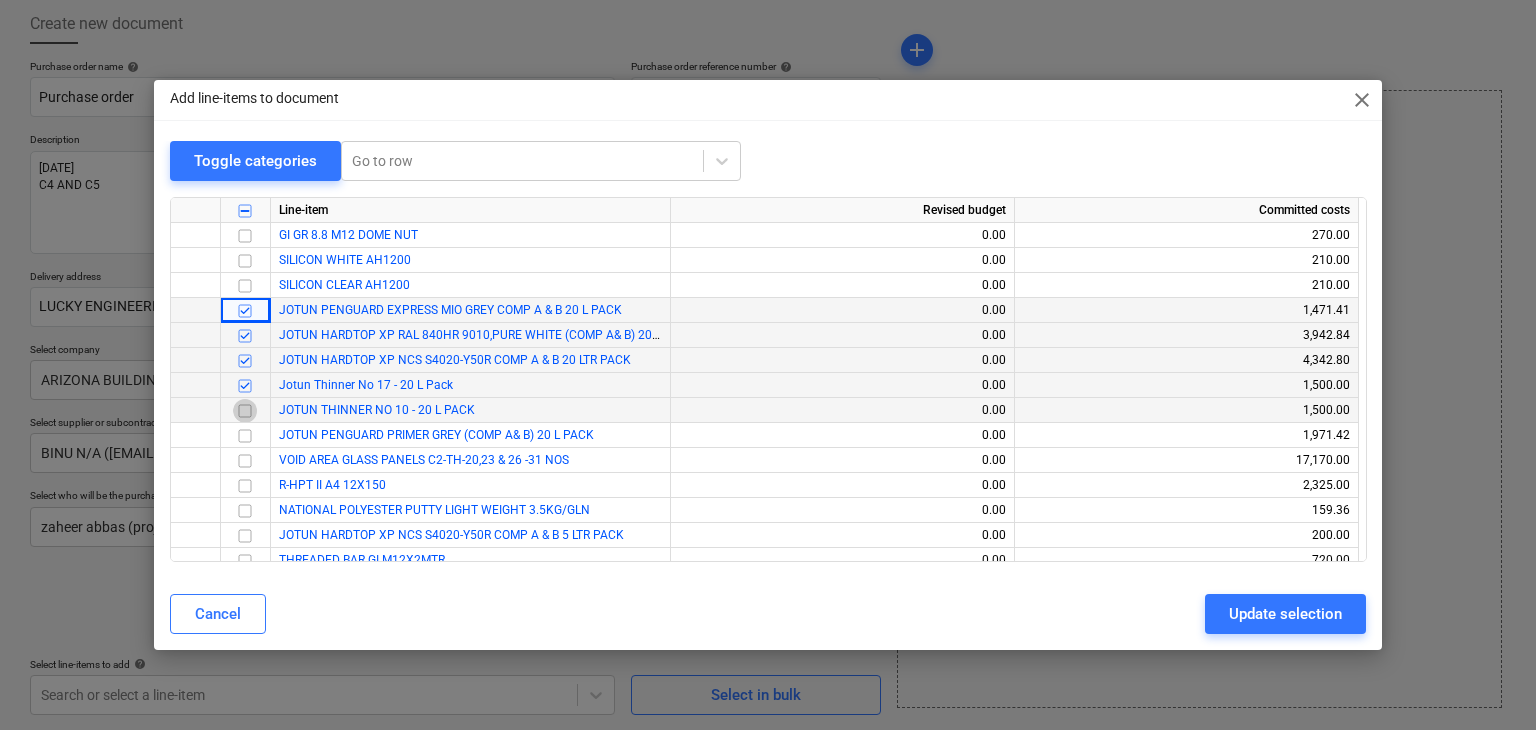 click at bounding box center [245, 411] 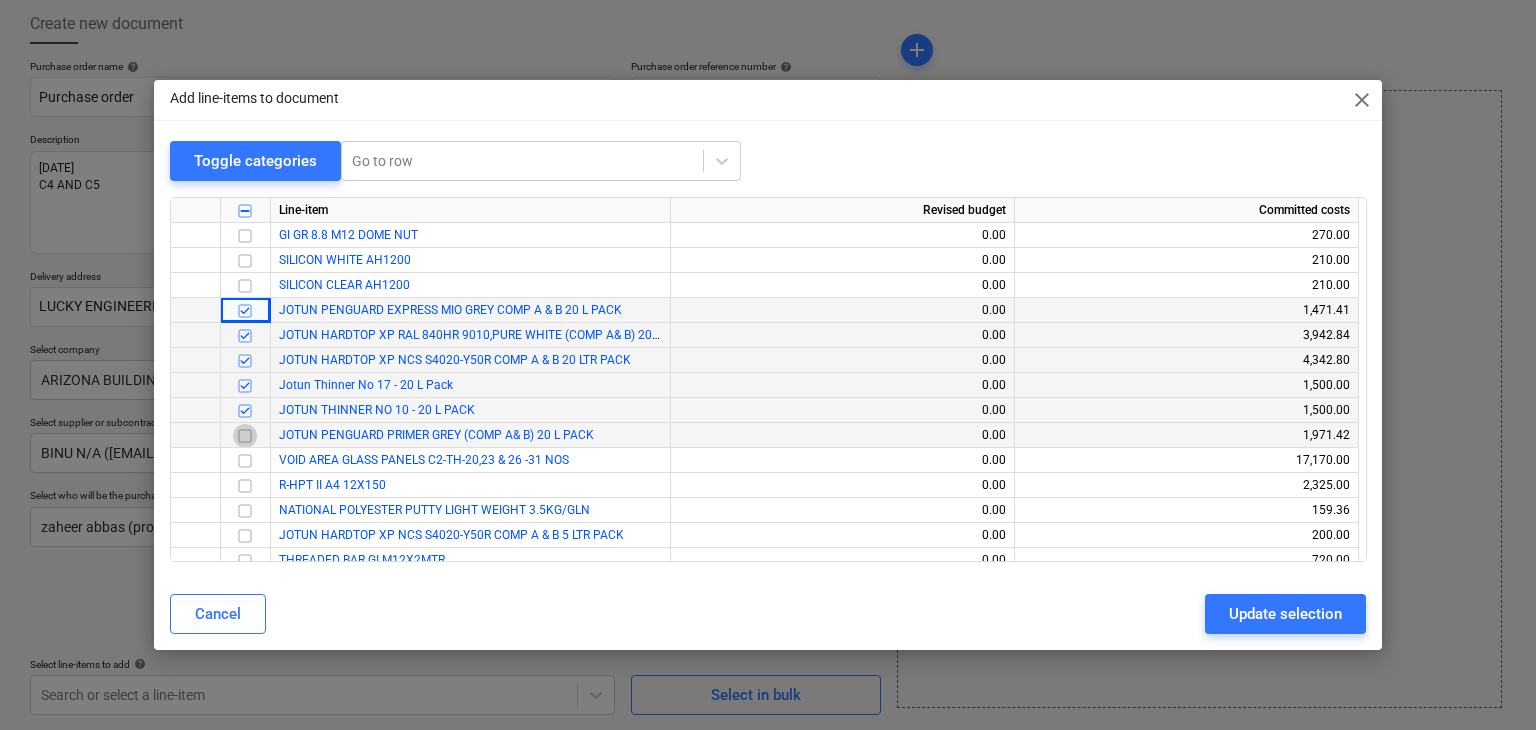 click at bounding box center (245, 436) 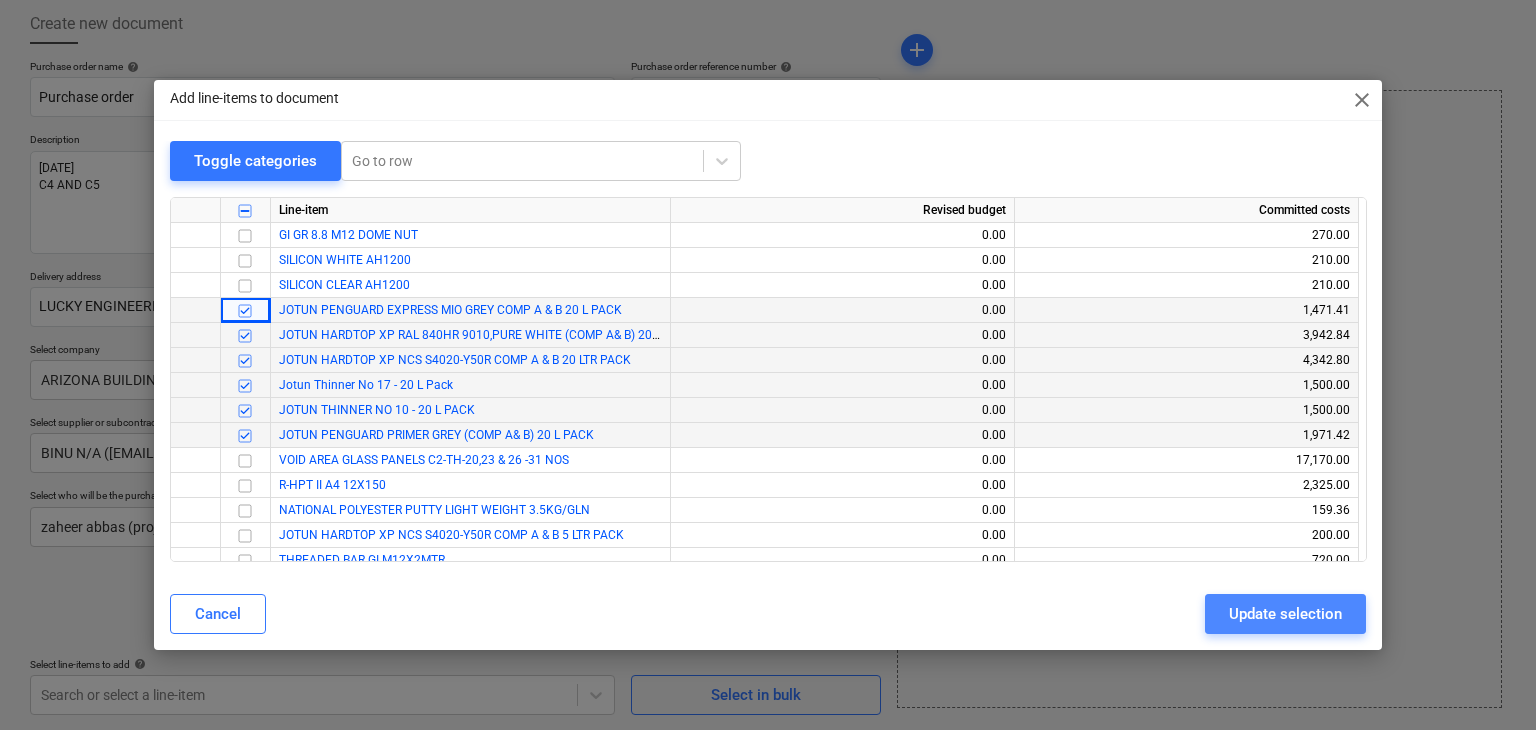 click on "Update selection" at bounding box center [1285, 614] 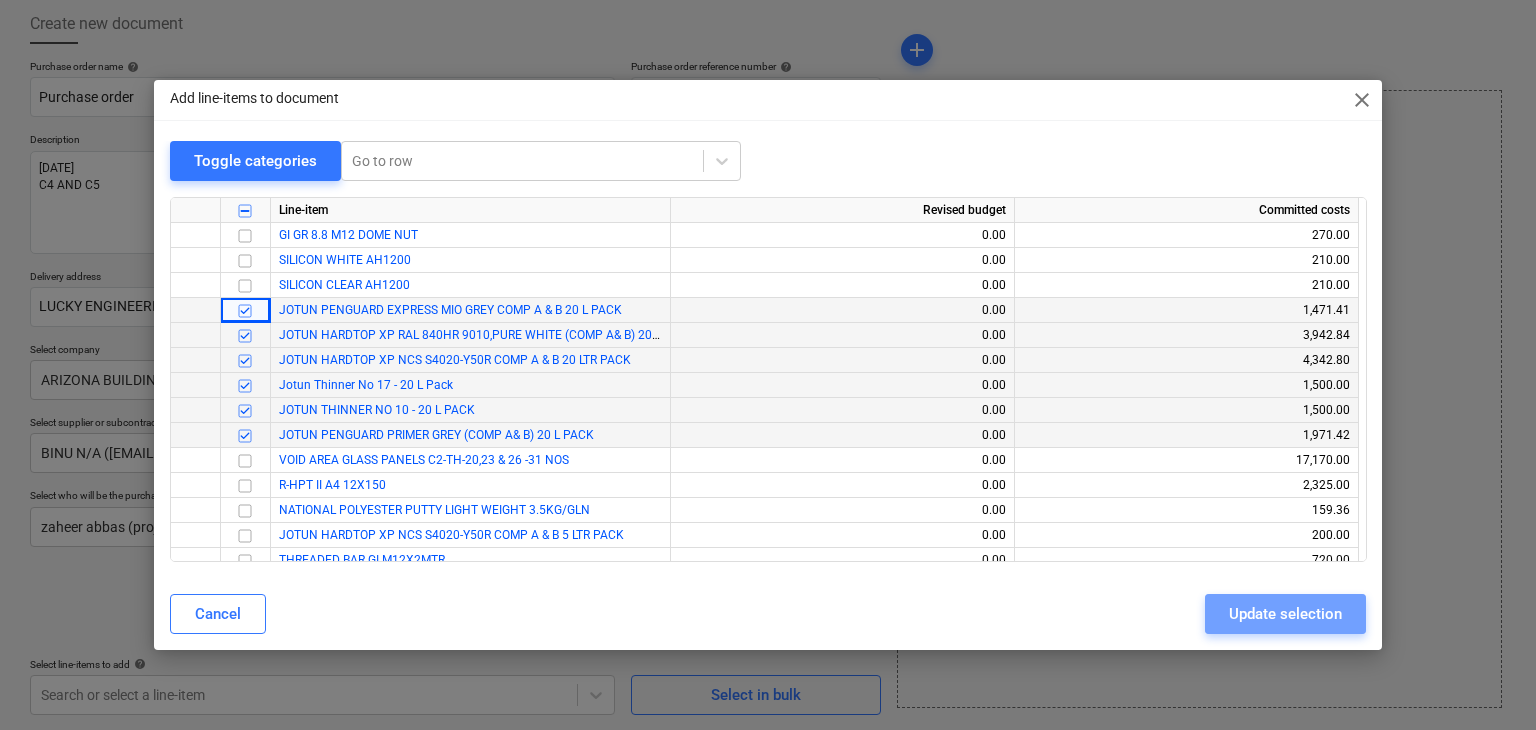 type on "x" 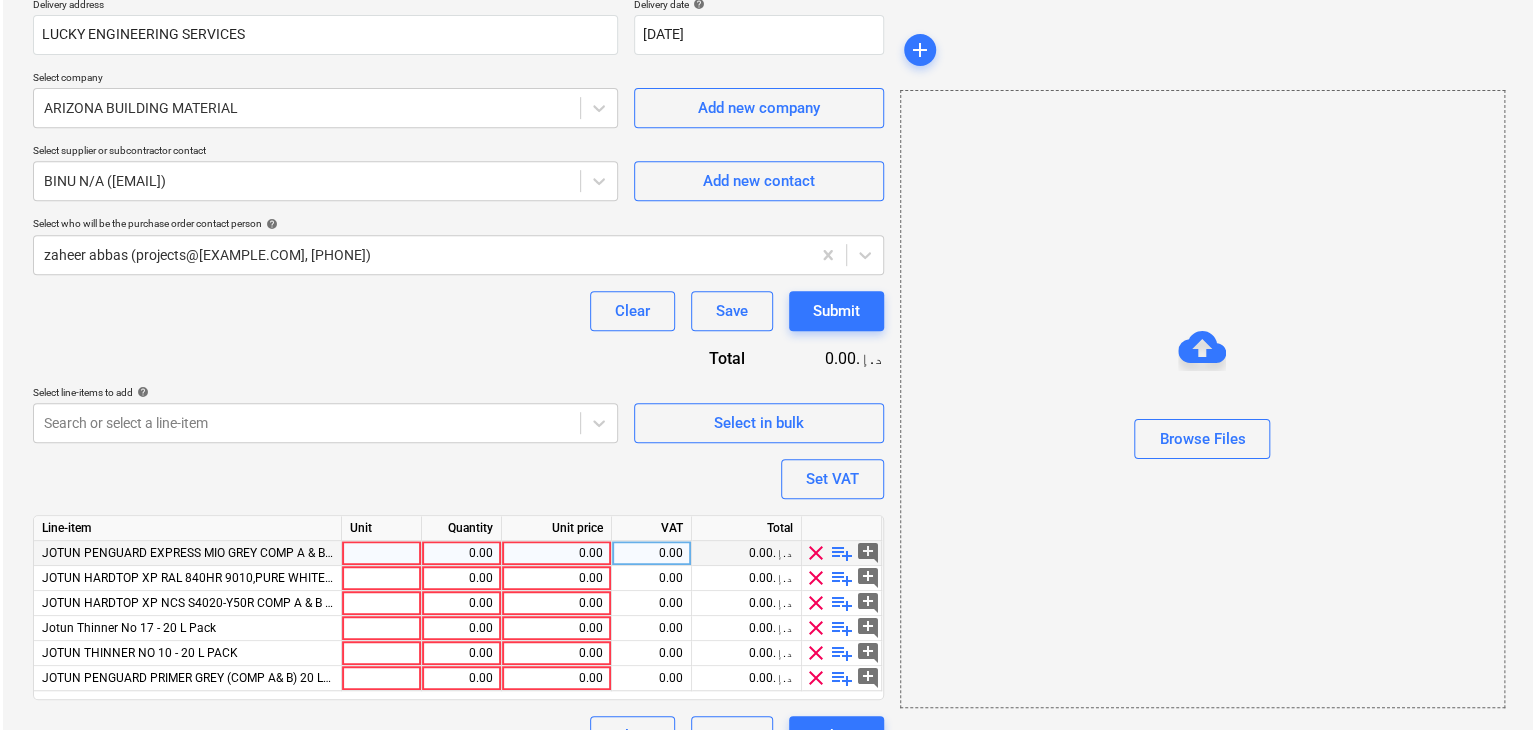 scroll, scrollTop: 404, scrollLeft: 0, axis: vertical 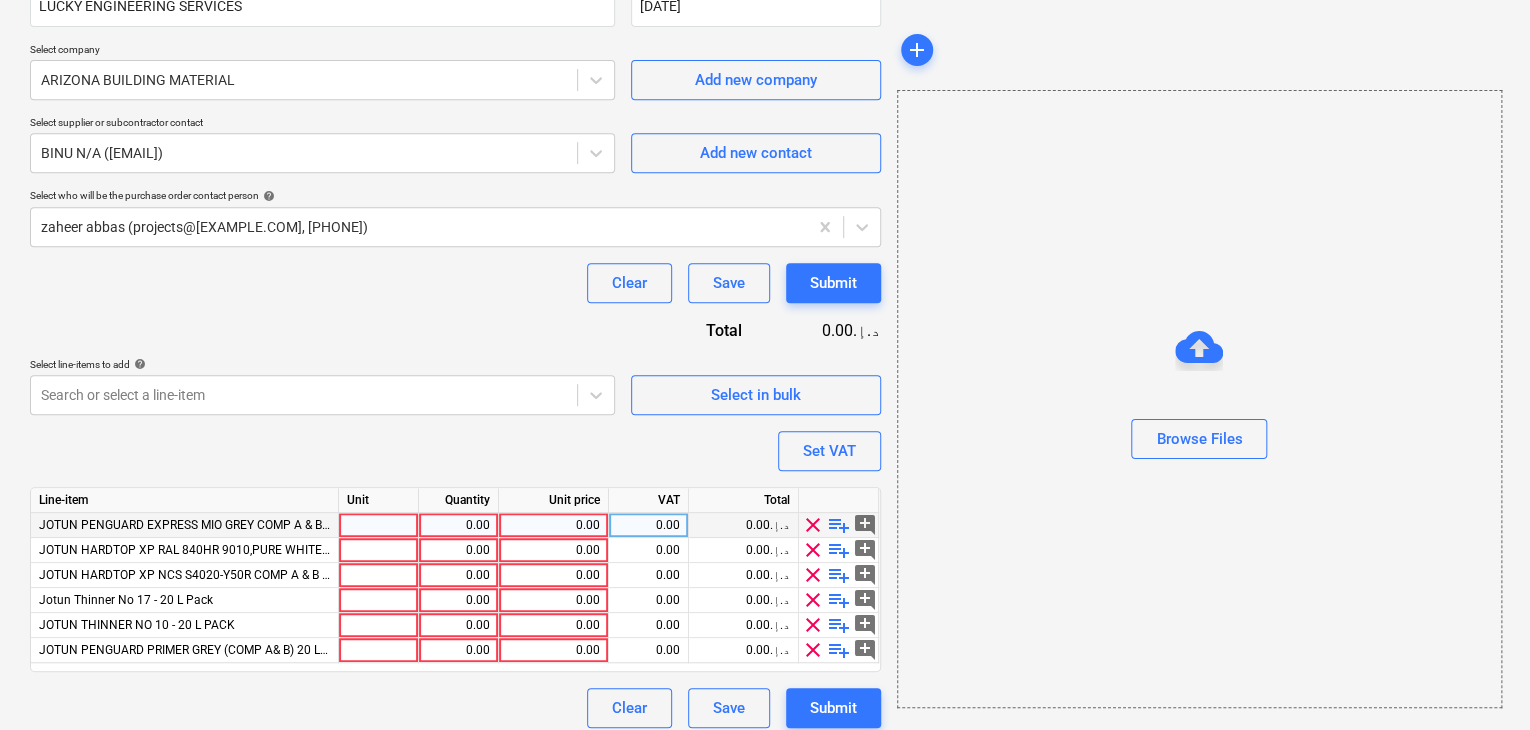 click at bounding box center (379, 525) 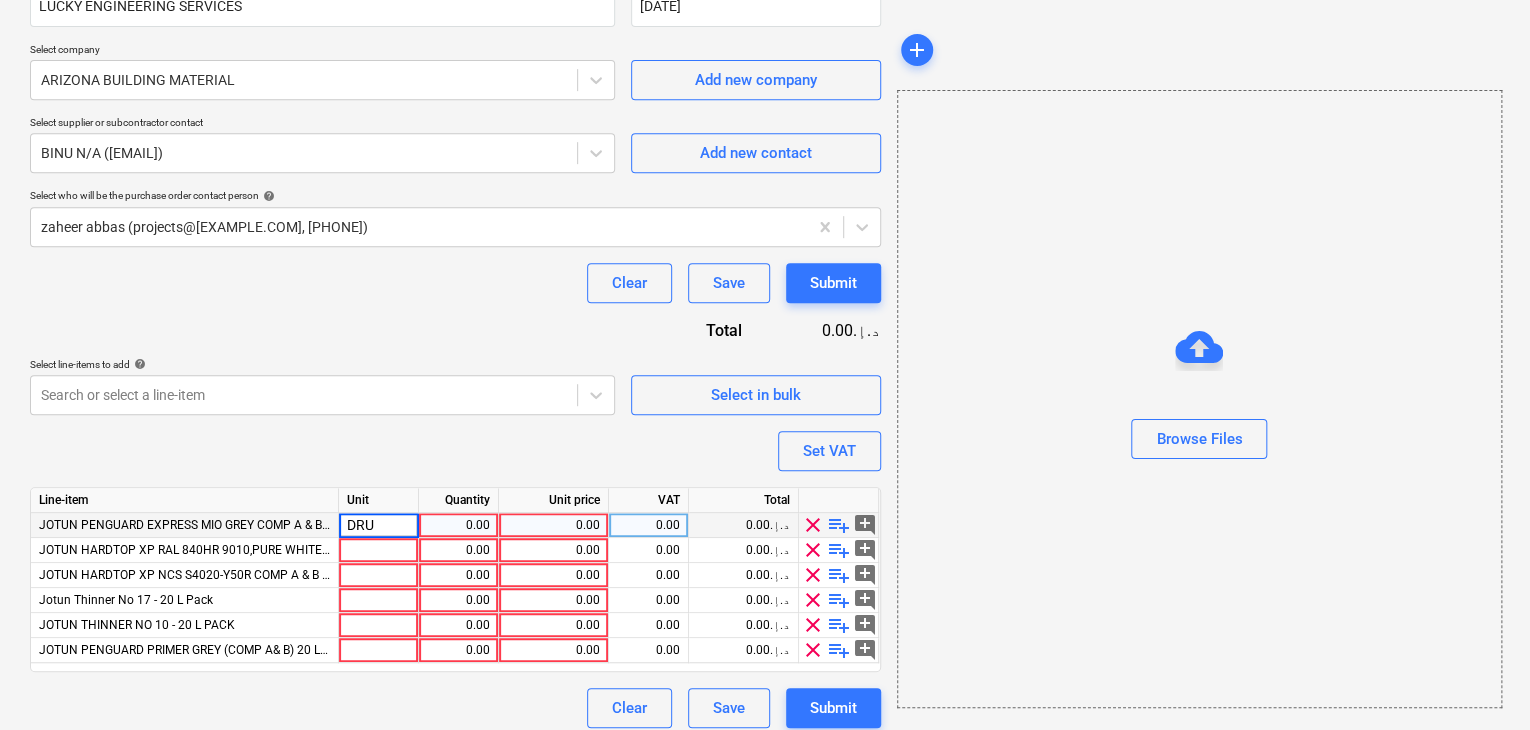 type on "DRUM" 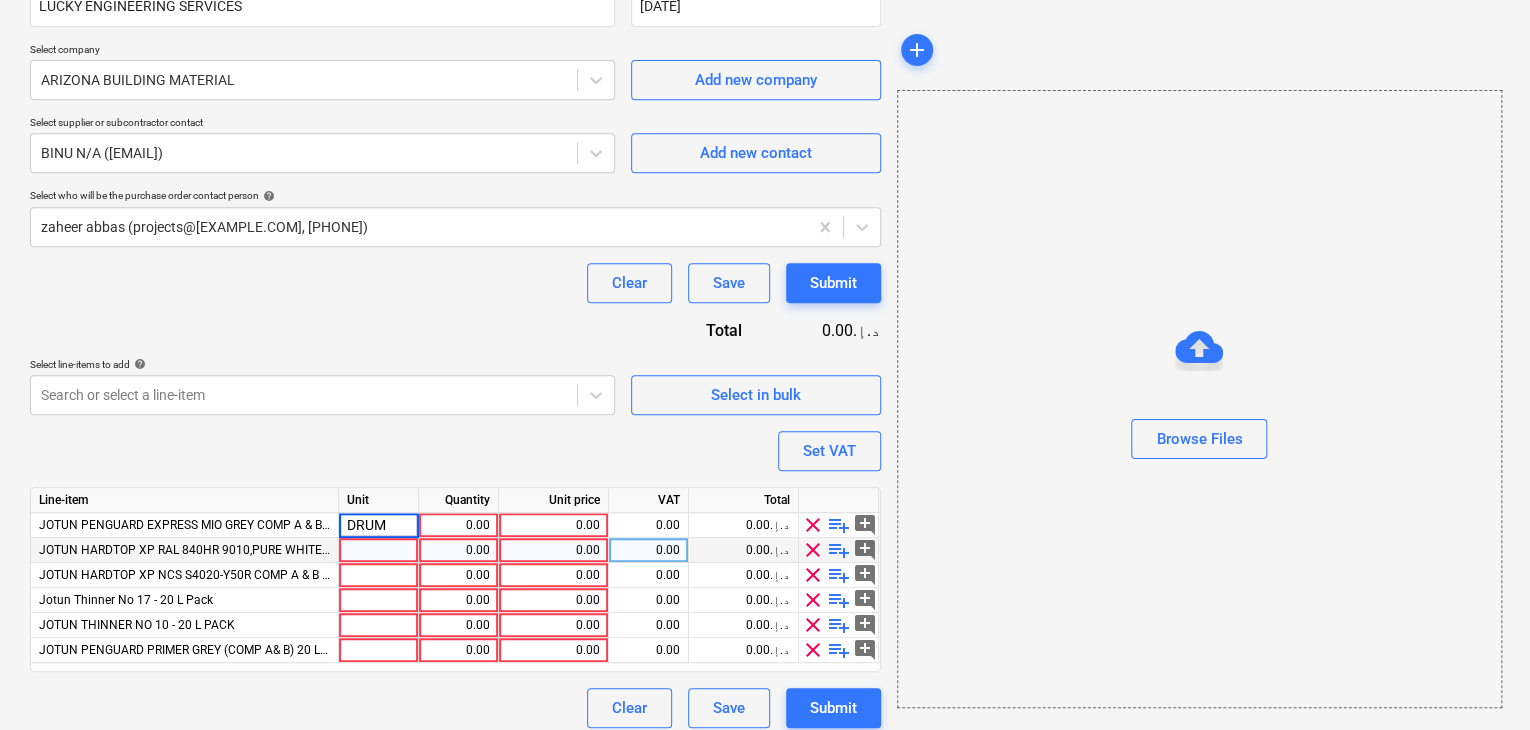 type on "x" 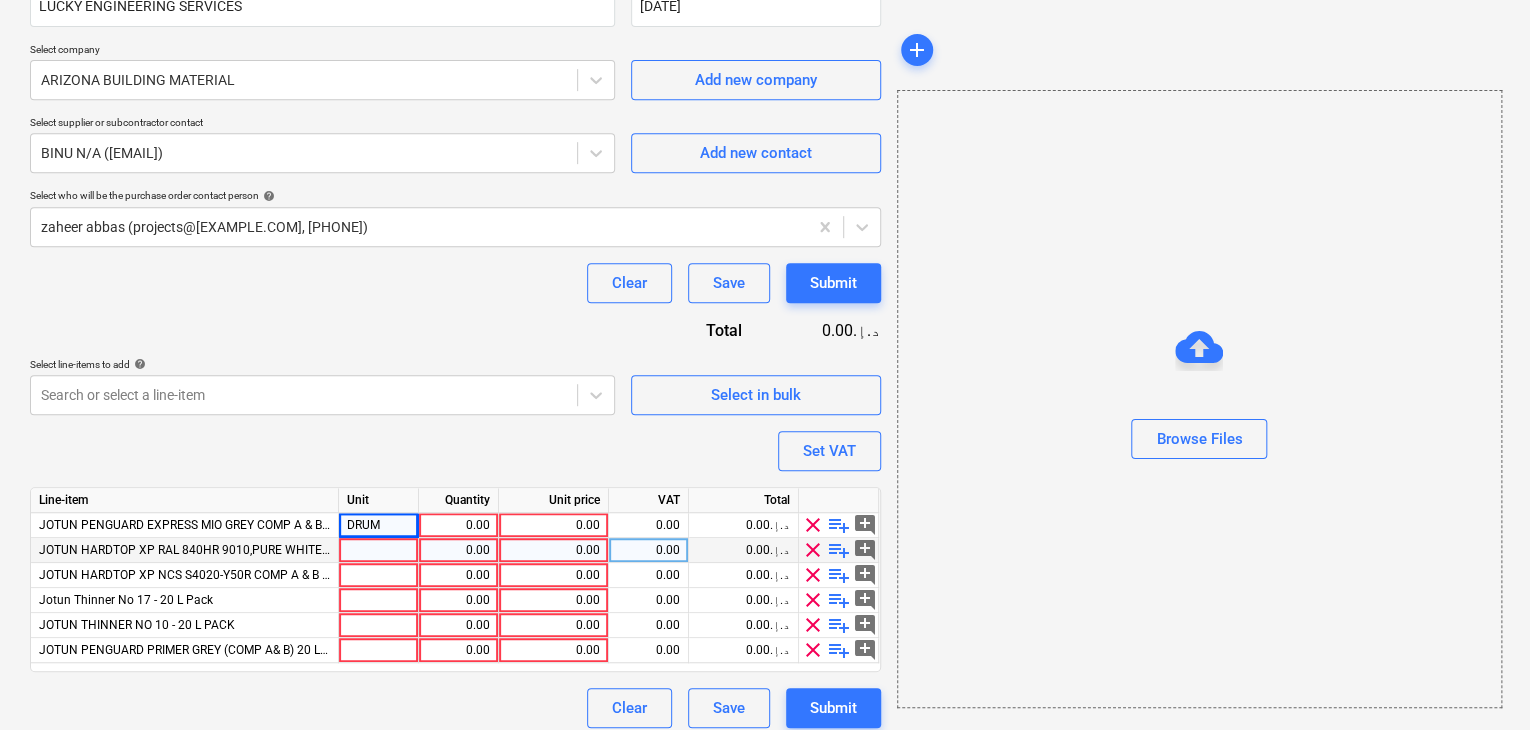 click at bounding box center [379, 550] 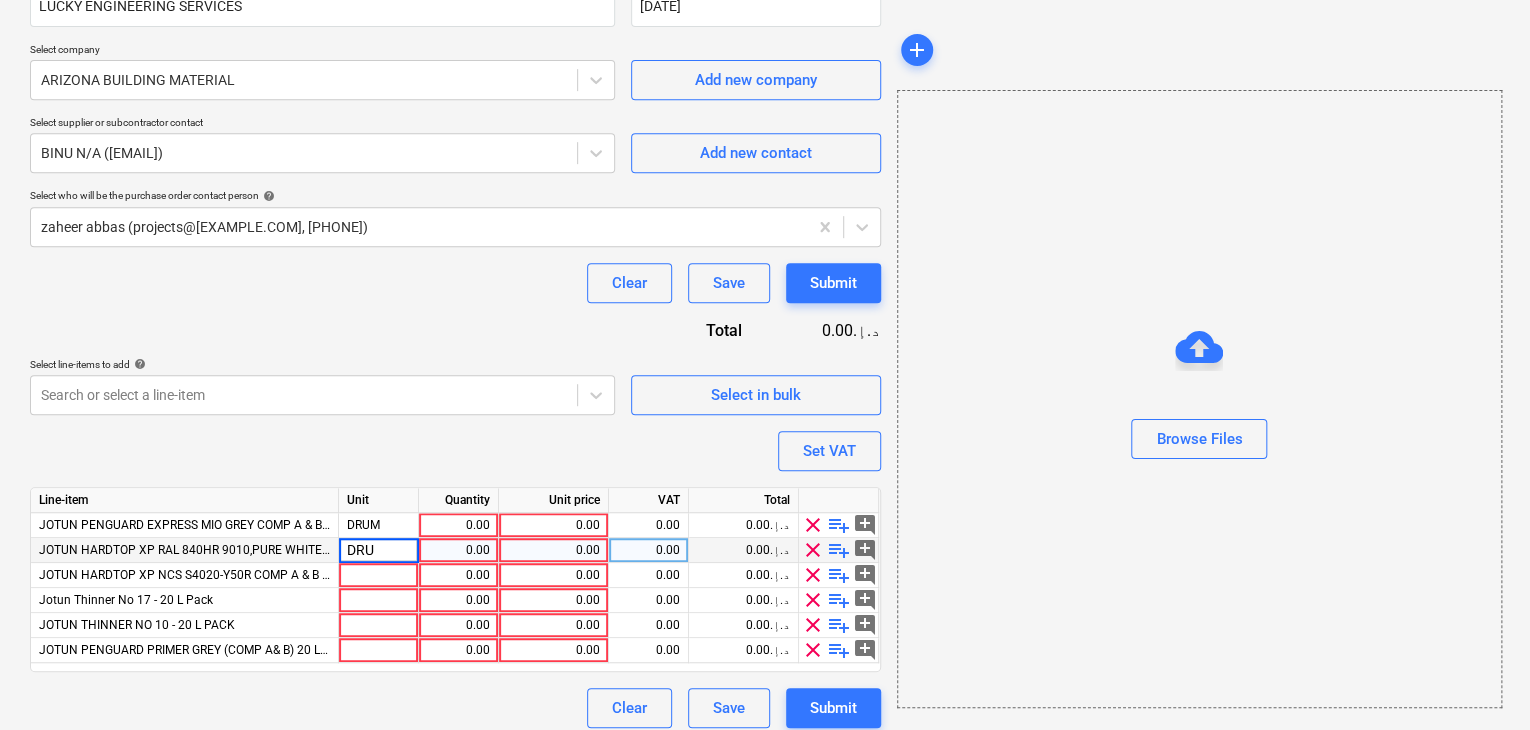 type on "DRUM" 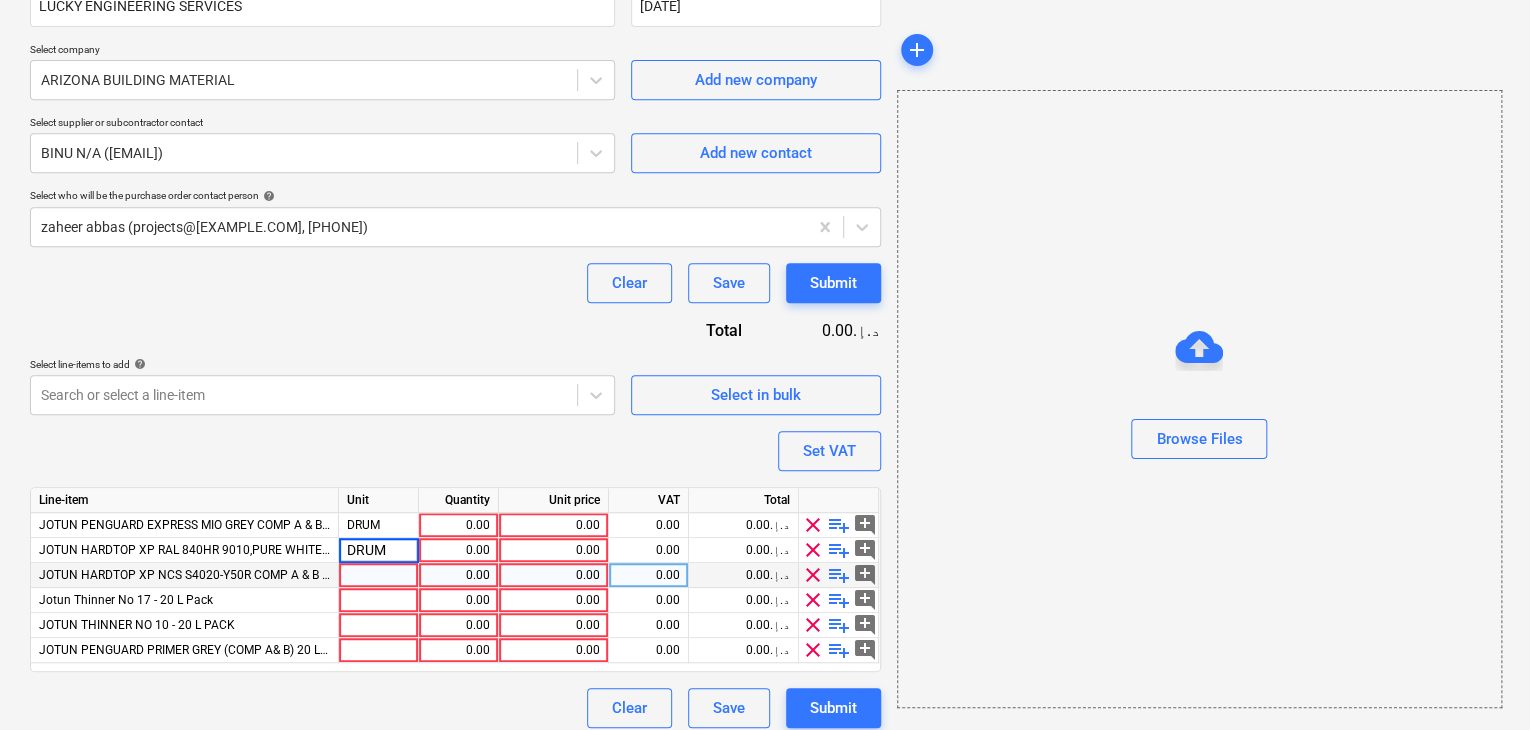 type on "x" 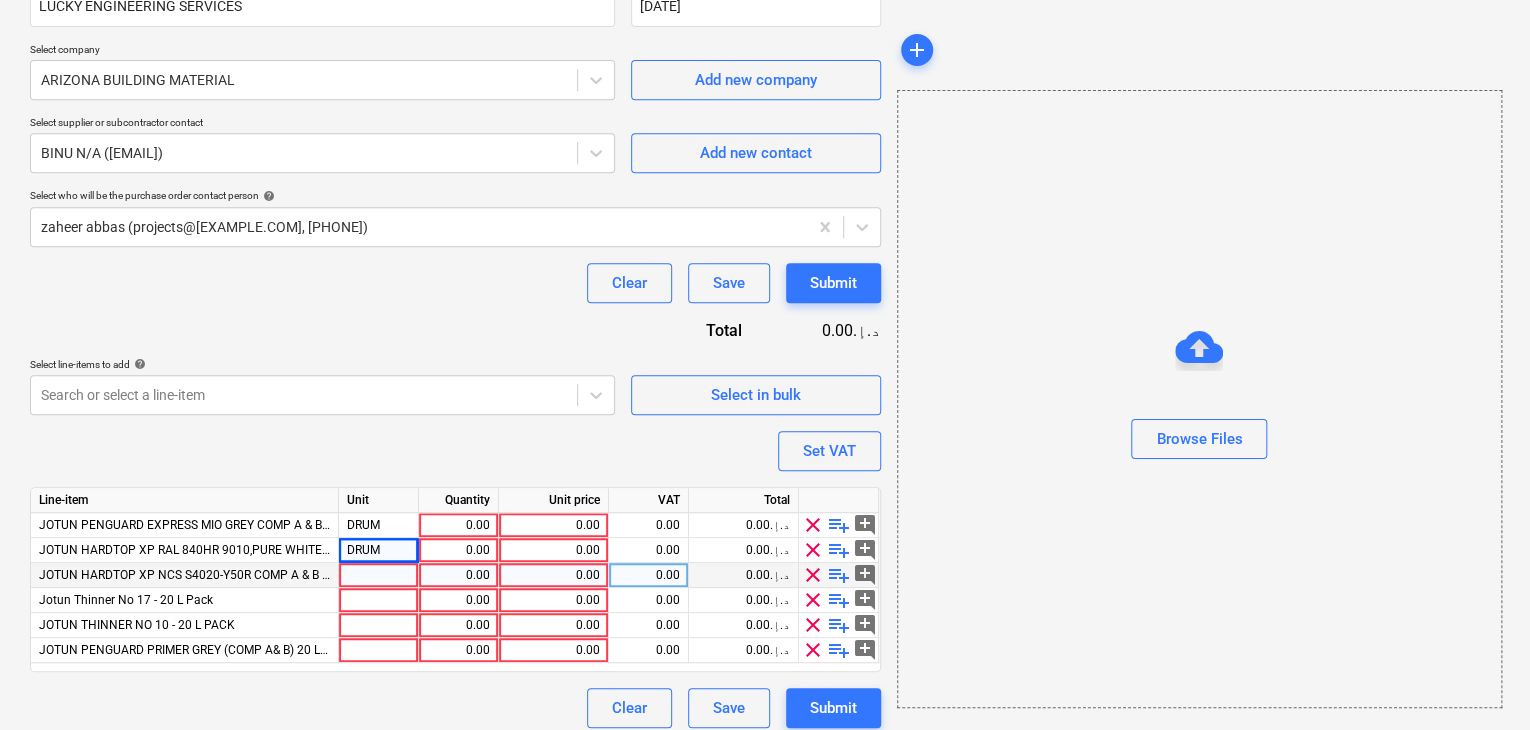 click at bounding box center (379, 575) 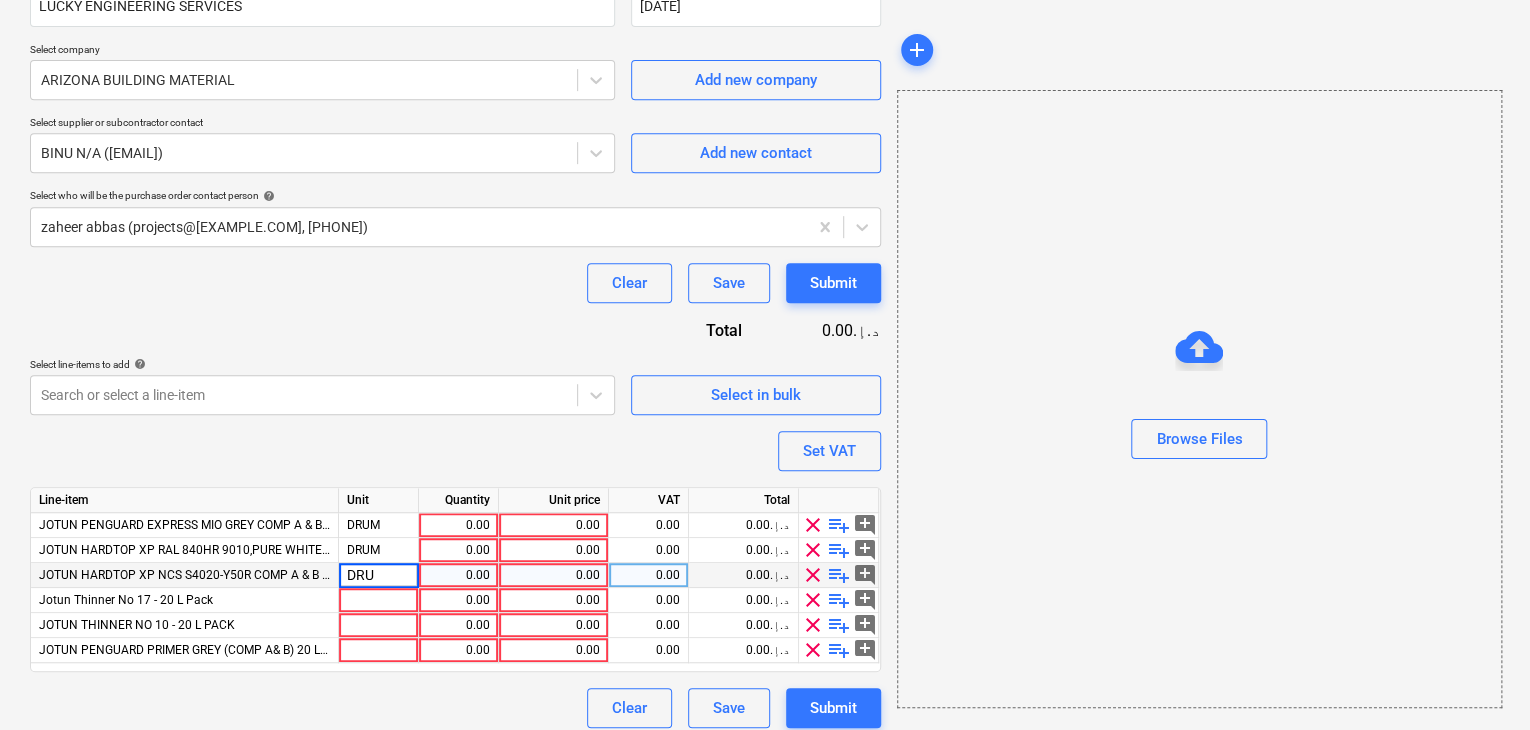 type on "DRUM" 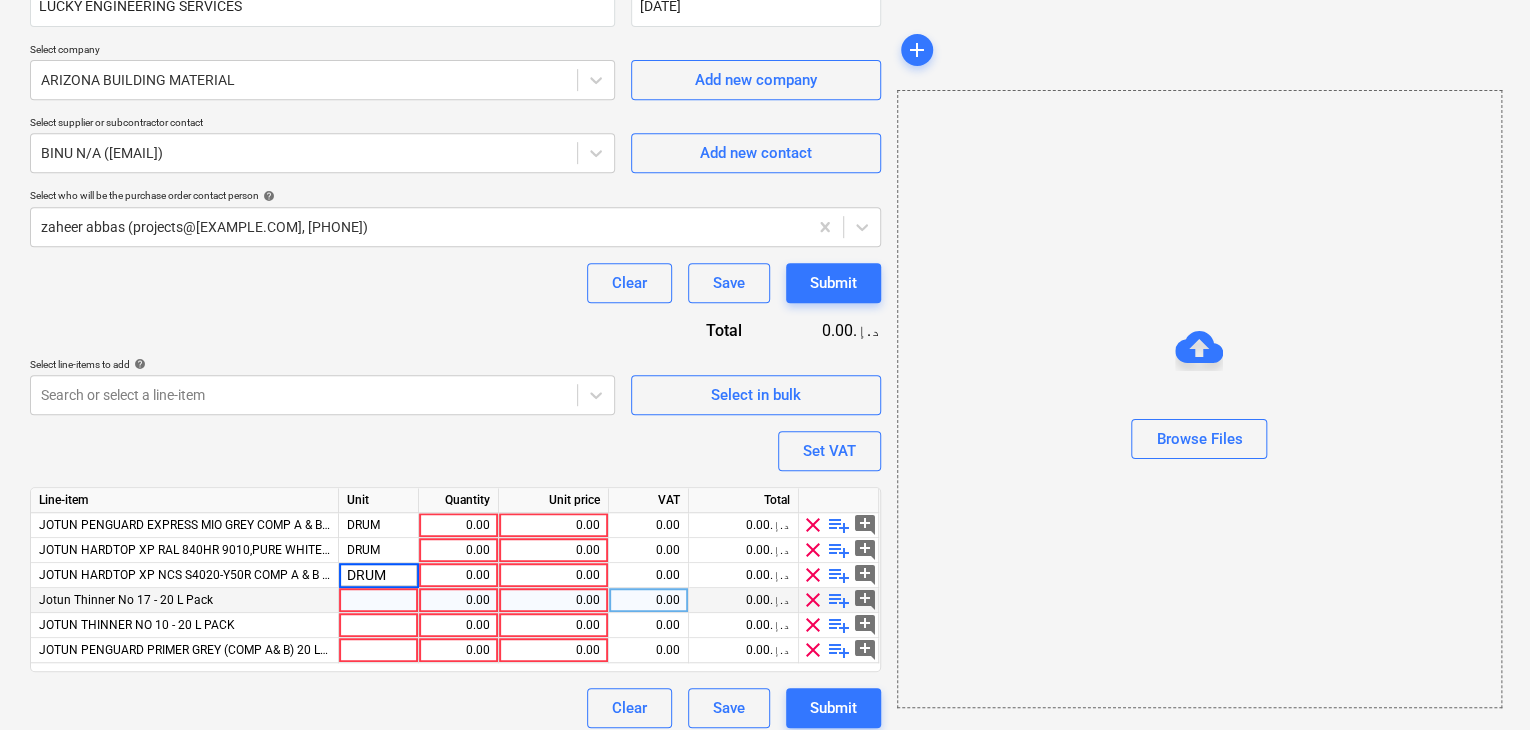 type on "x" 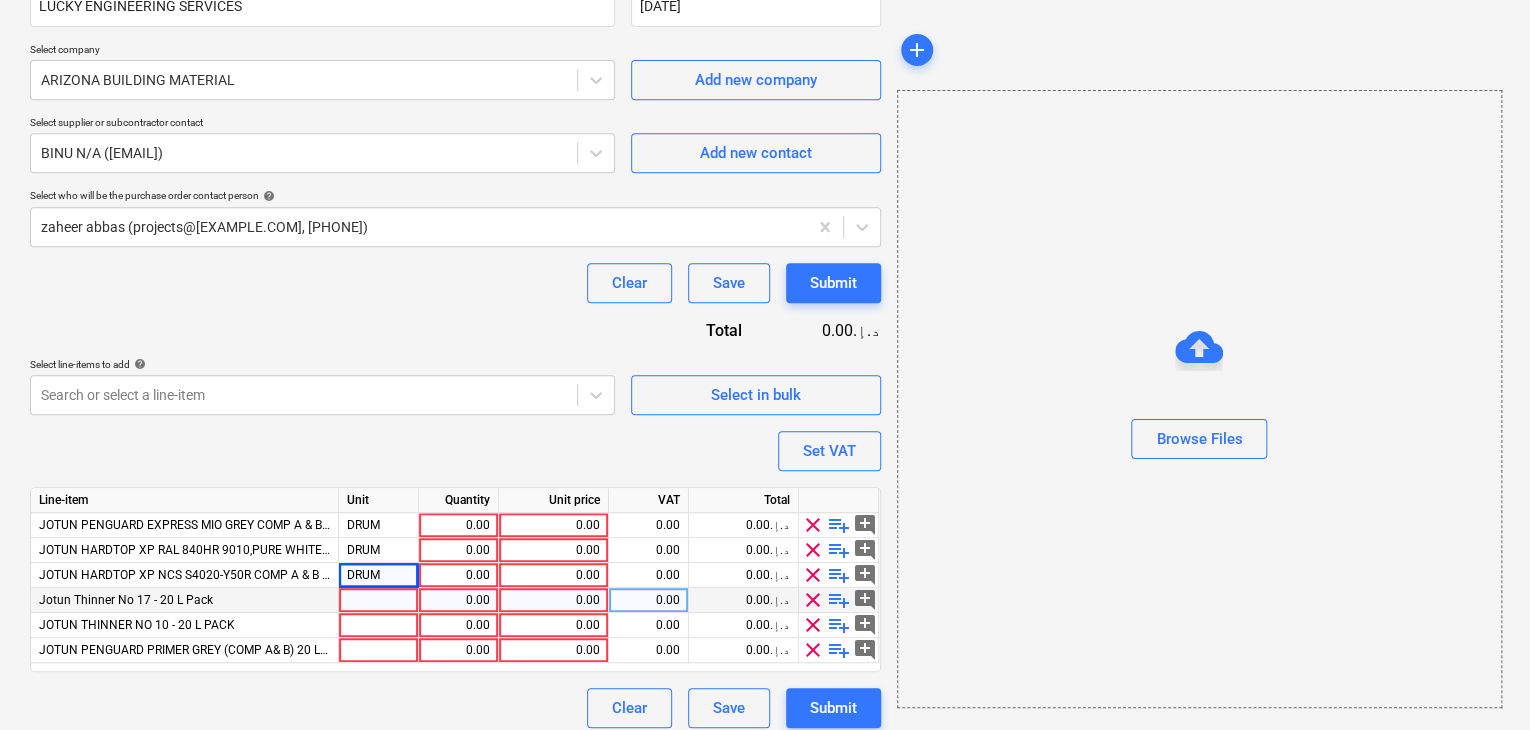 click at bounding box center [379, 600] 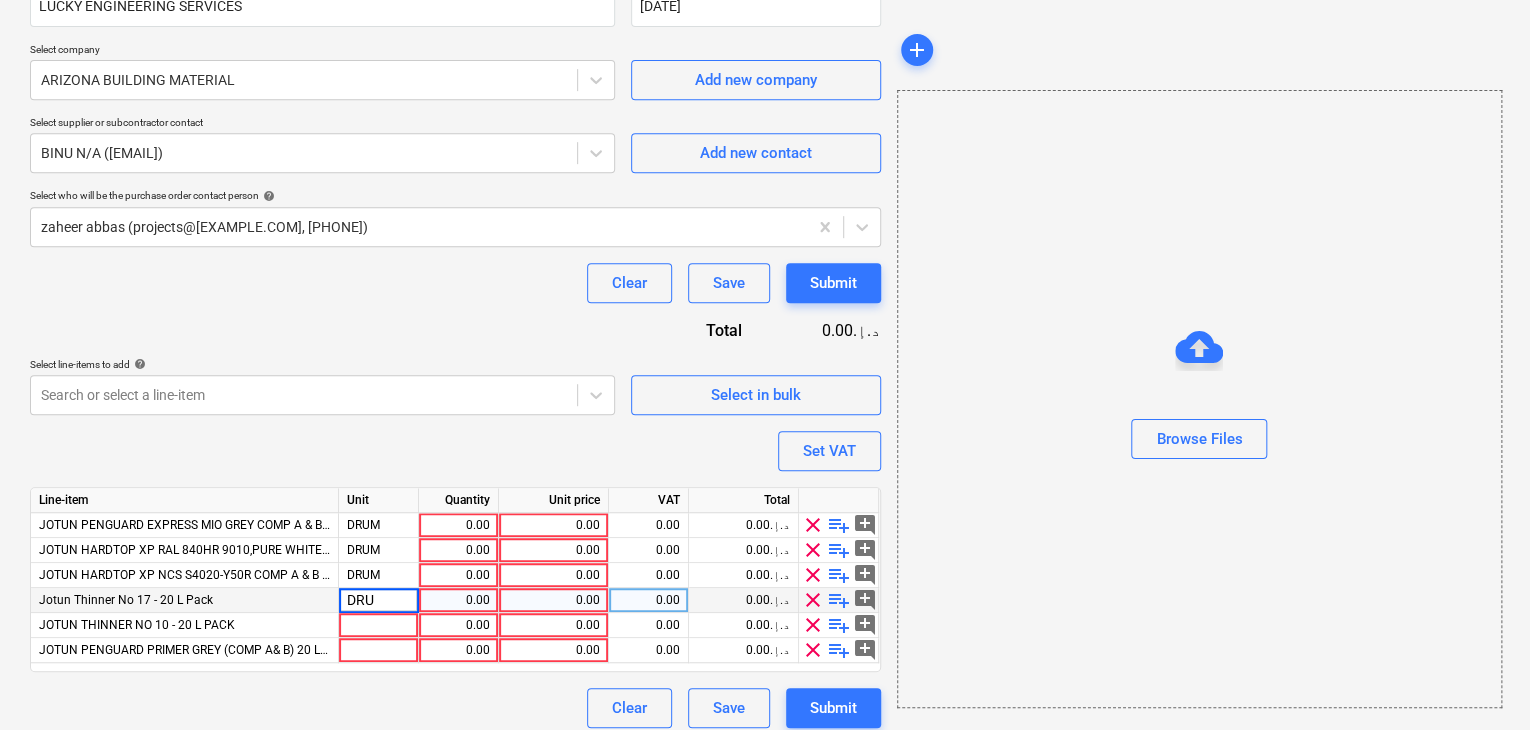 type on "DRUM" 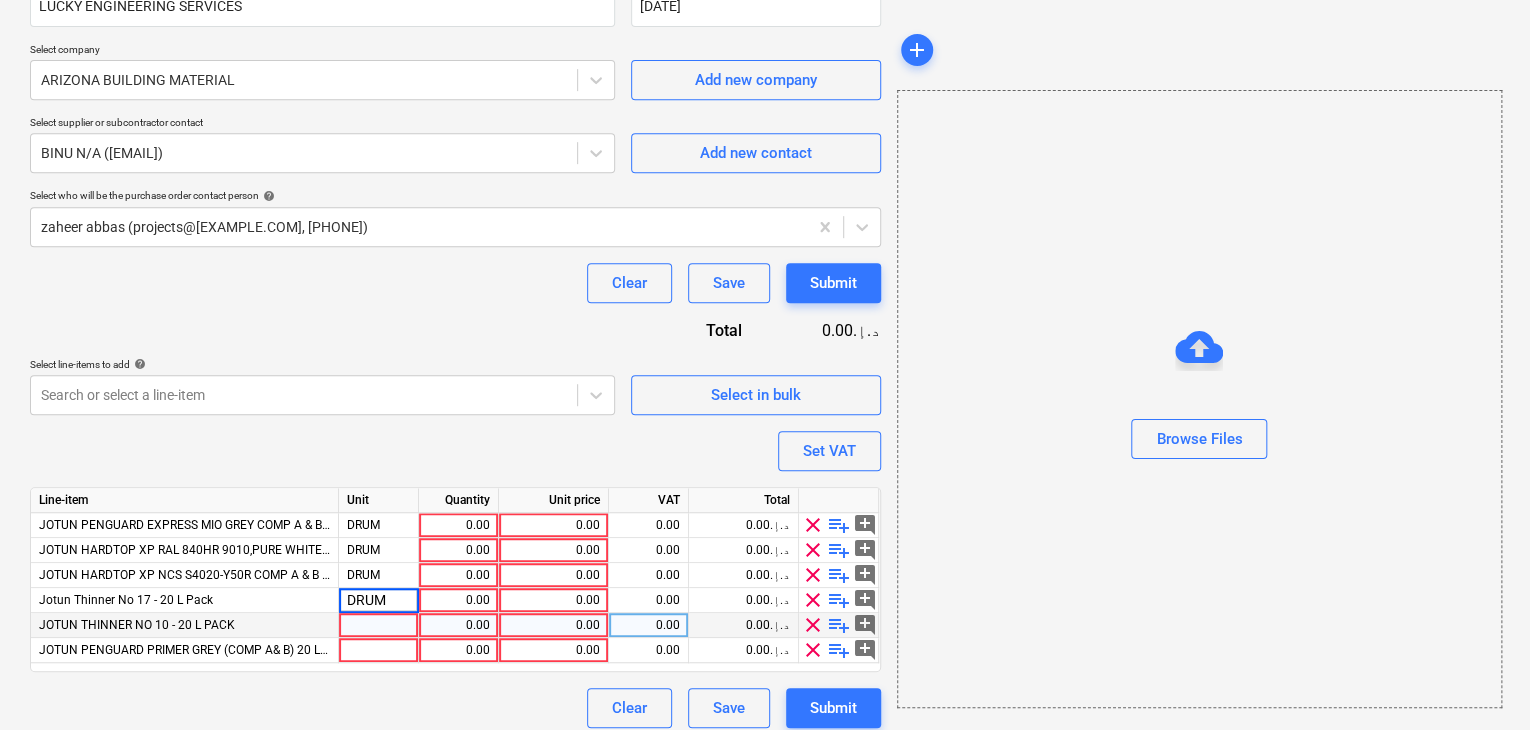 type on "x" 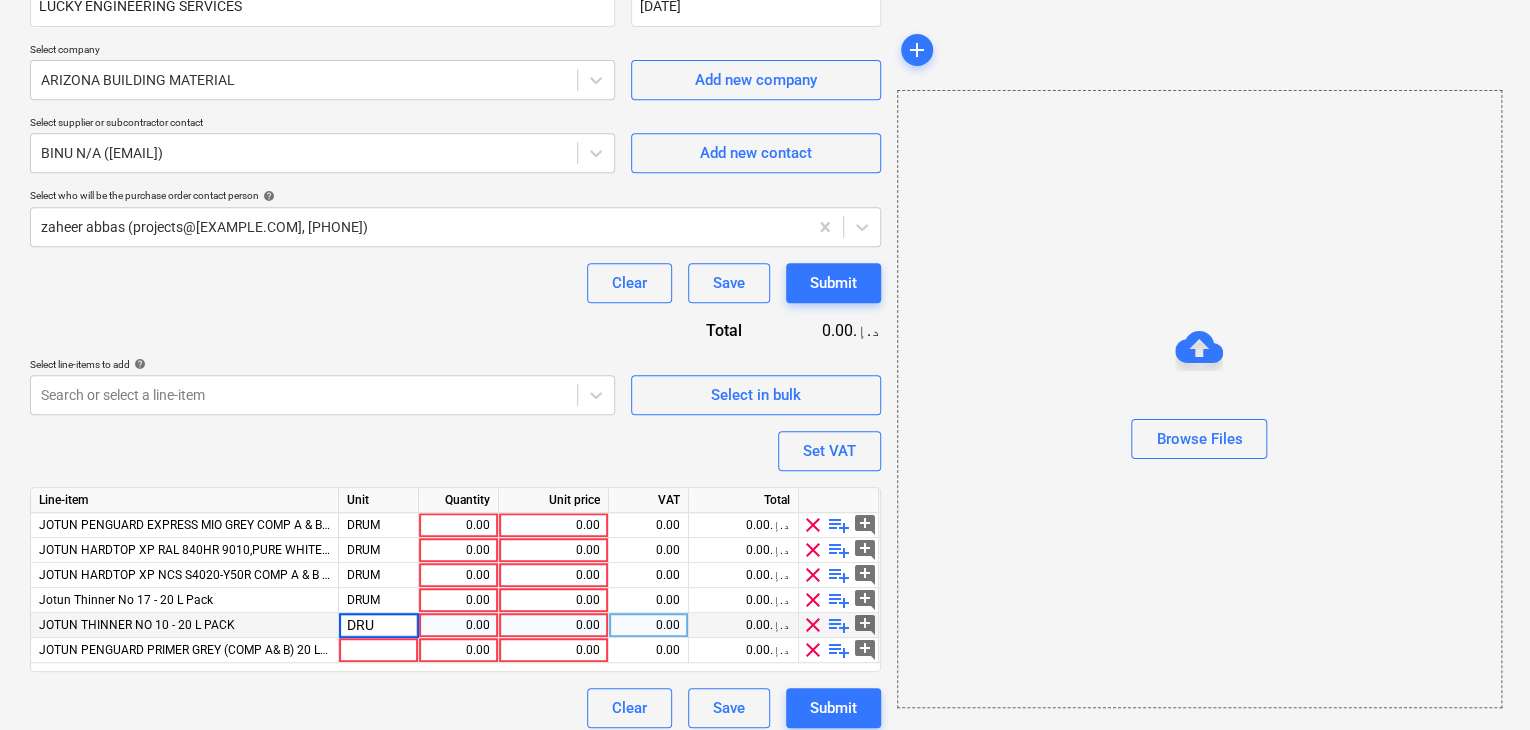 type on "DRUM" 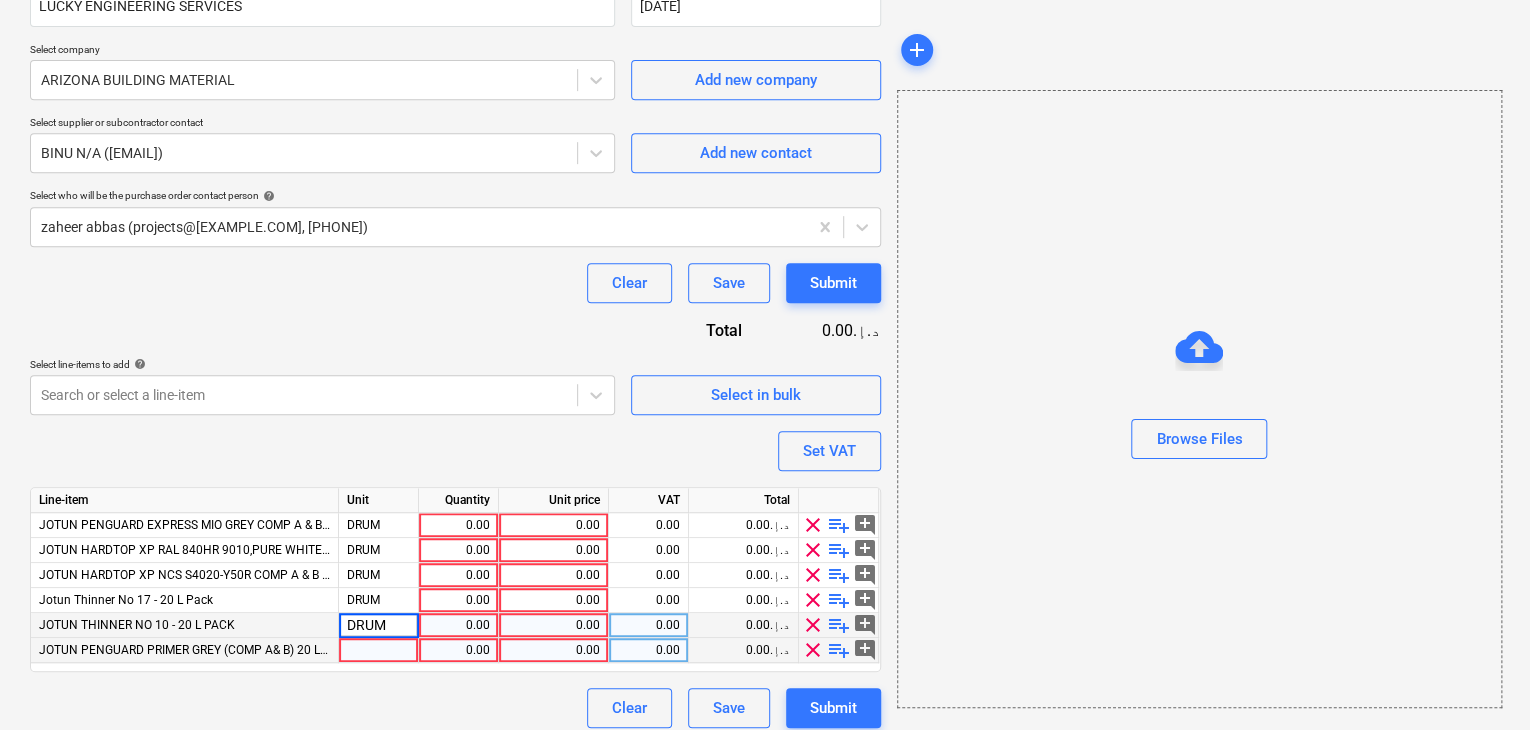 type on "x" 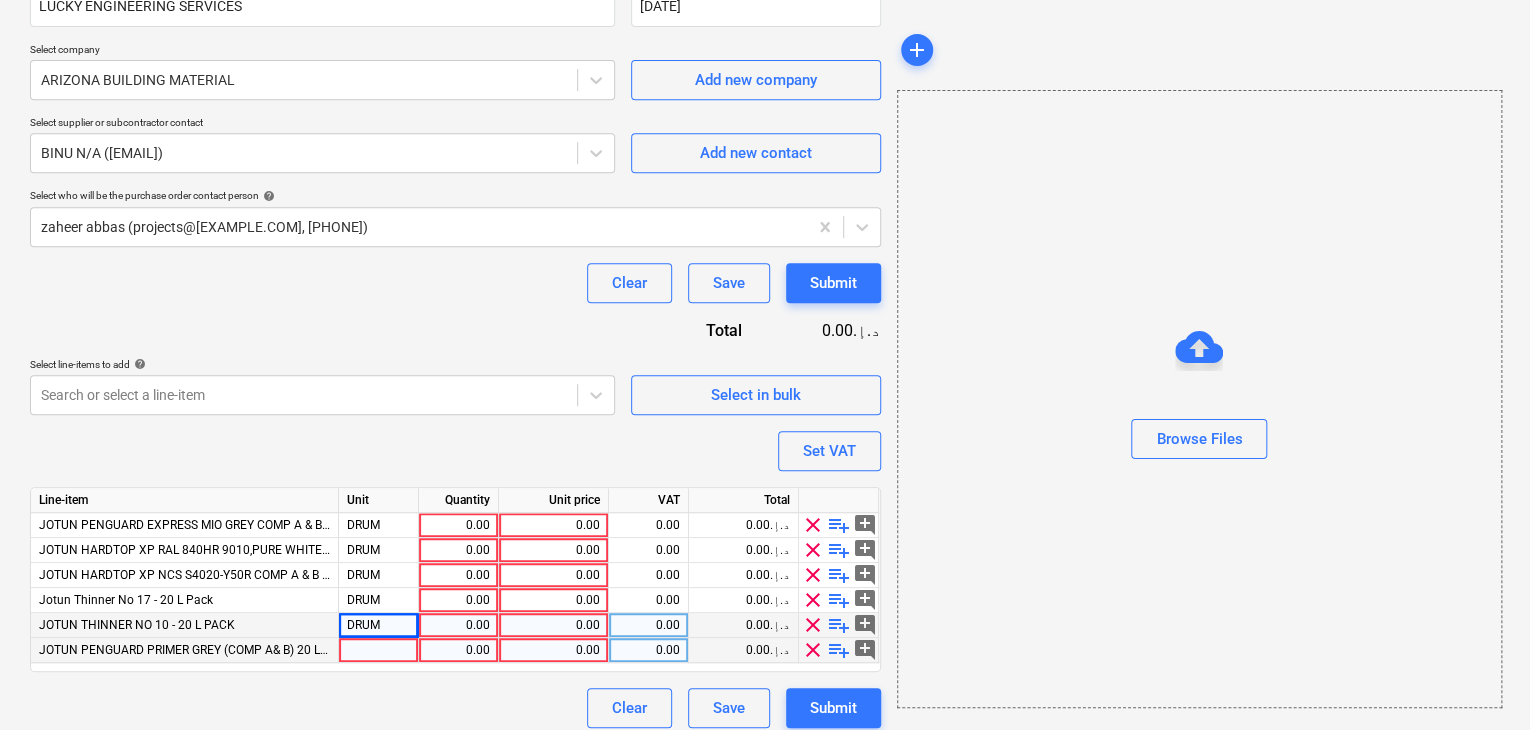 click at bounding box center (379, 650) 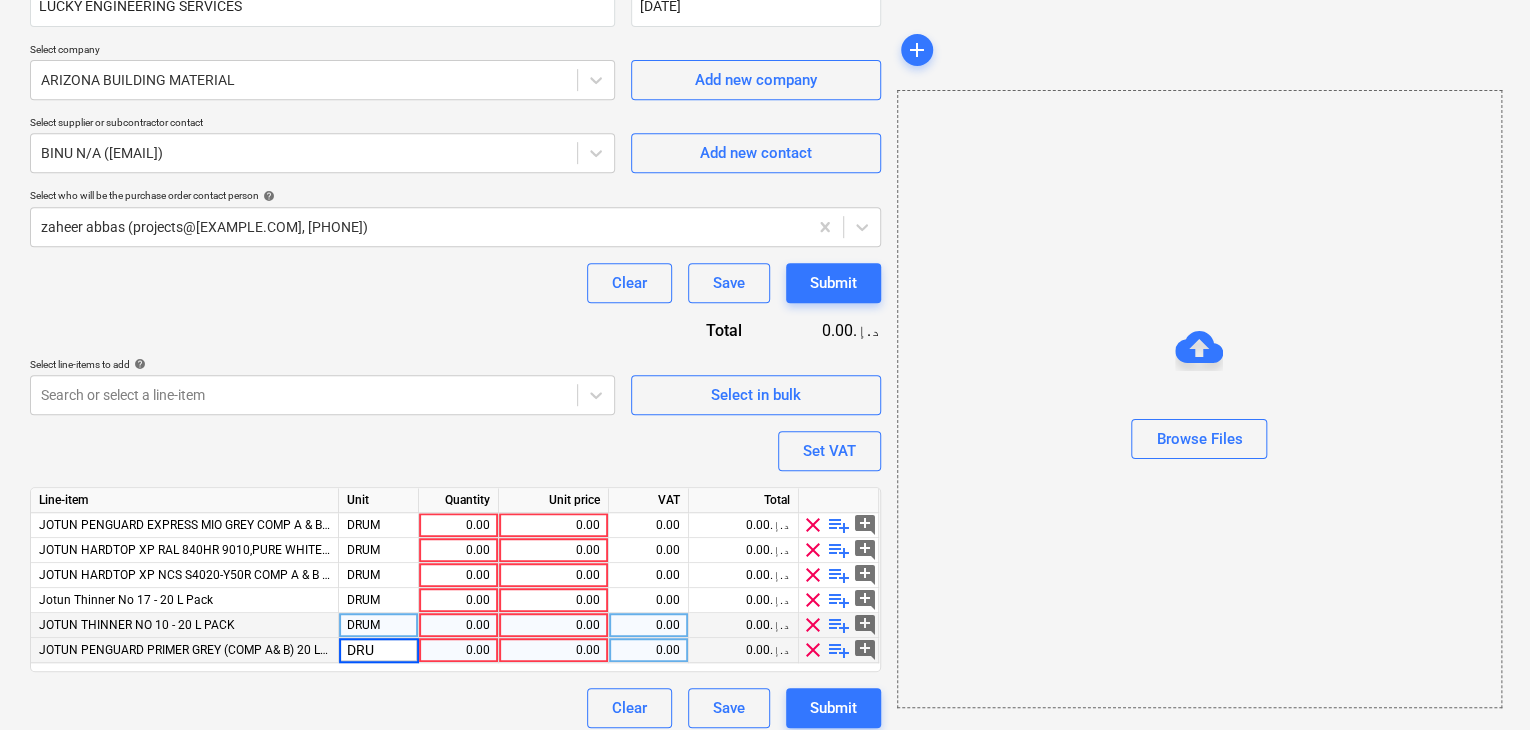 type on "DRUM" 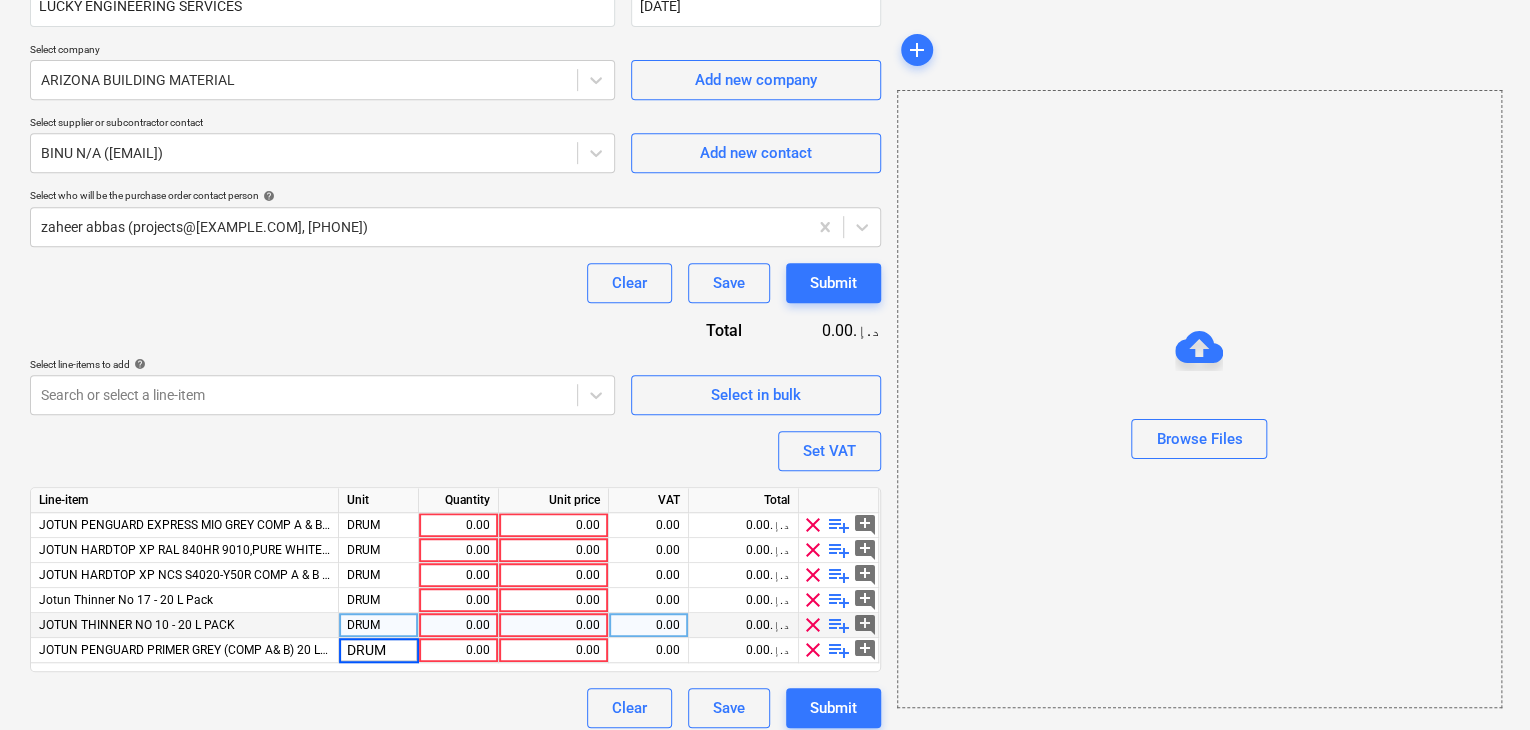 type on "x" 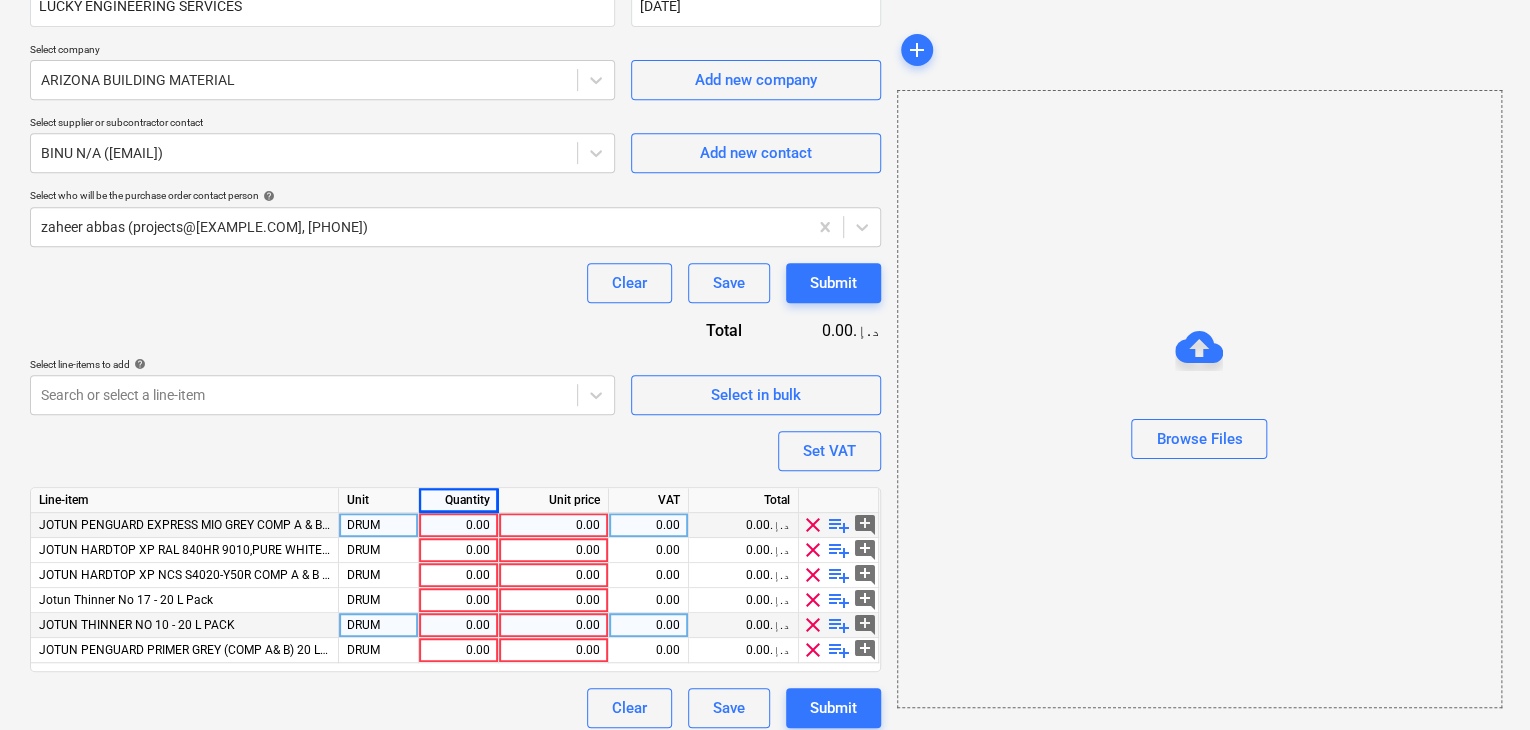 click on "0.00" at bounding box center [458, 525] 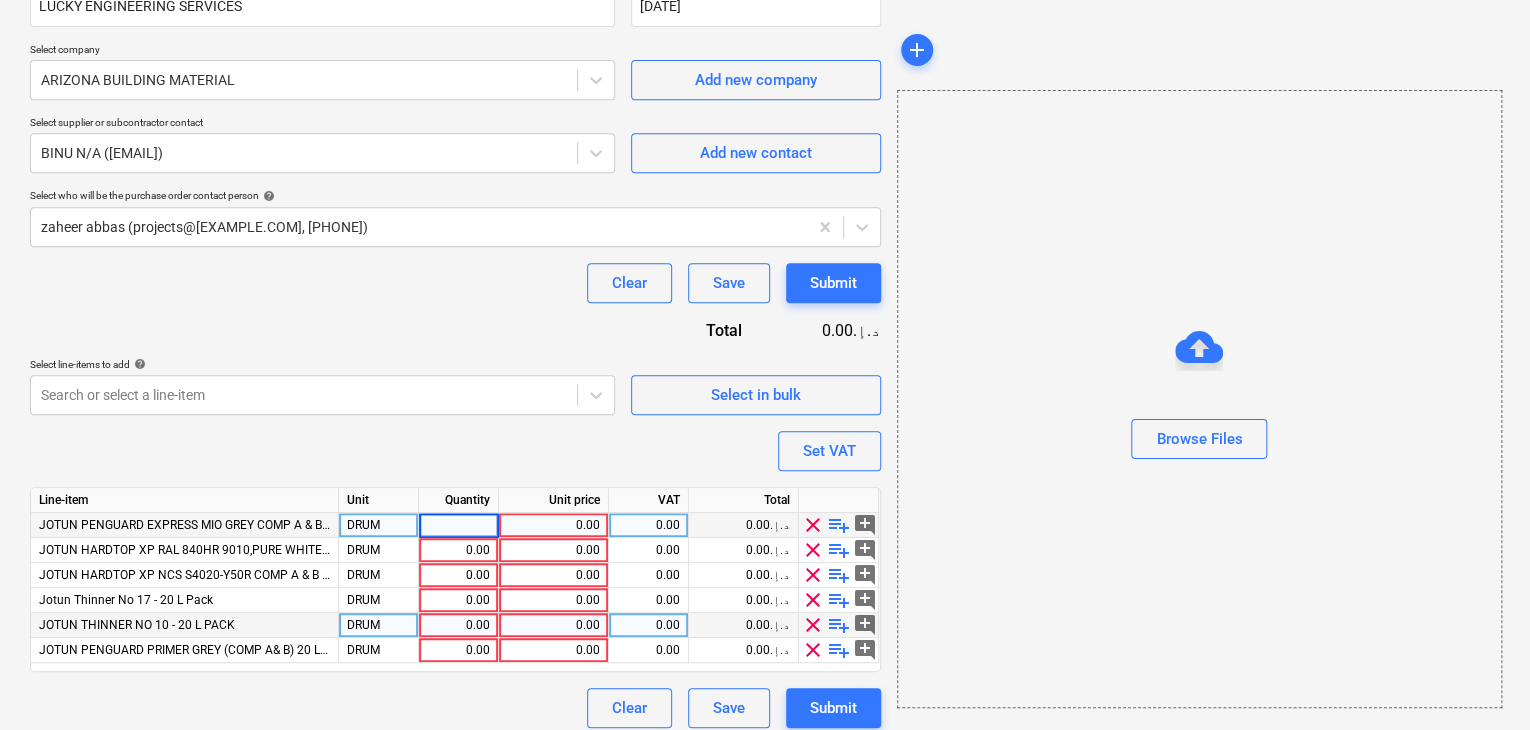 type on "2" 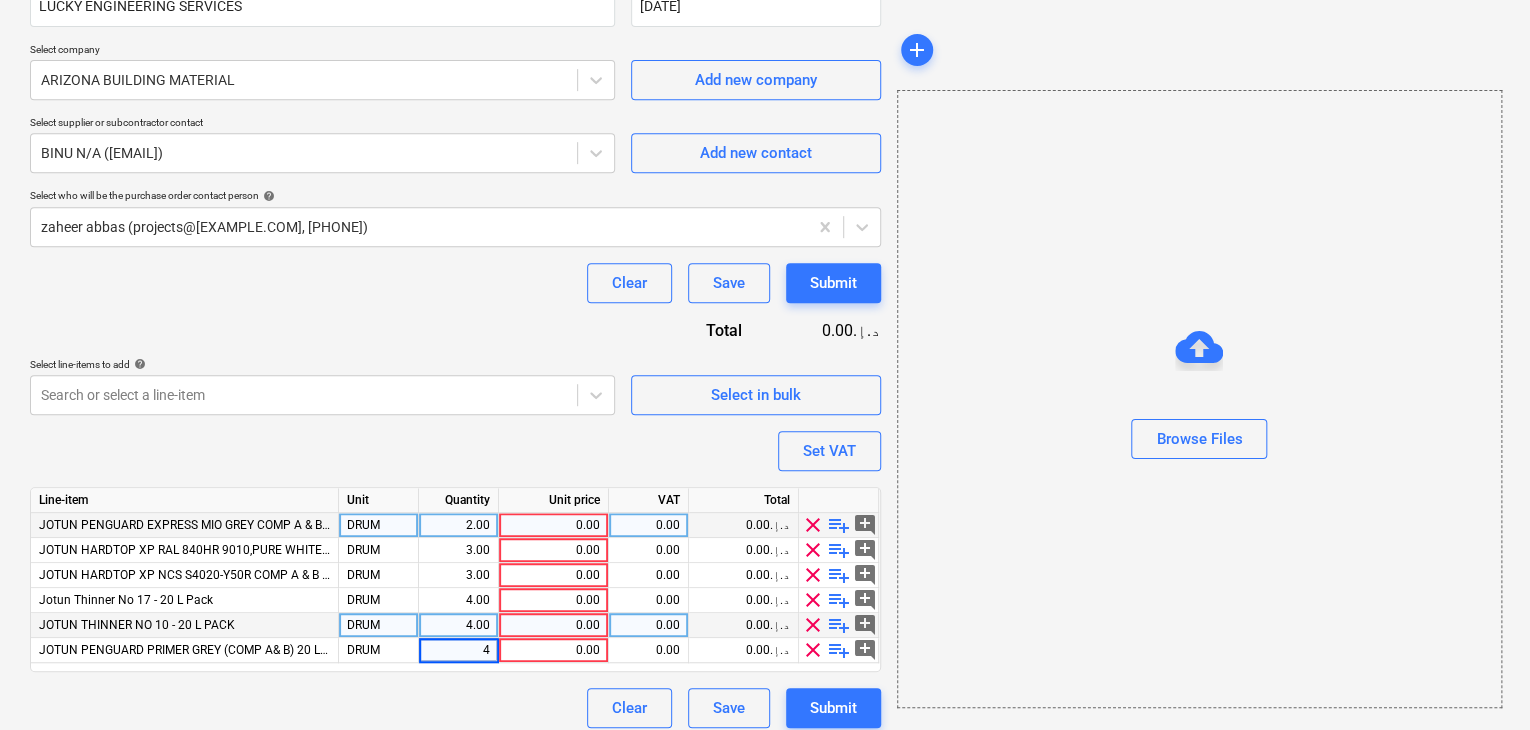 type on "x" 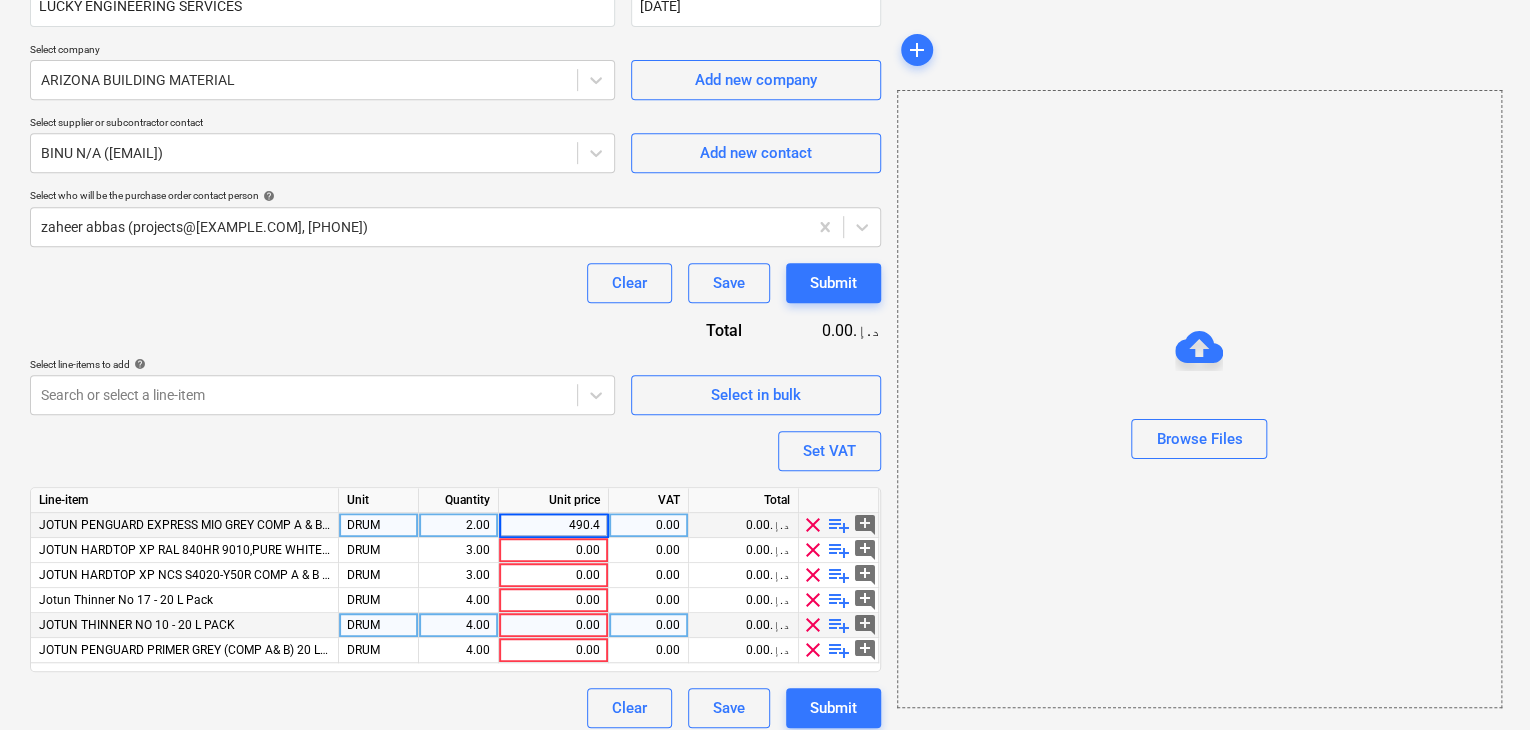 type on "490.47" 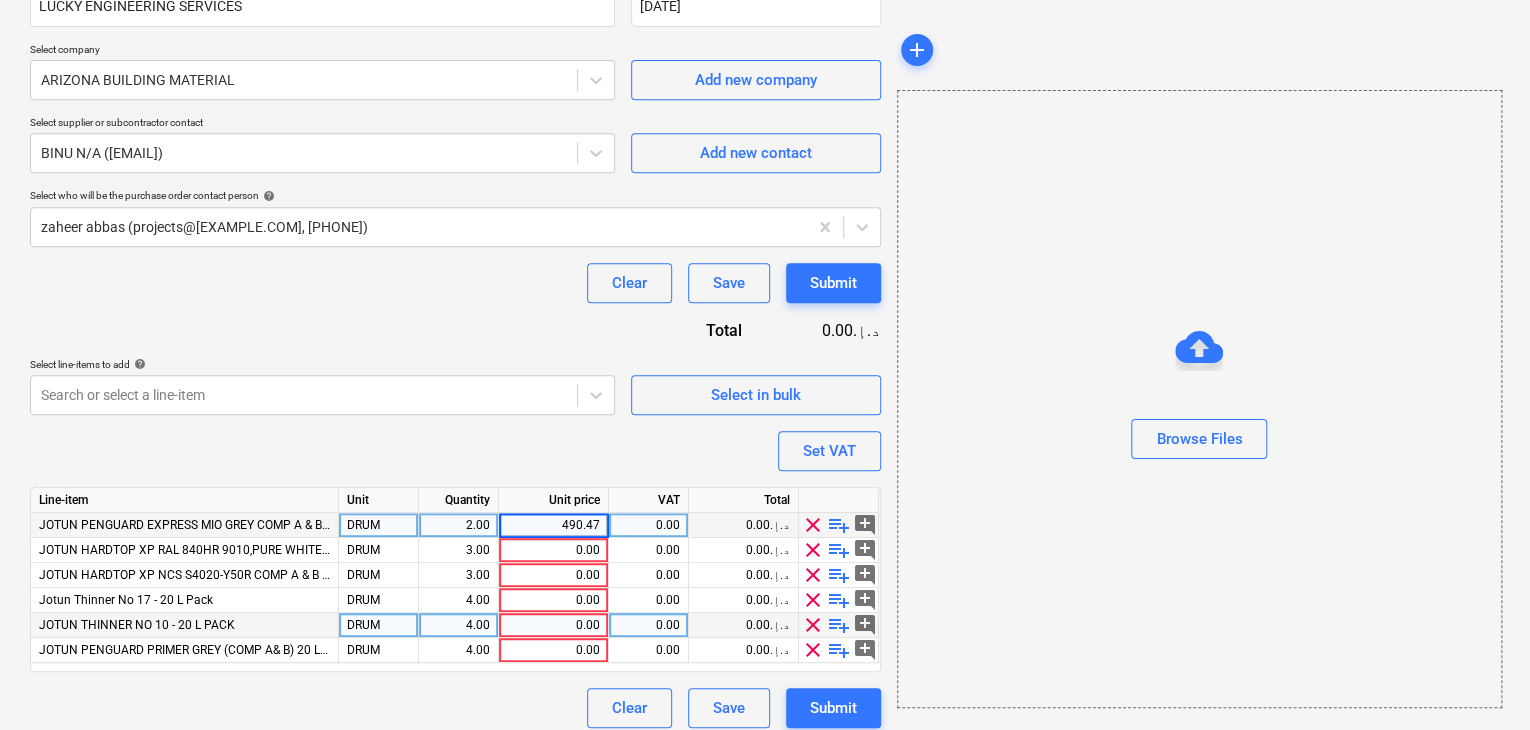type on "x" 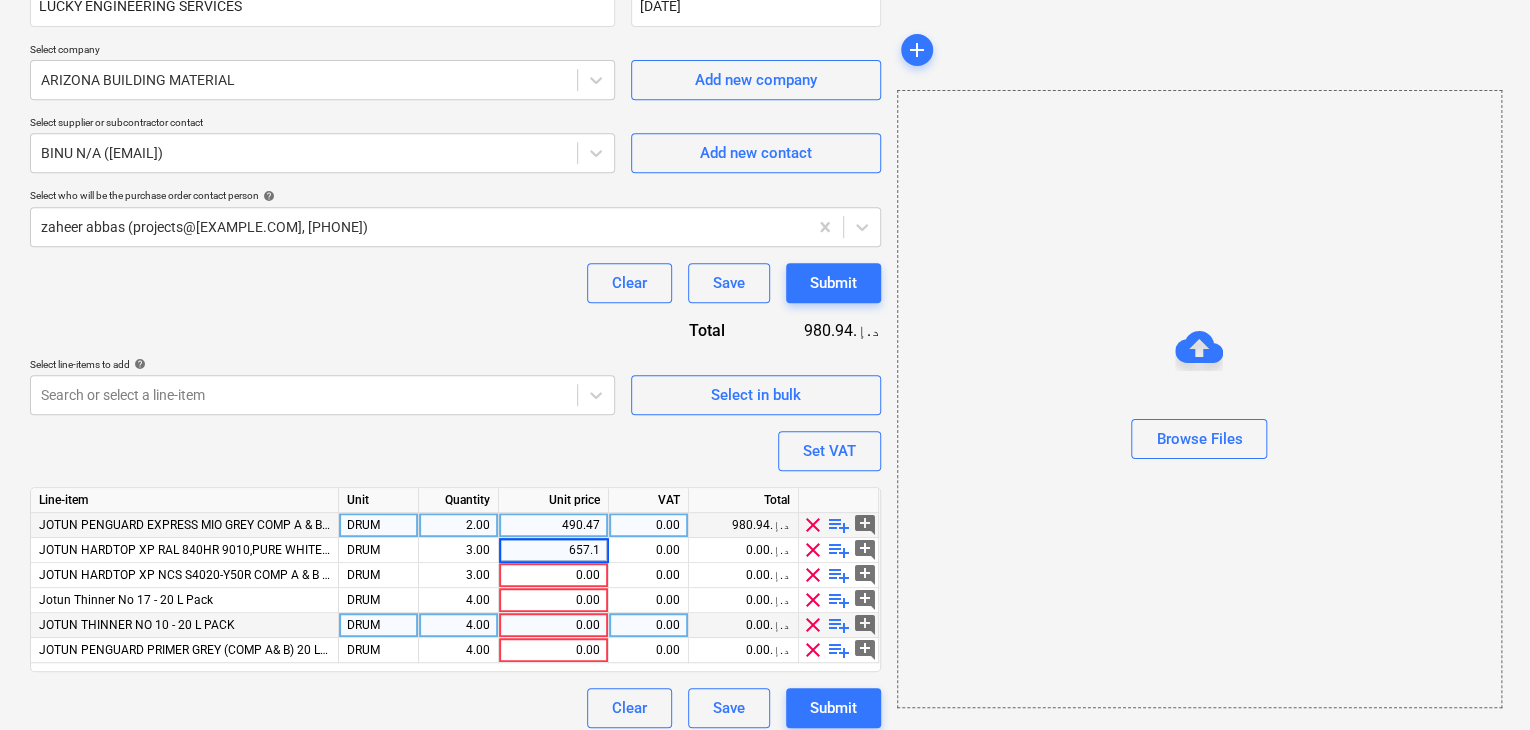 type on "657.14" 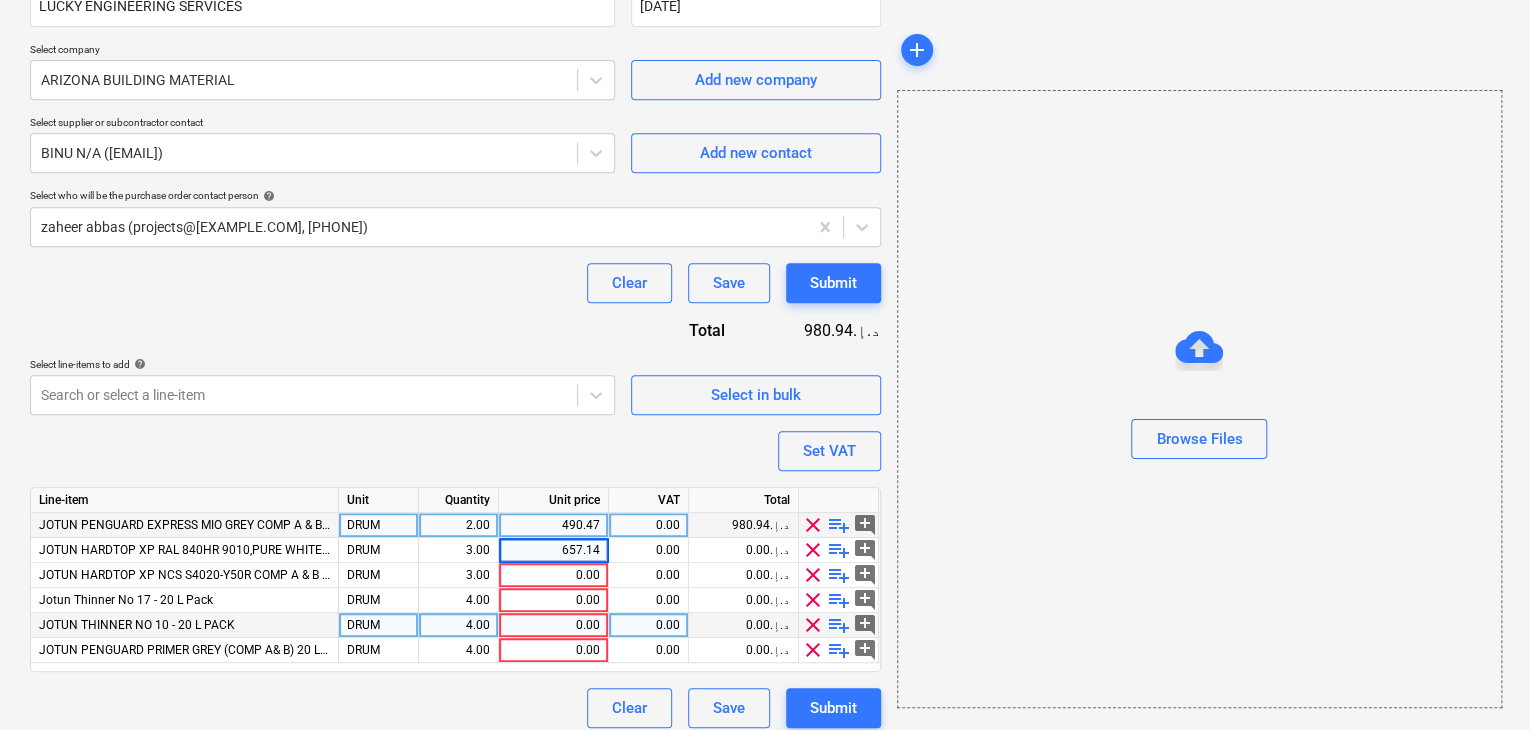 type on "x" 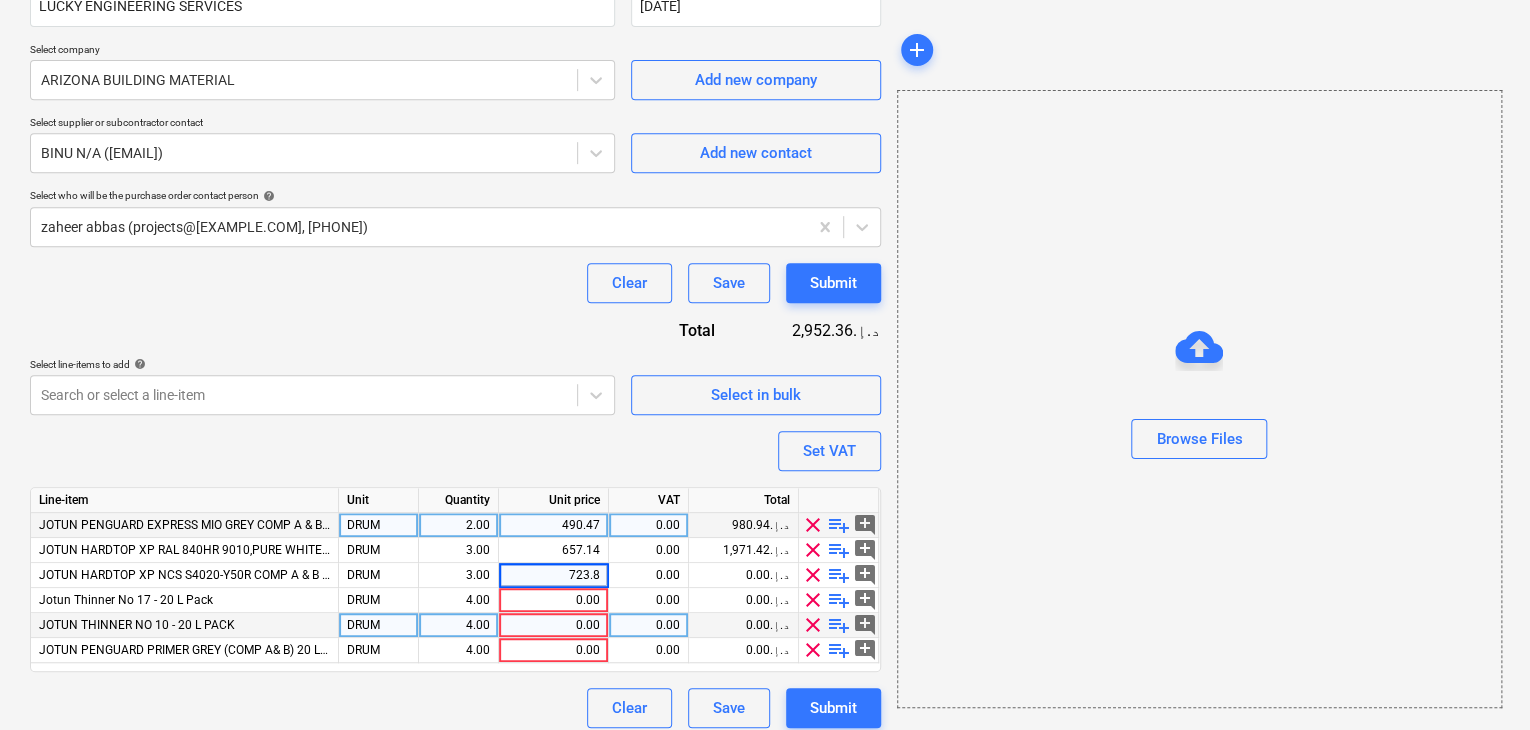 type on "723.80" 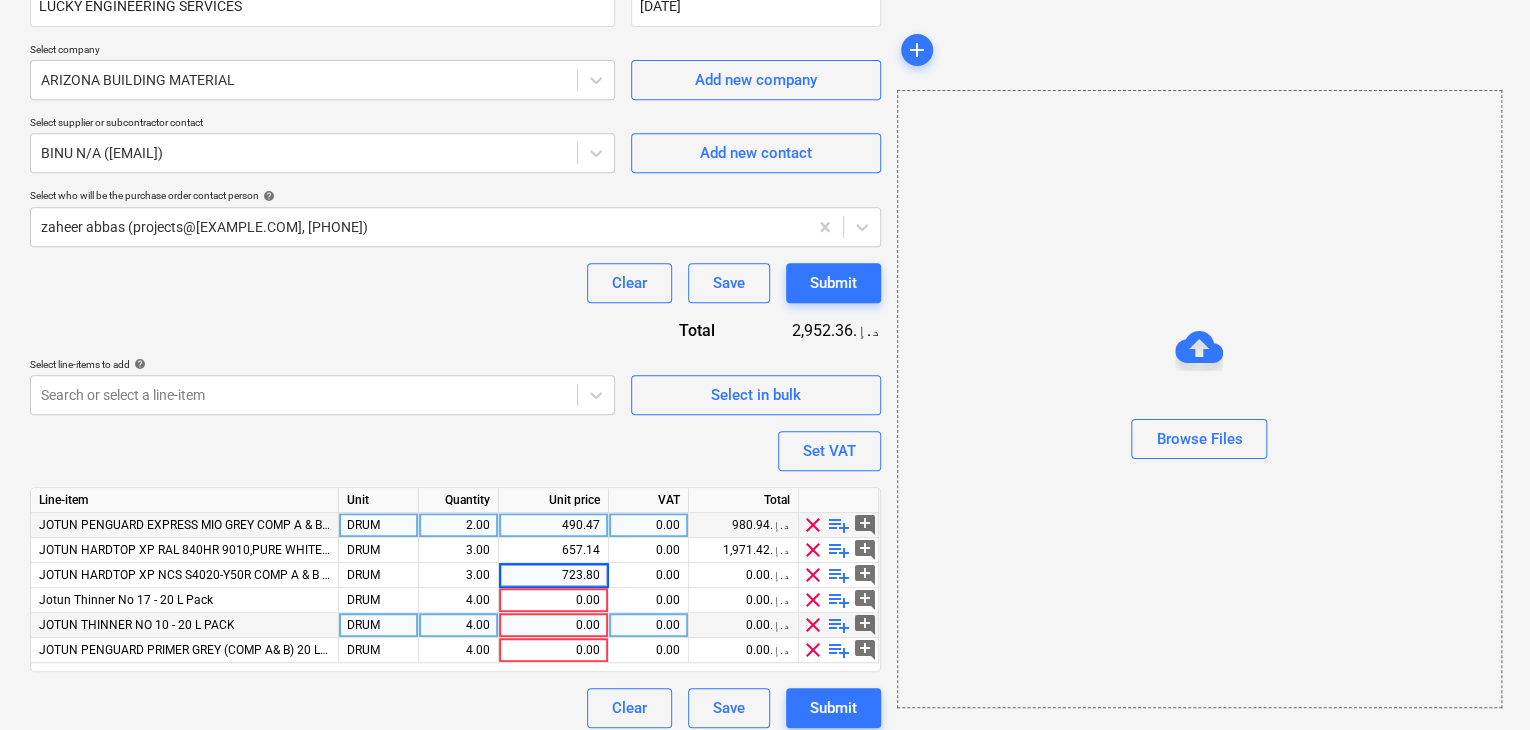 type on "x" 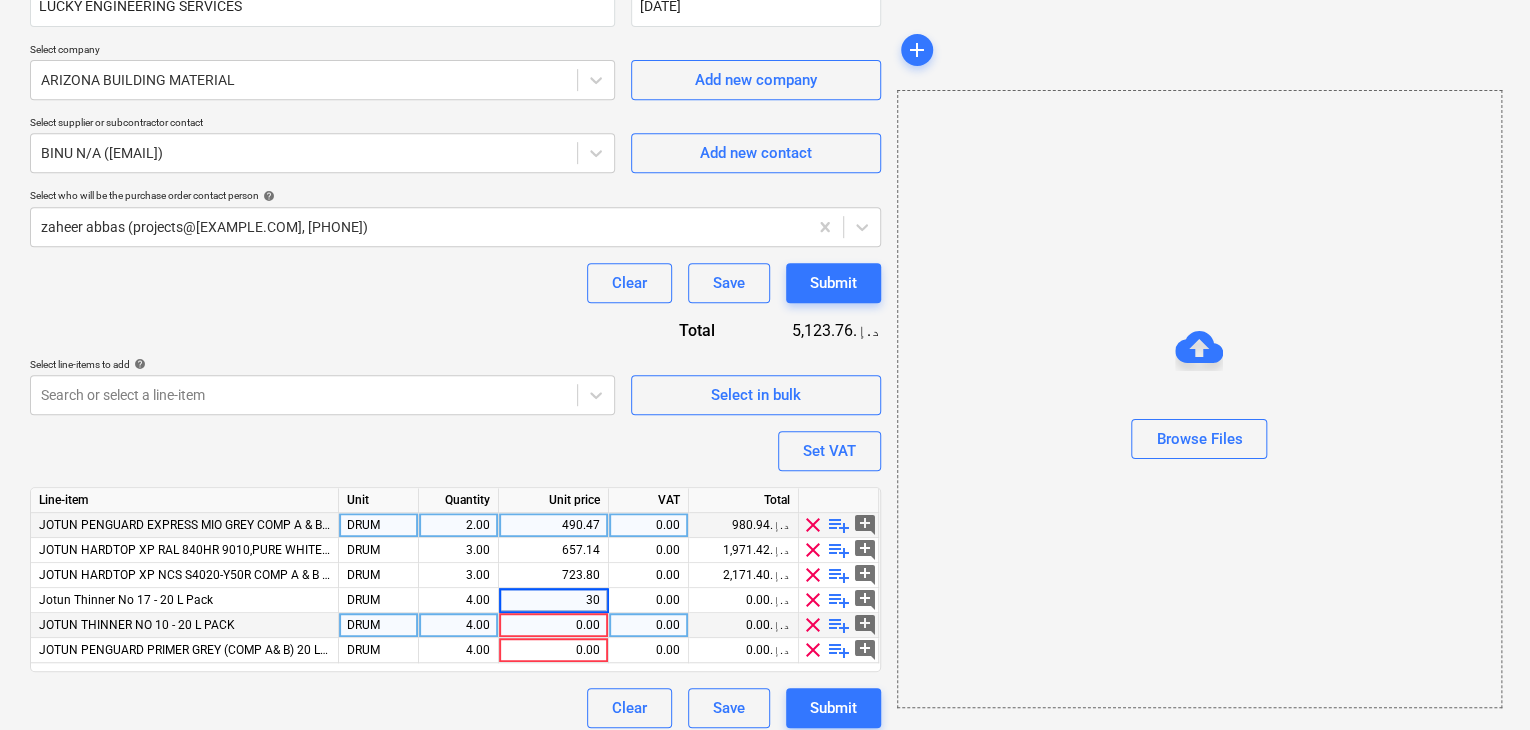 type on "300" 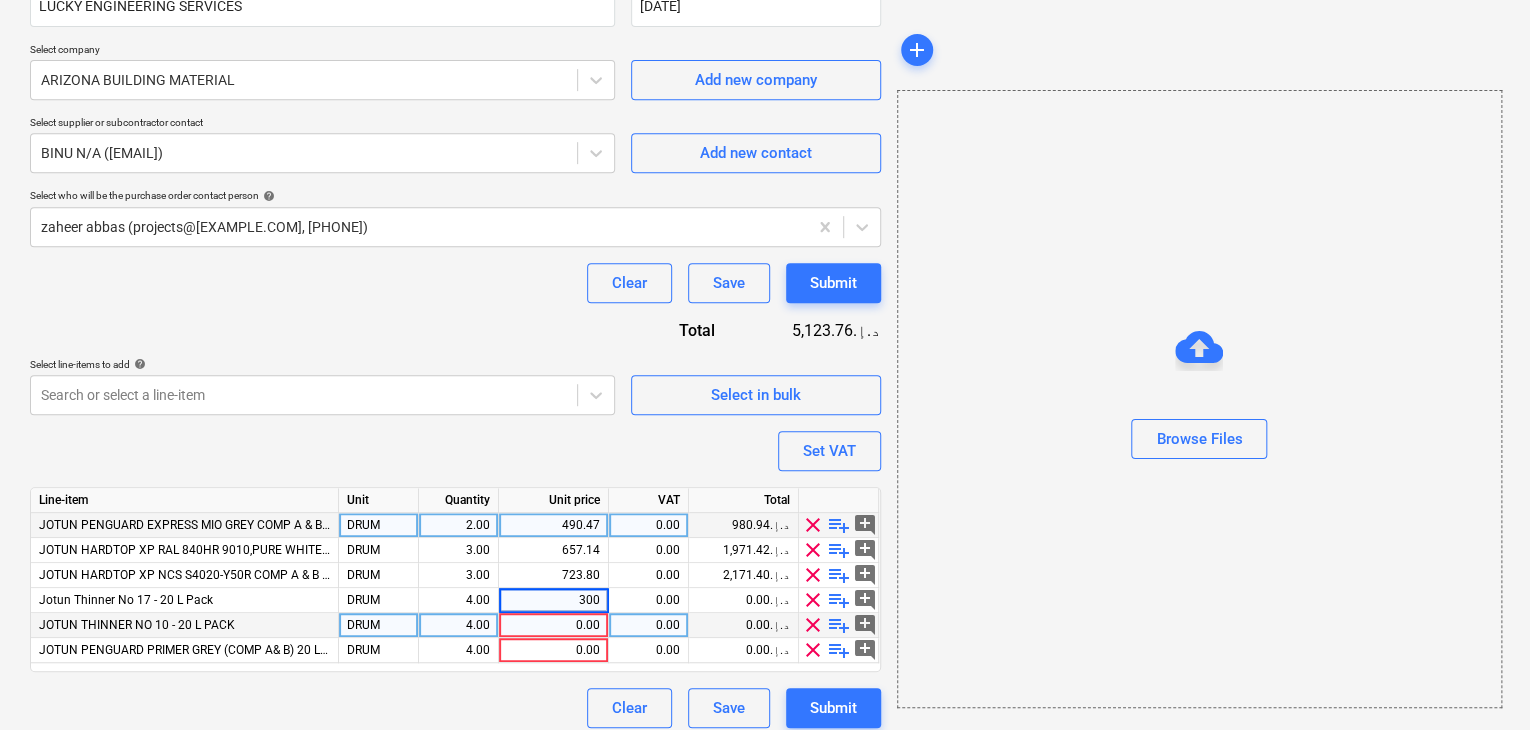 type on "x" 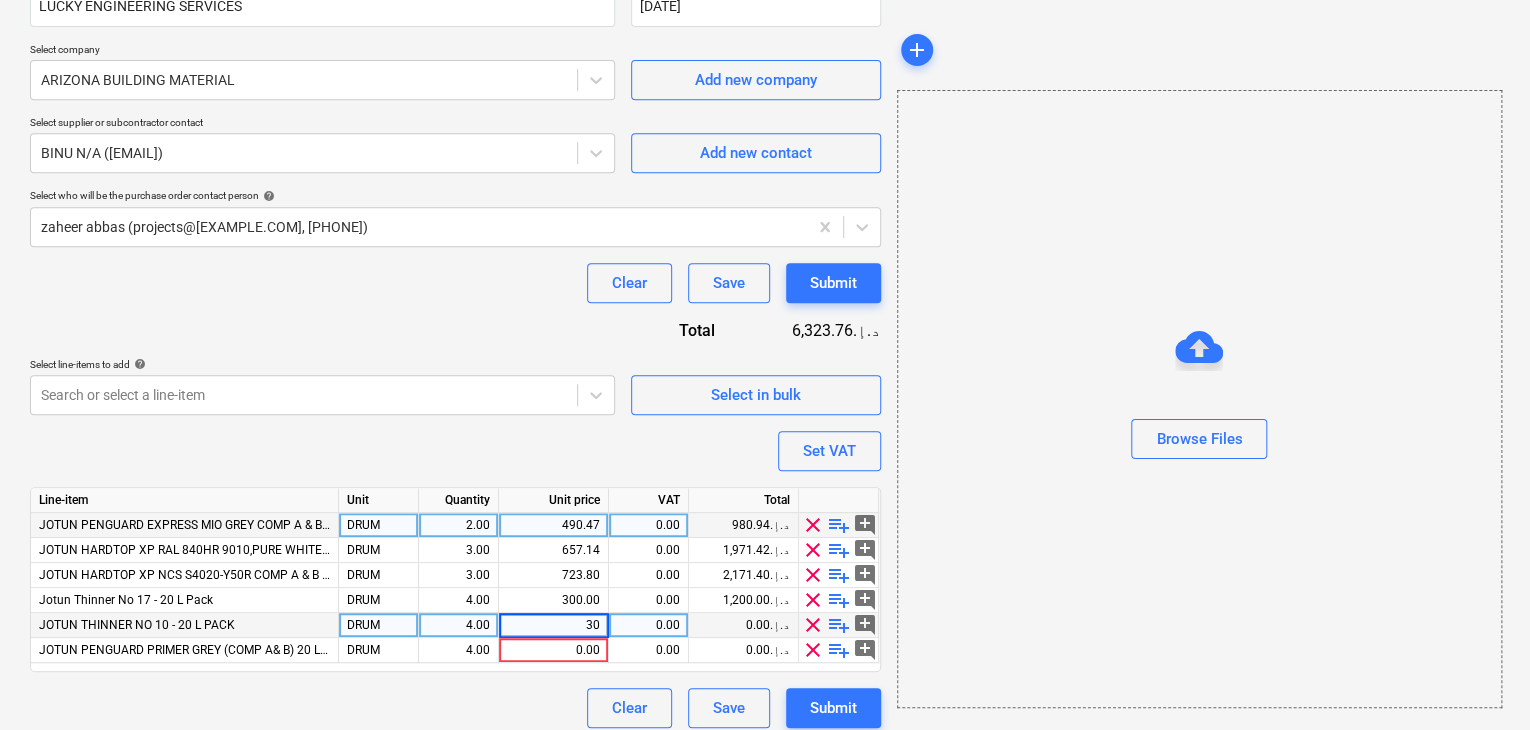 type on "300" 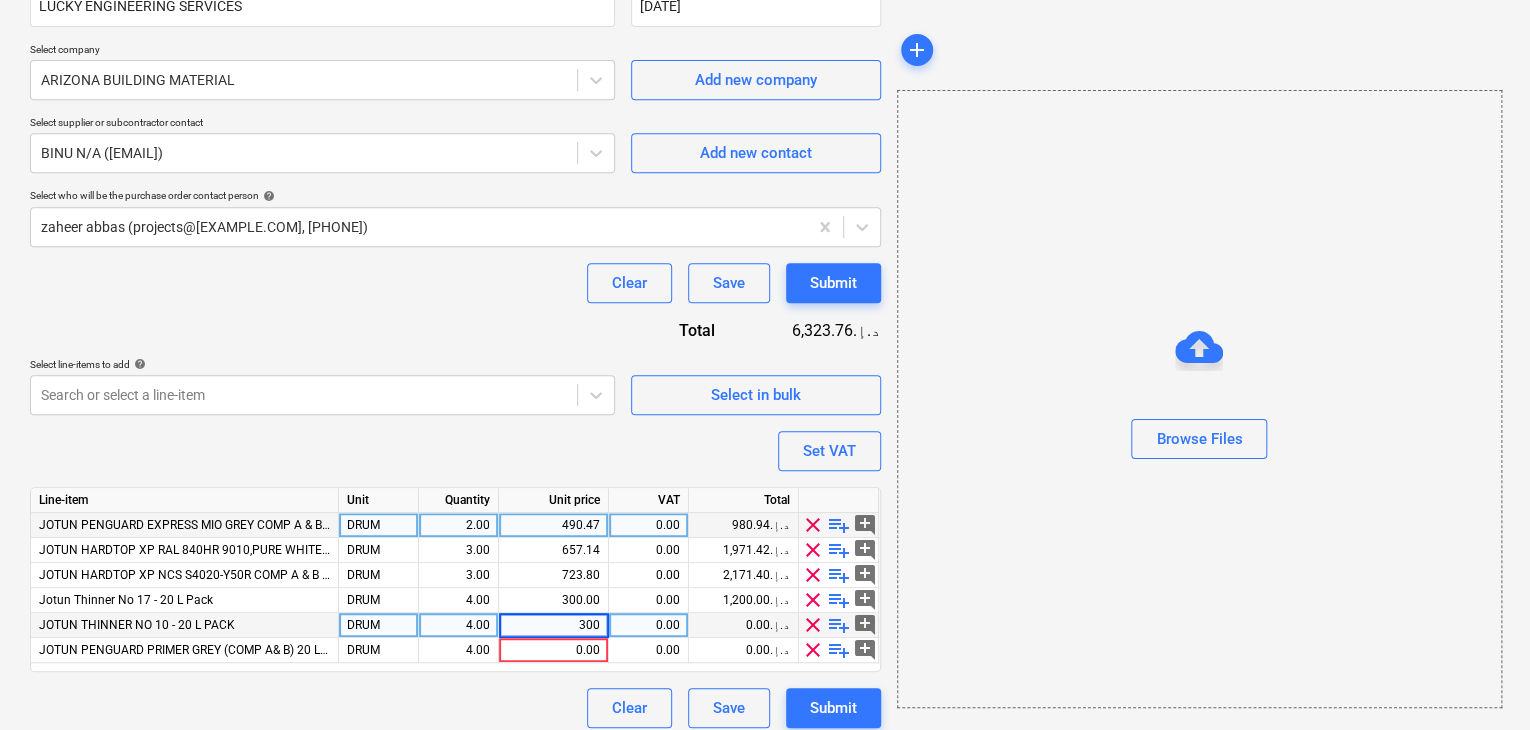 type on "x" 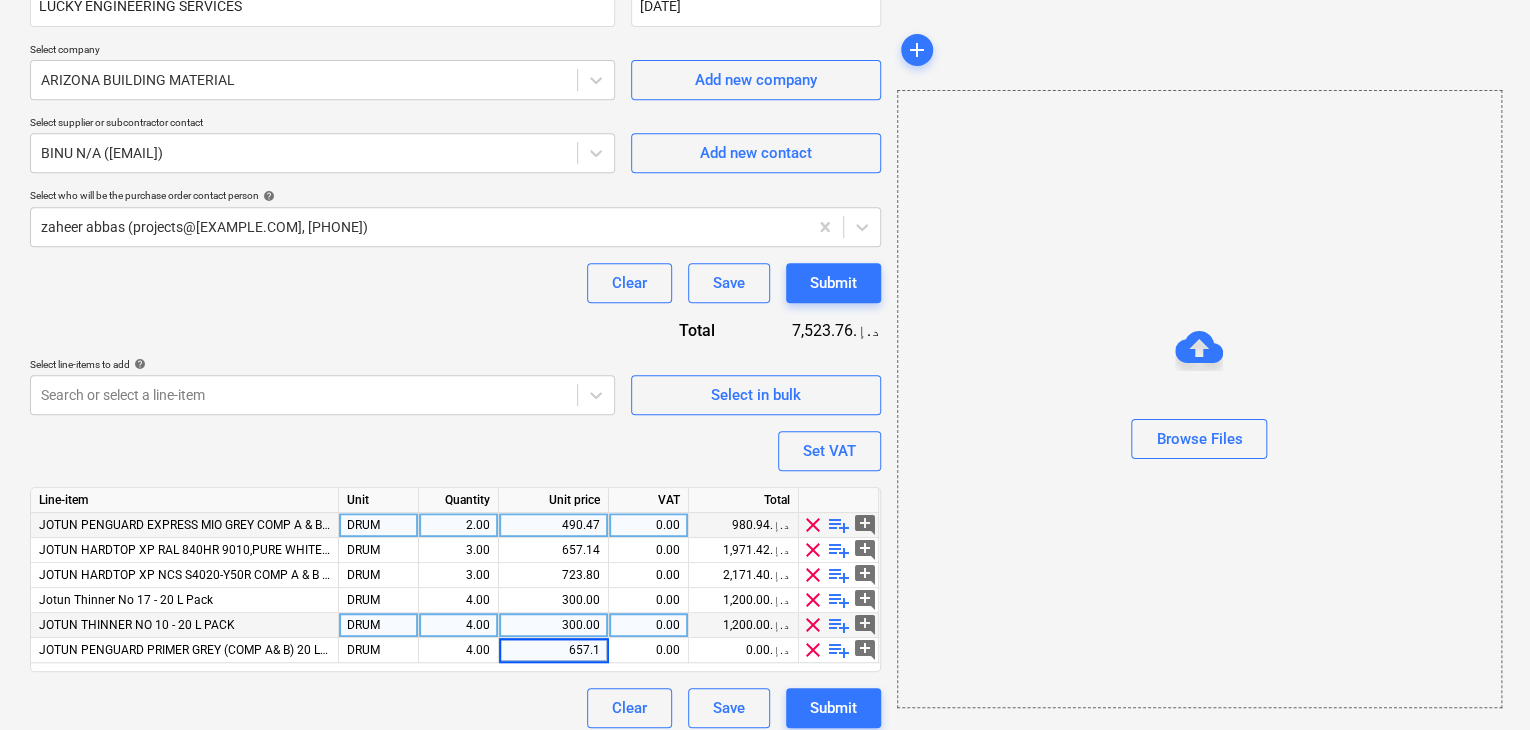 type on "657.14" 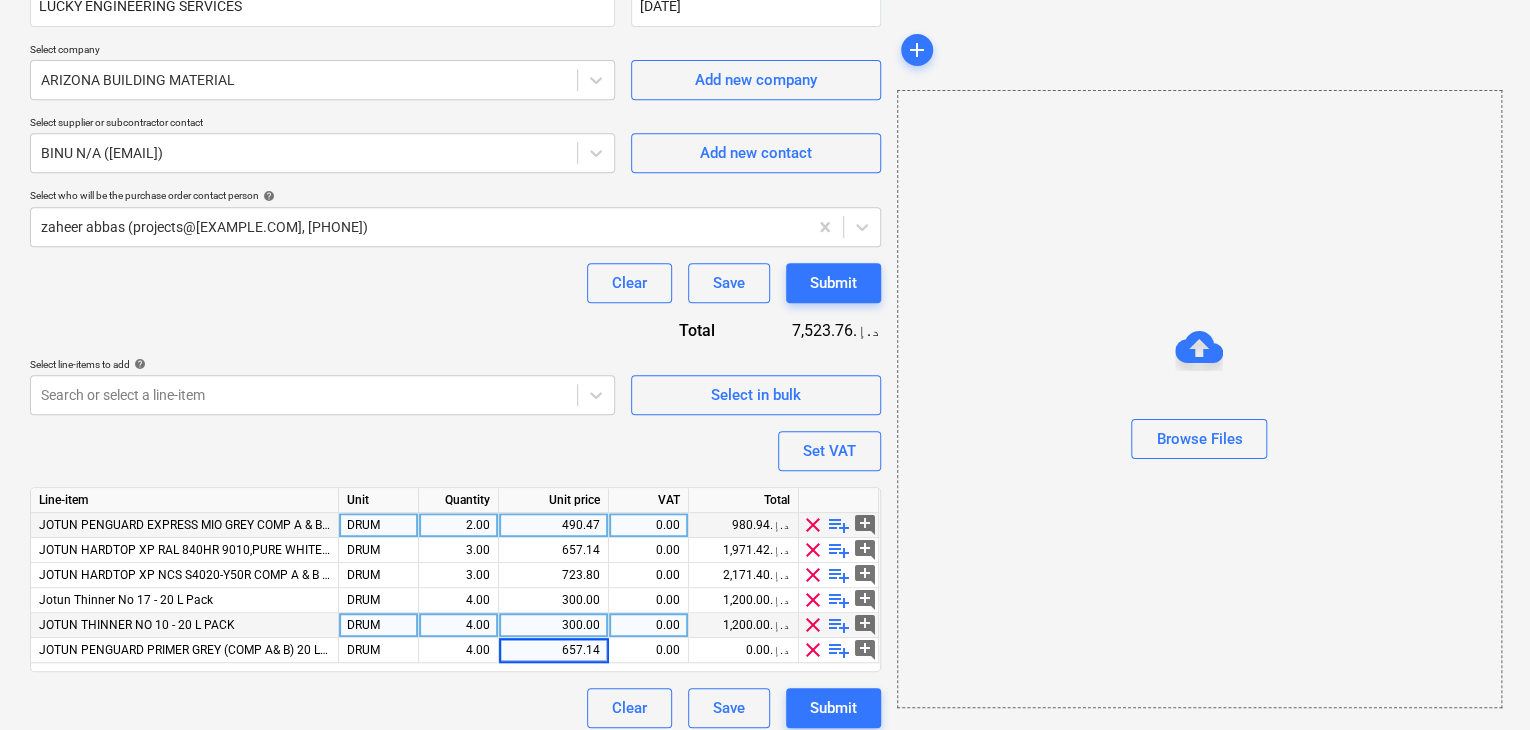 type on "x" 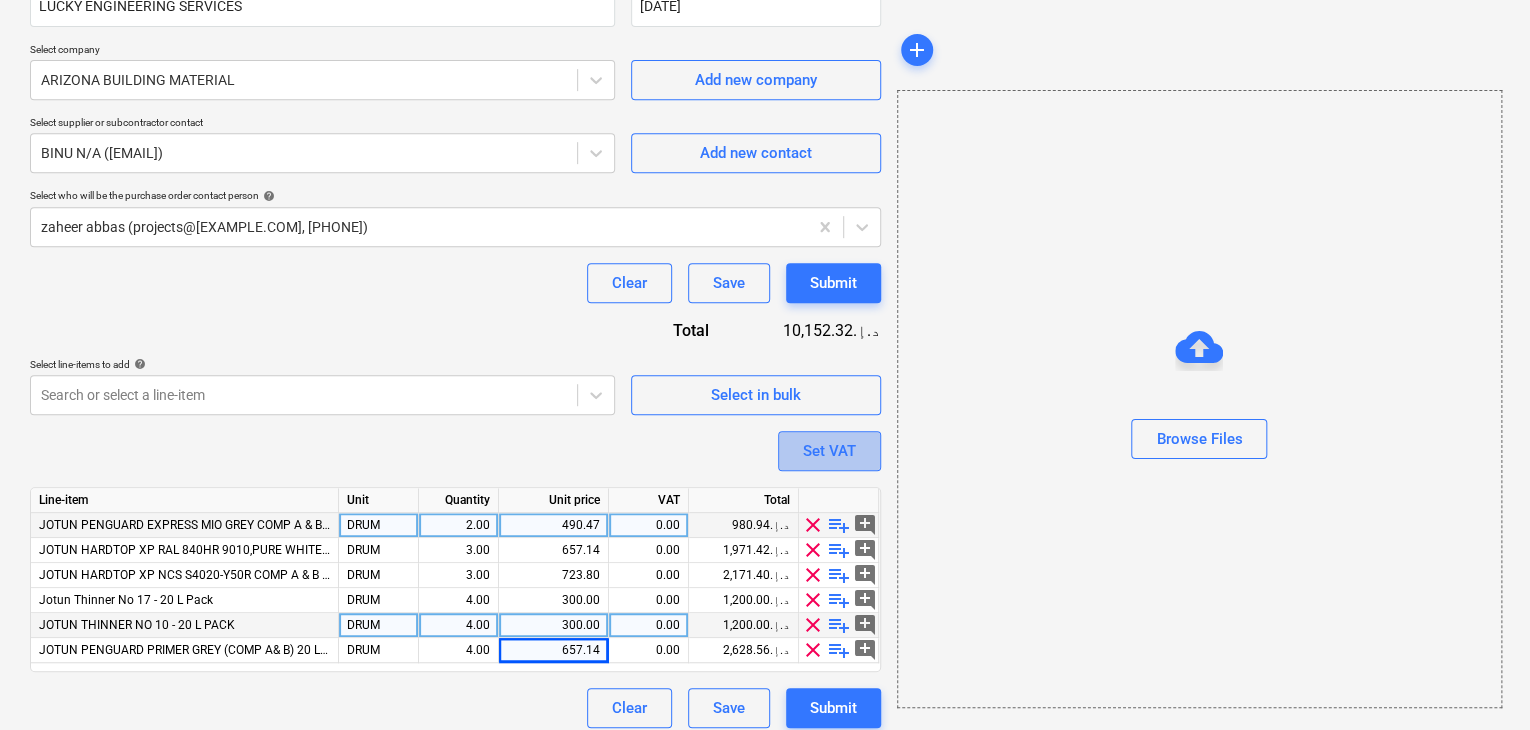 click on "Set VAT" at bounding box center (829, 451) 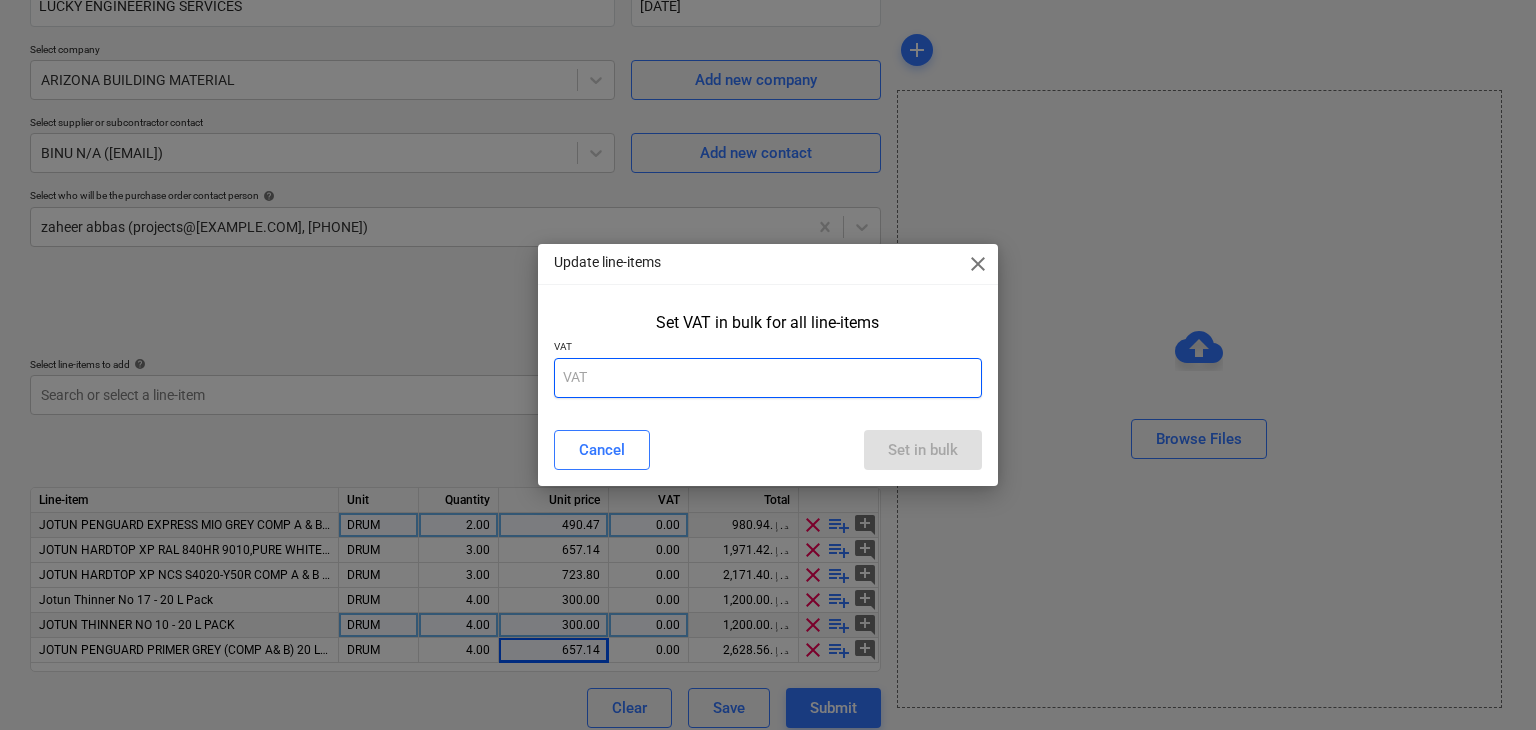 click at bounding box center [768, 378] 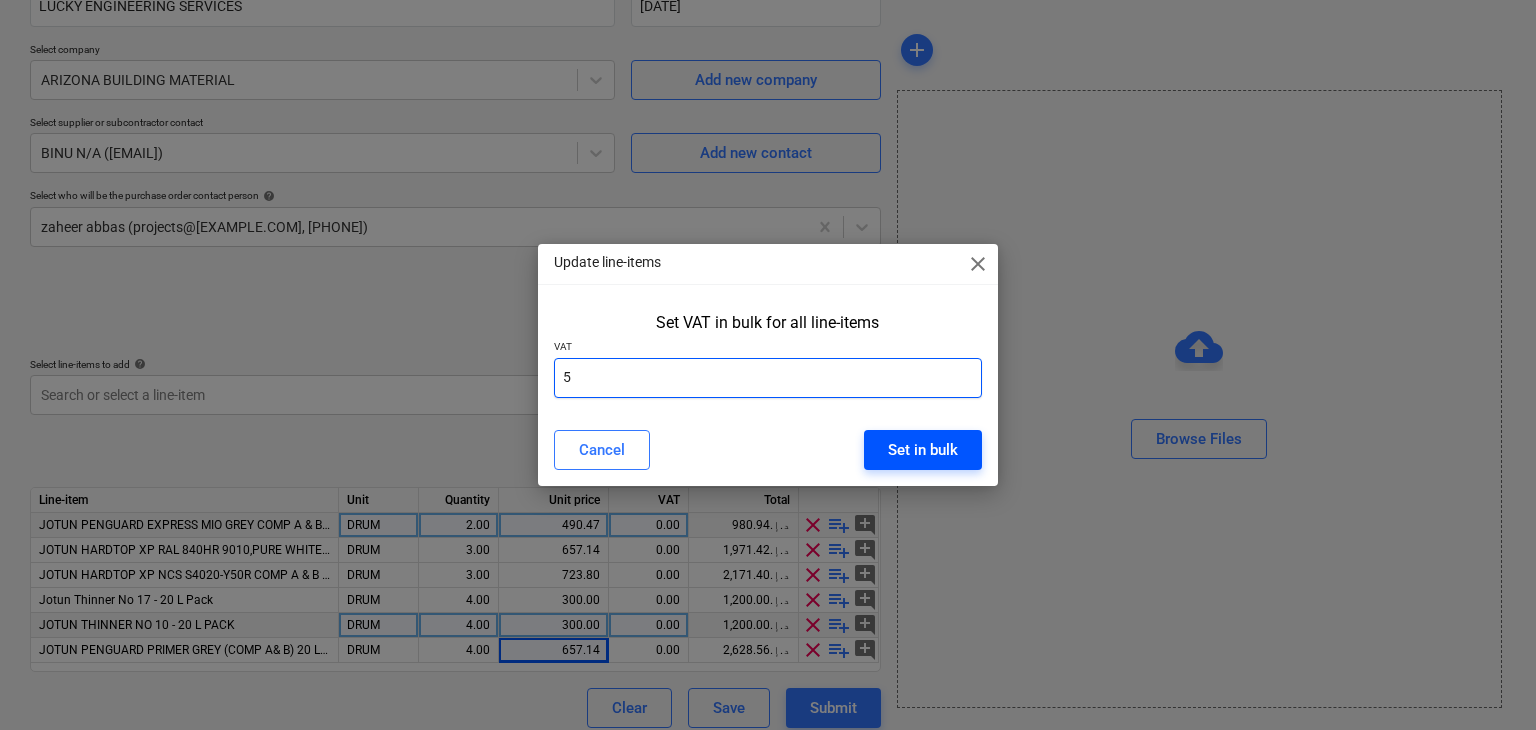 type on "5" 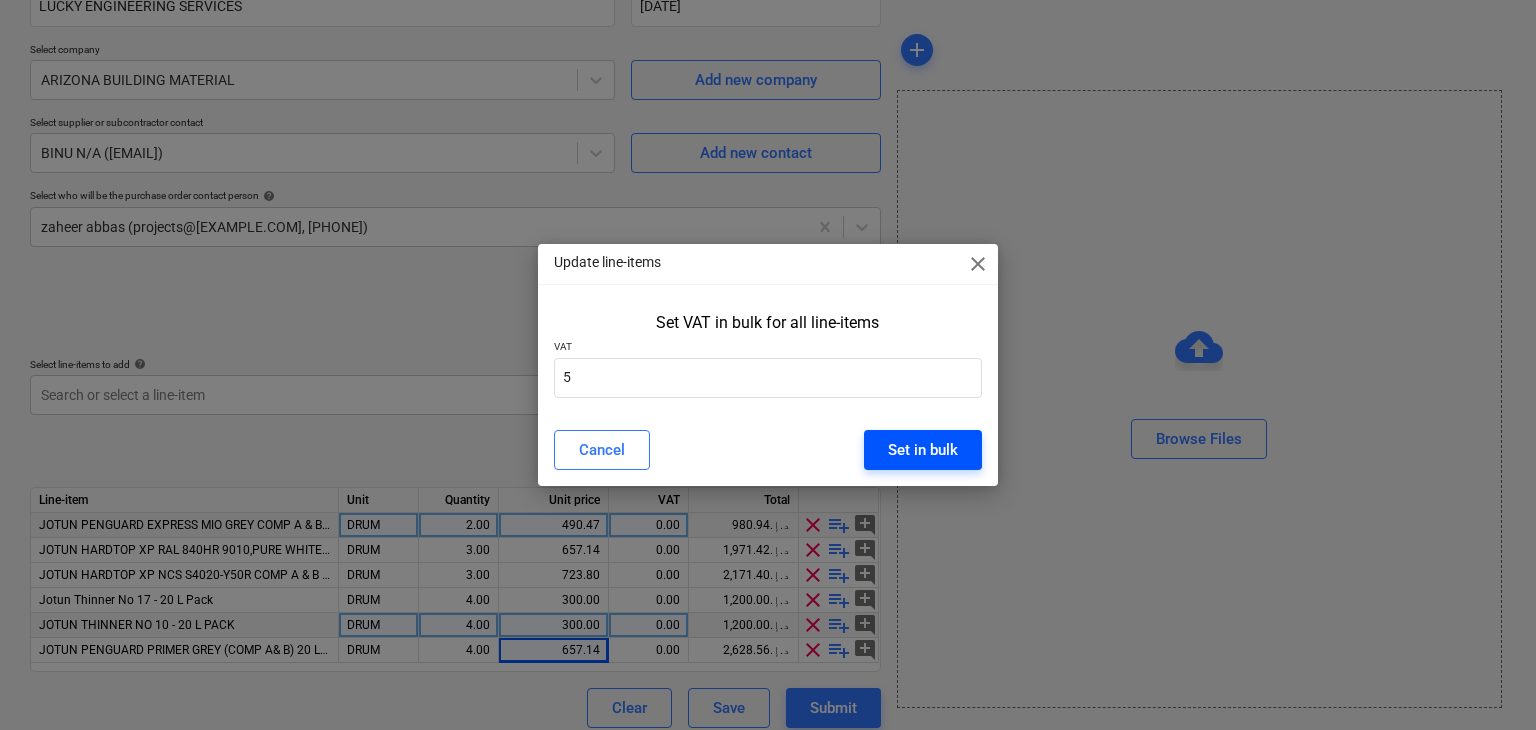 click on "Set in bulk" at bounding box center [923, 450] 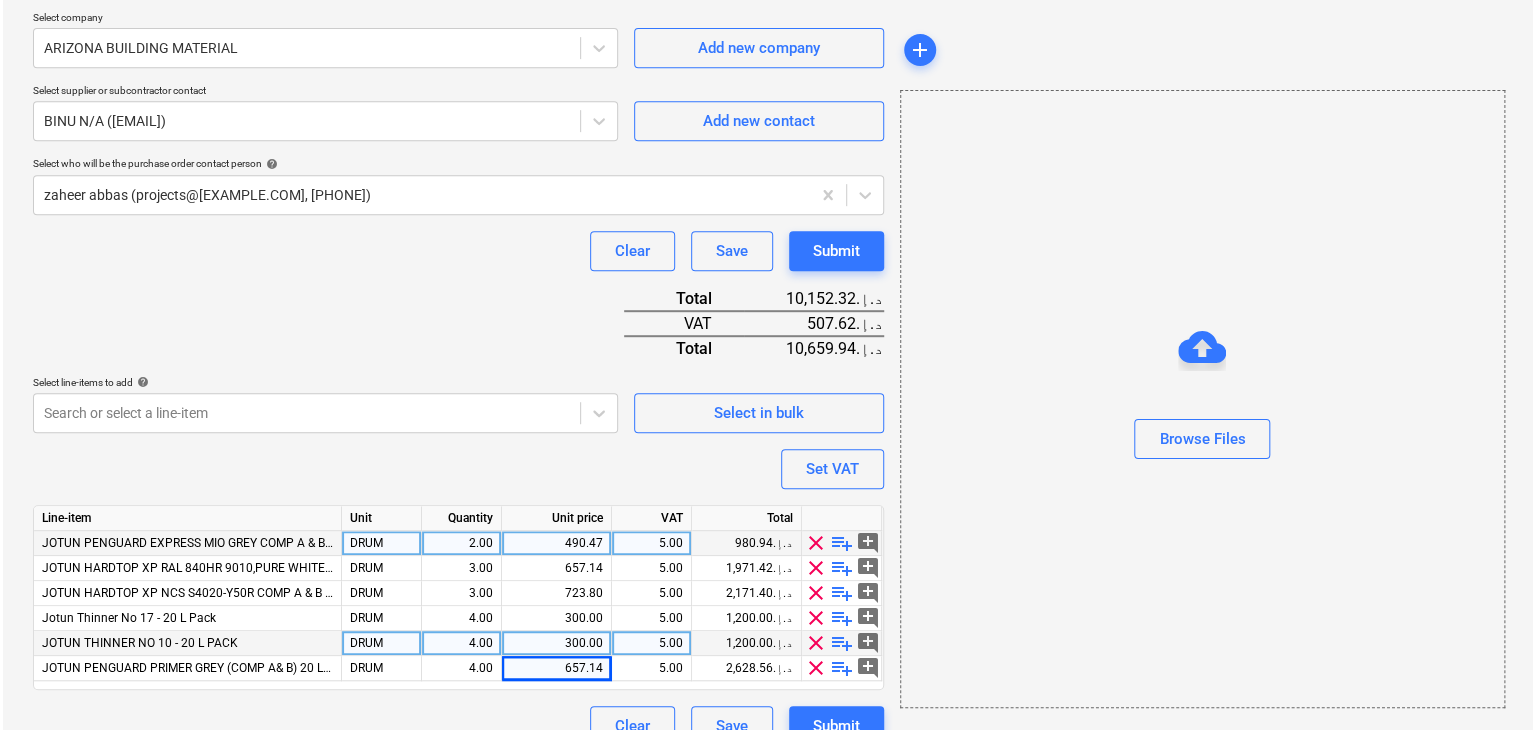 scroll, scrollTop: 467, scrollLeft: 0, axis: vertical 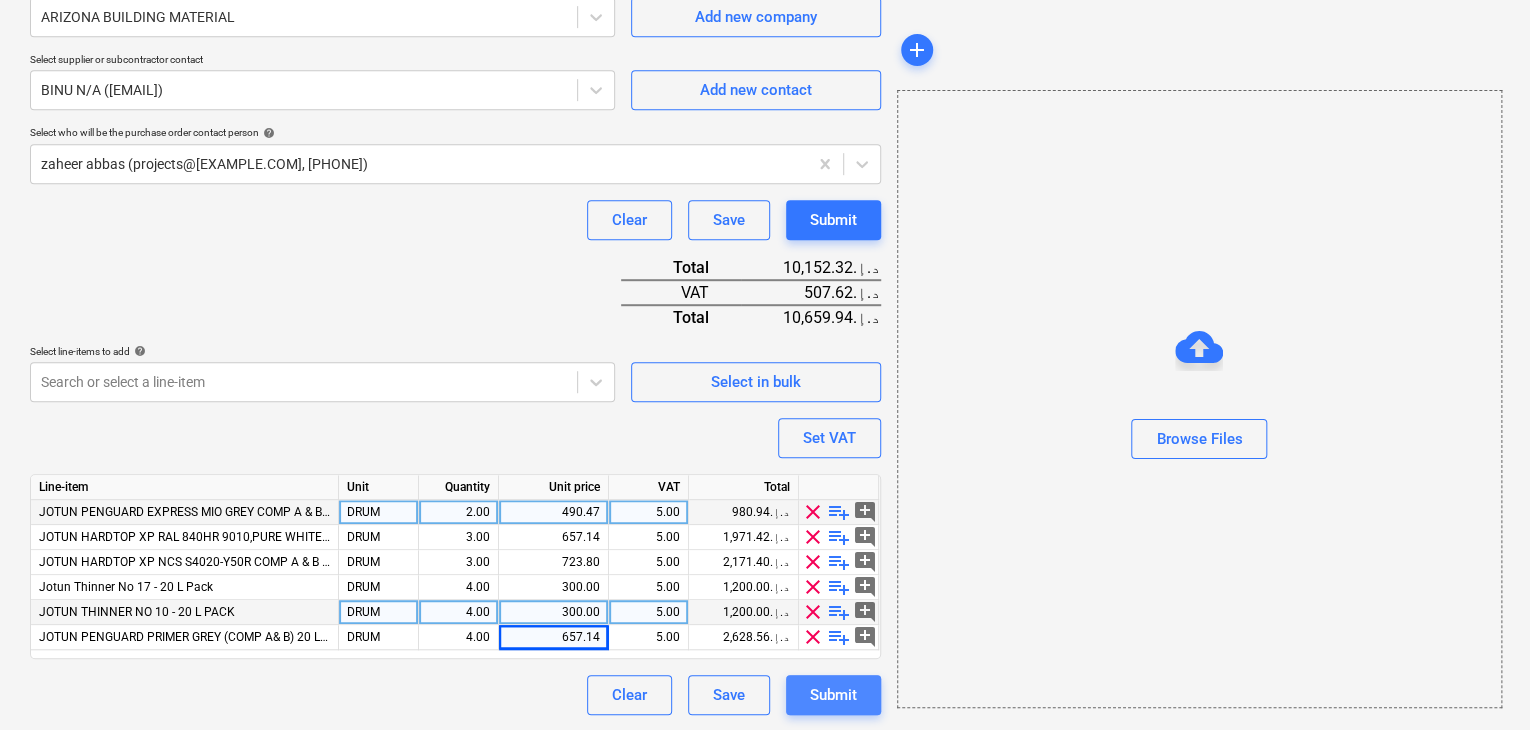 click on "Submit" at bounding box center [833, 695] 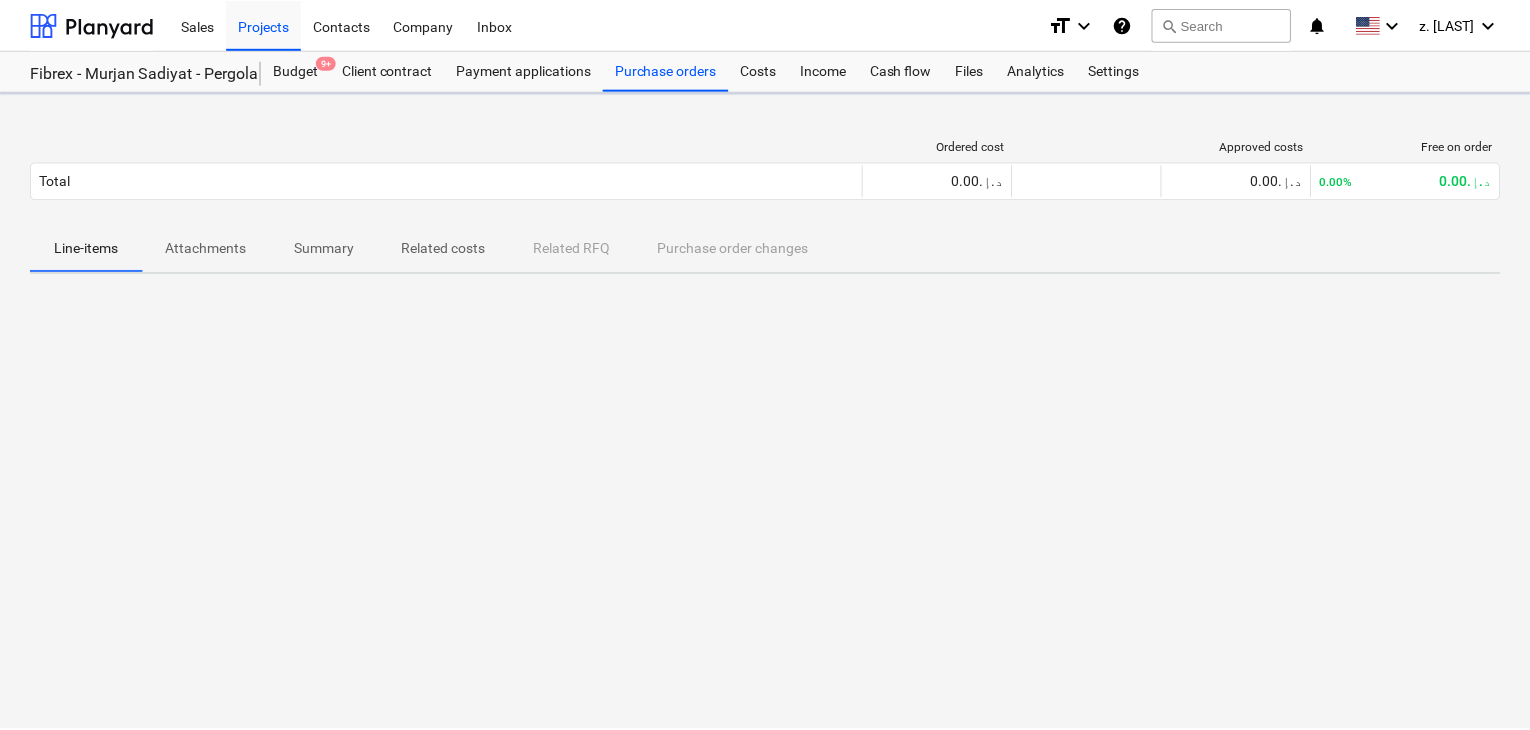 scroll, scrollTop: 0, scrollLeft: 0, axis: both 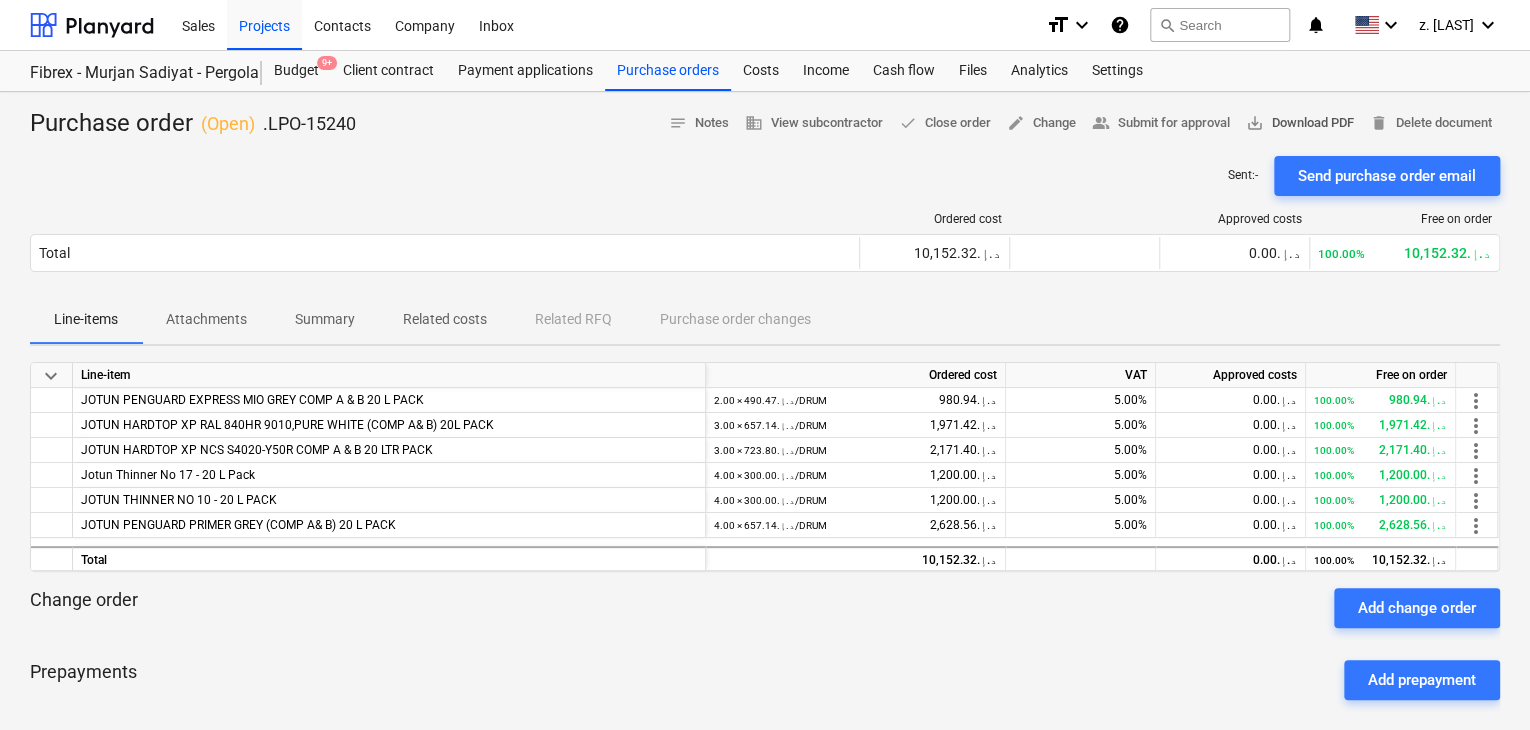 click on "save_alt Download PDF" at bounding box center [1300, 123] 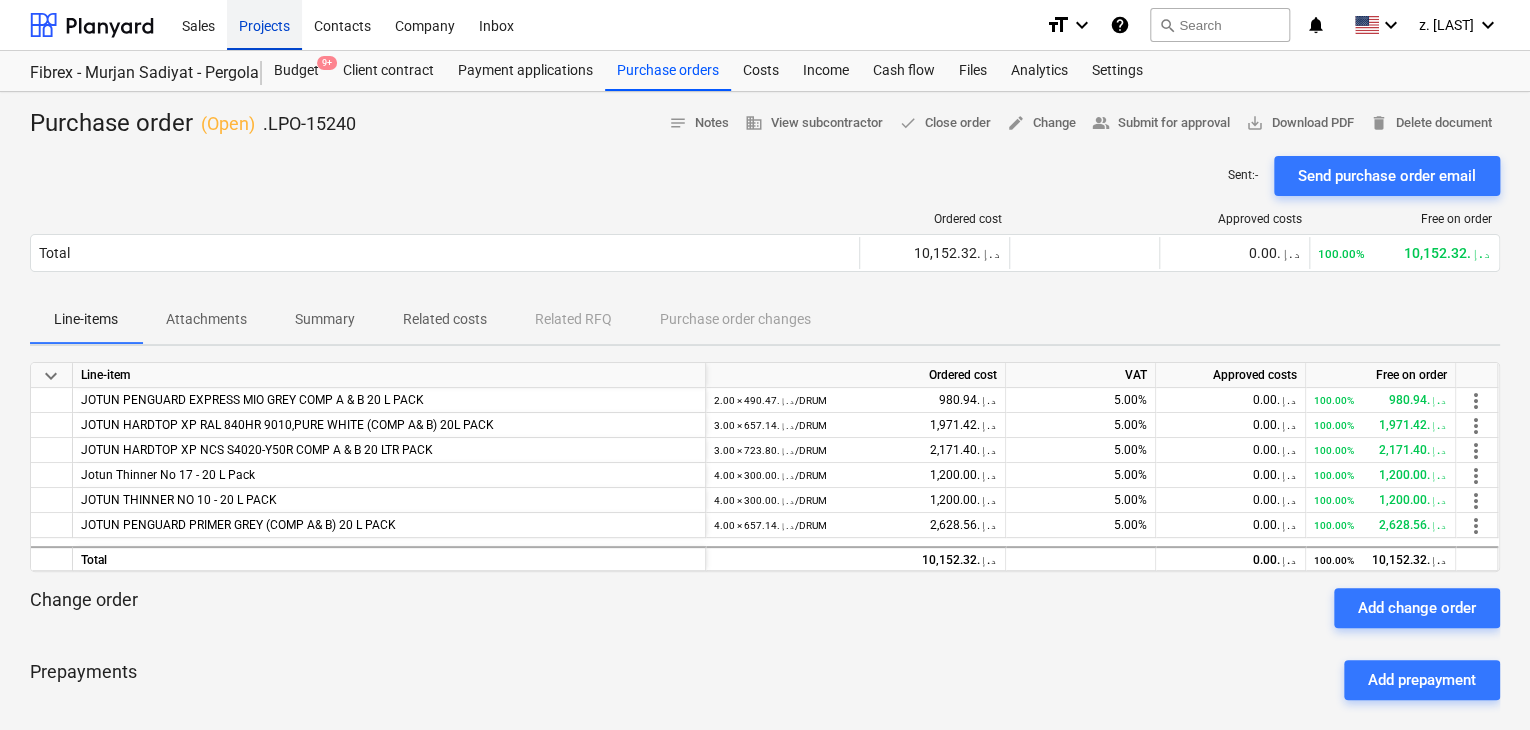 click on "Projects" at bounding box center [264, 24] 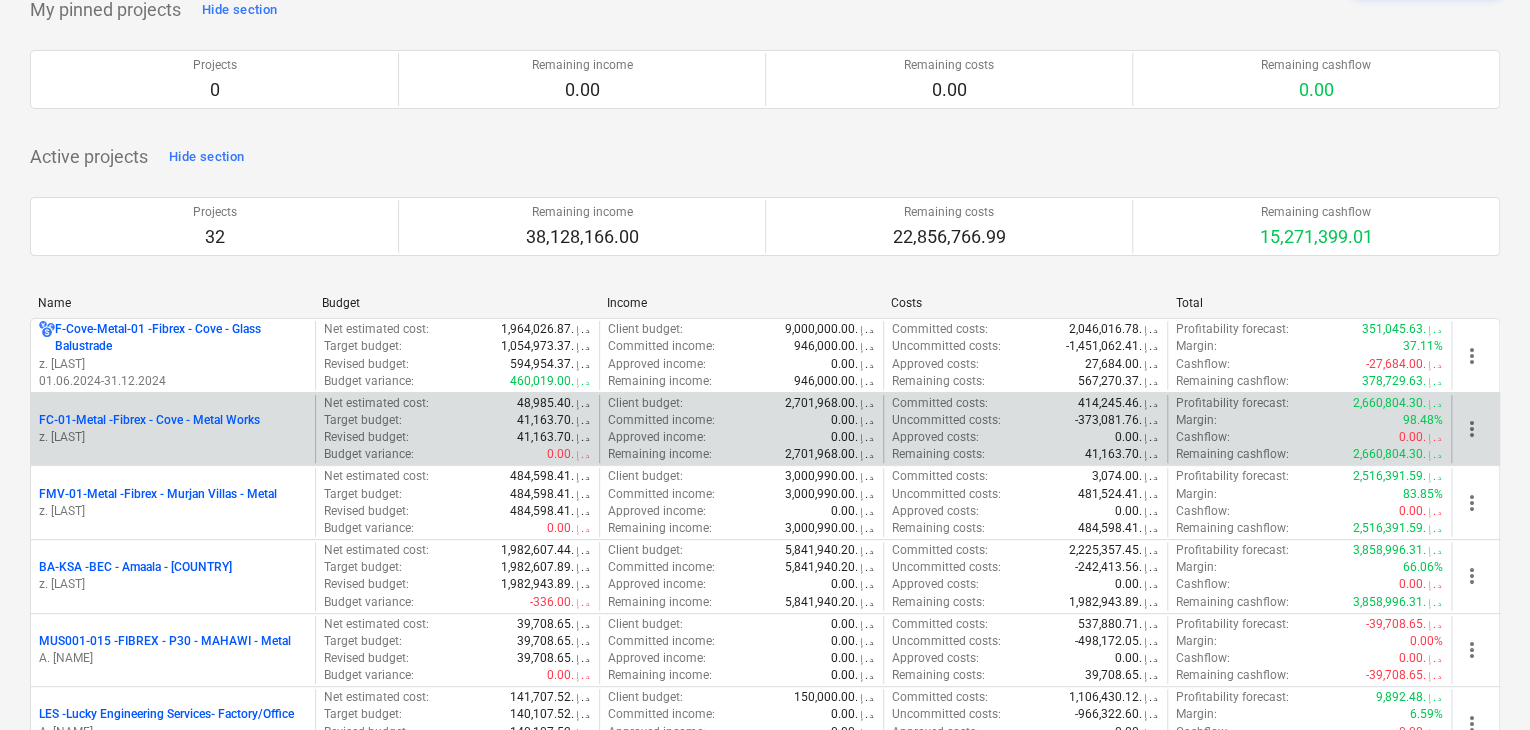 scroll, scrollTop: 200, scrollLeft: 0, axis: vertical 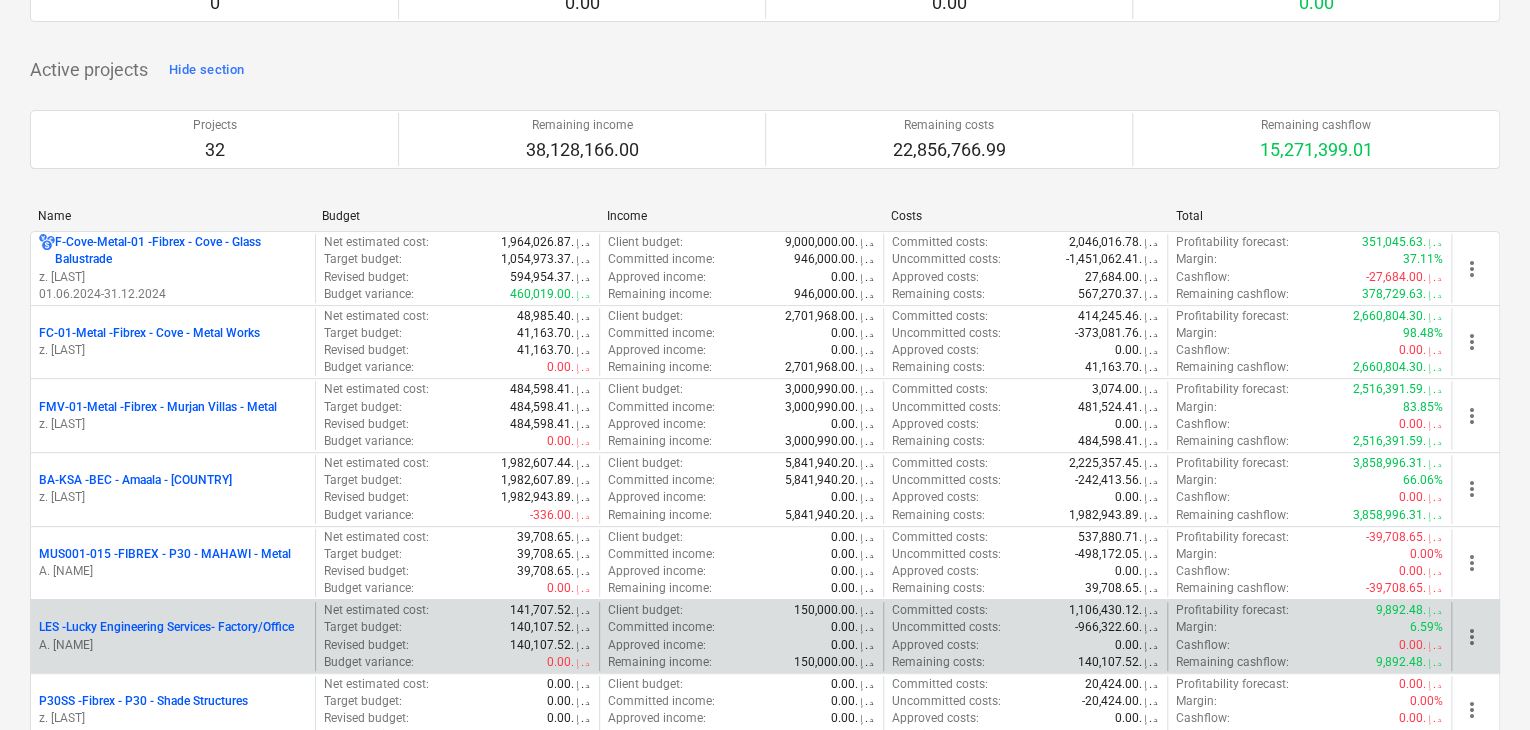 click on "A. [NAME]" at bounding box center [173, 645] 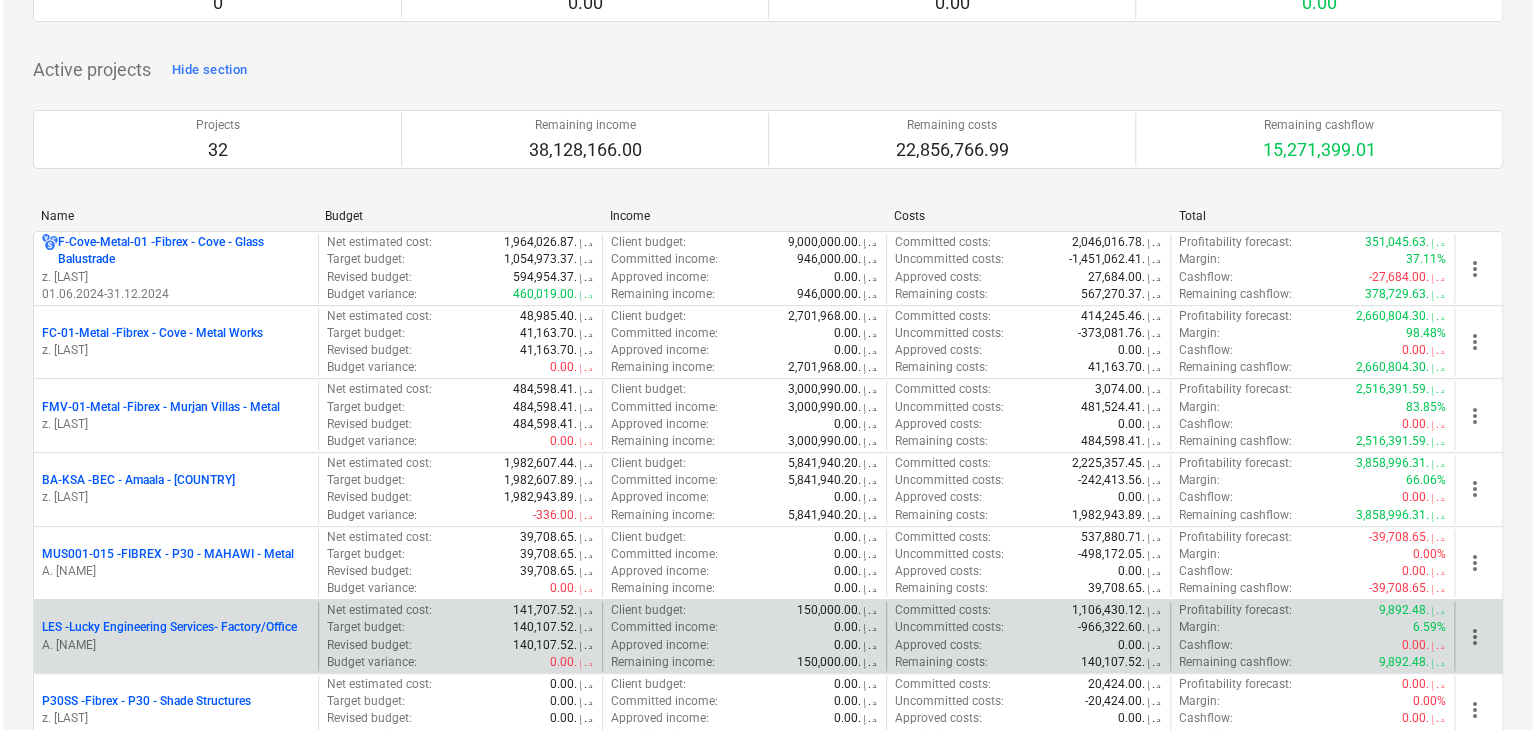 scroll, scrollTop: 0, scrollLeft: 0, axis: both 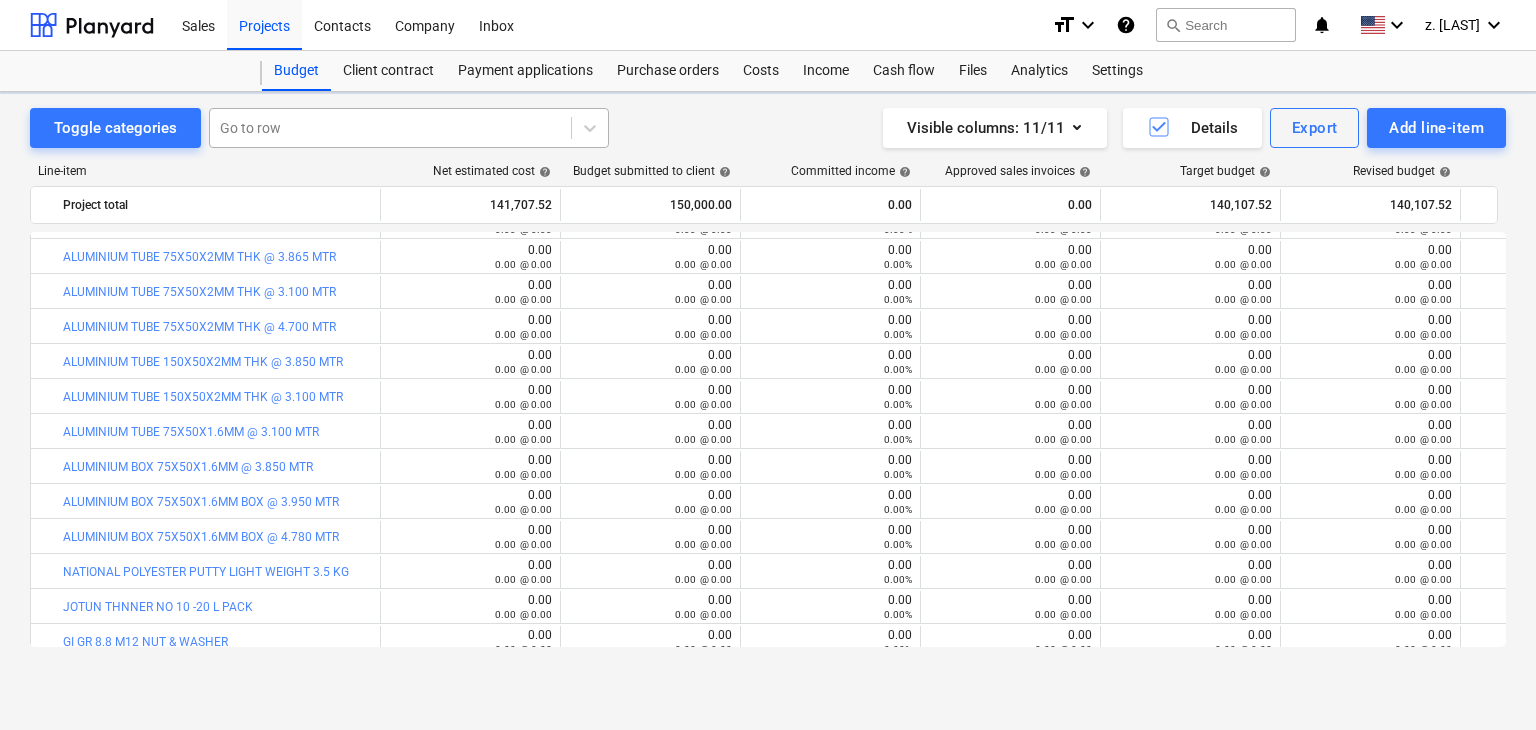 click at bounding box center (390, 128) 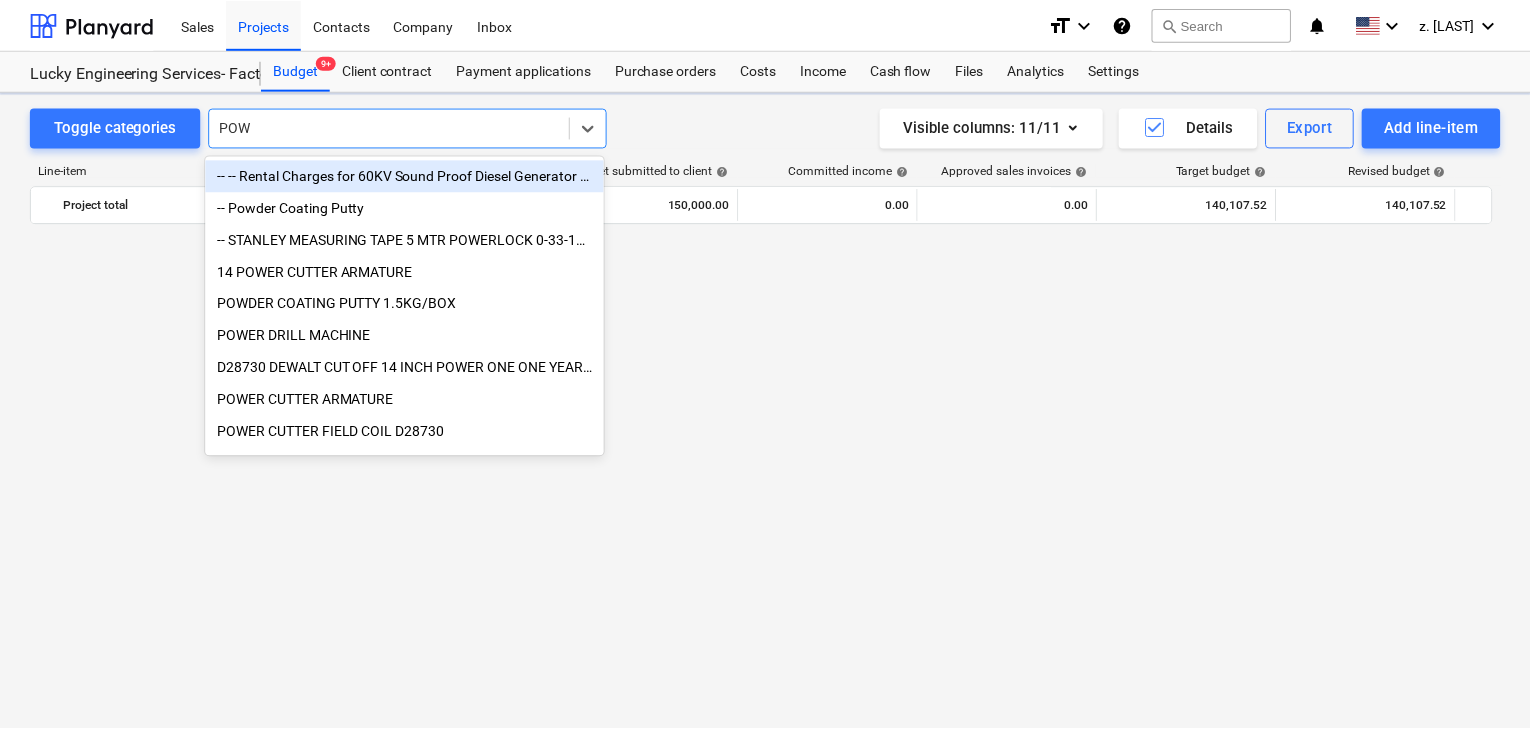 scroll, scrollTop: 44980, scrollLeft: 0, axis: vertical 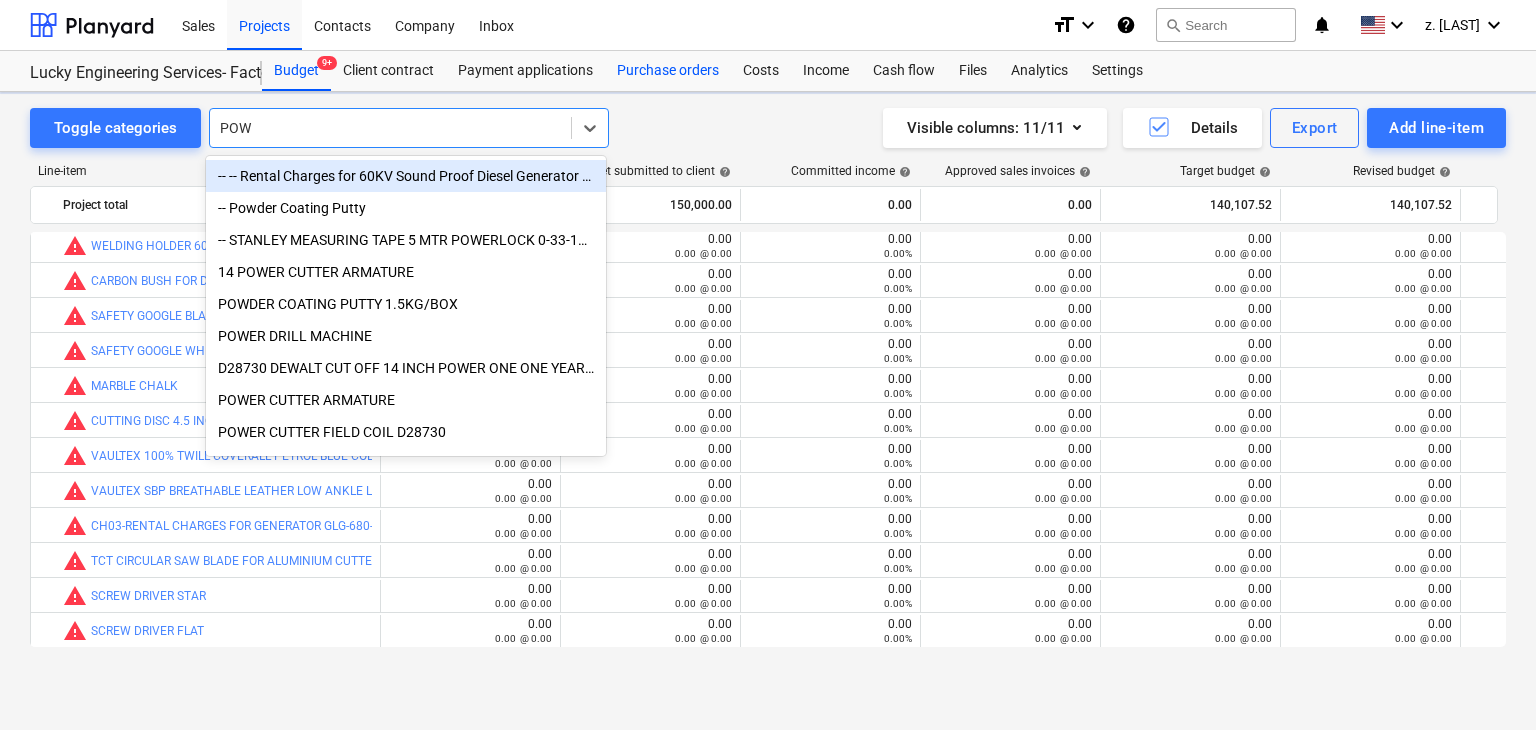 type on "POW" 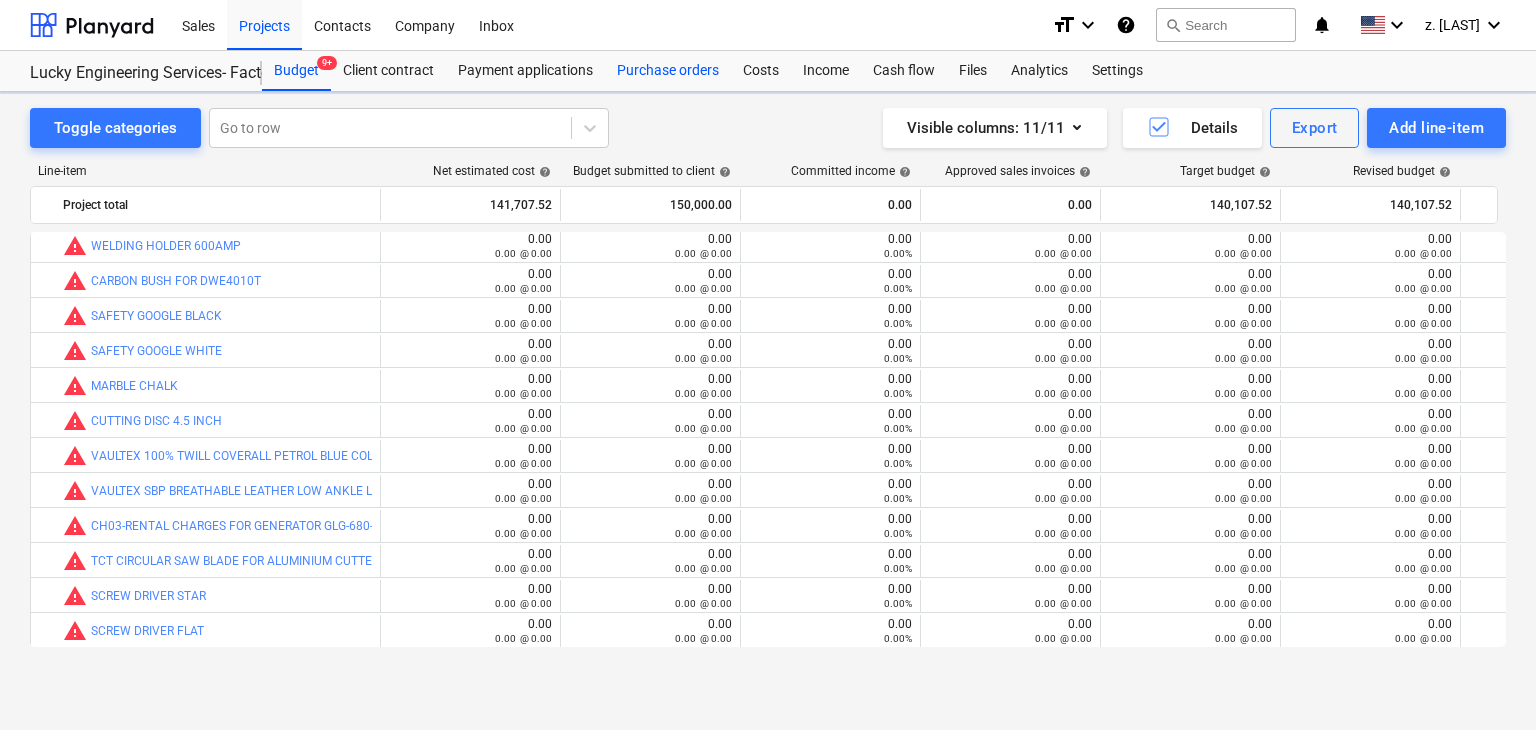 click on "Purchase orders" at bounding box center (668, 71) 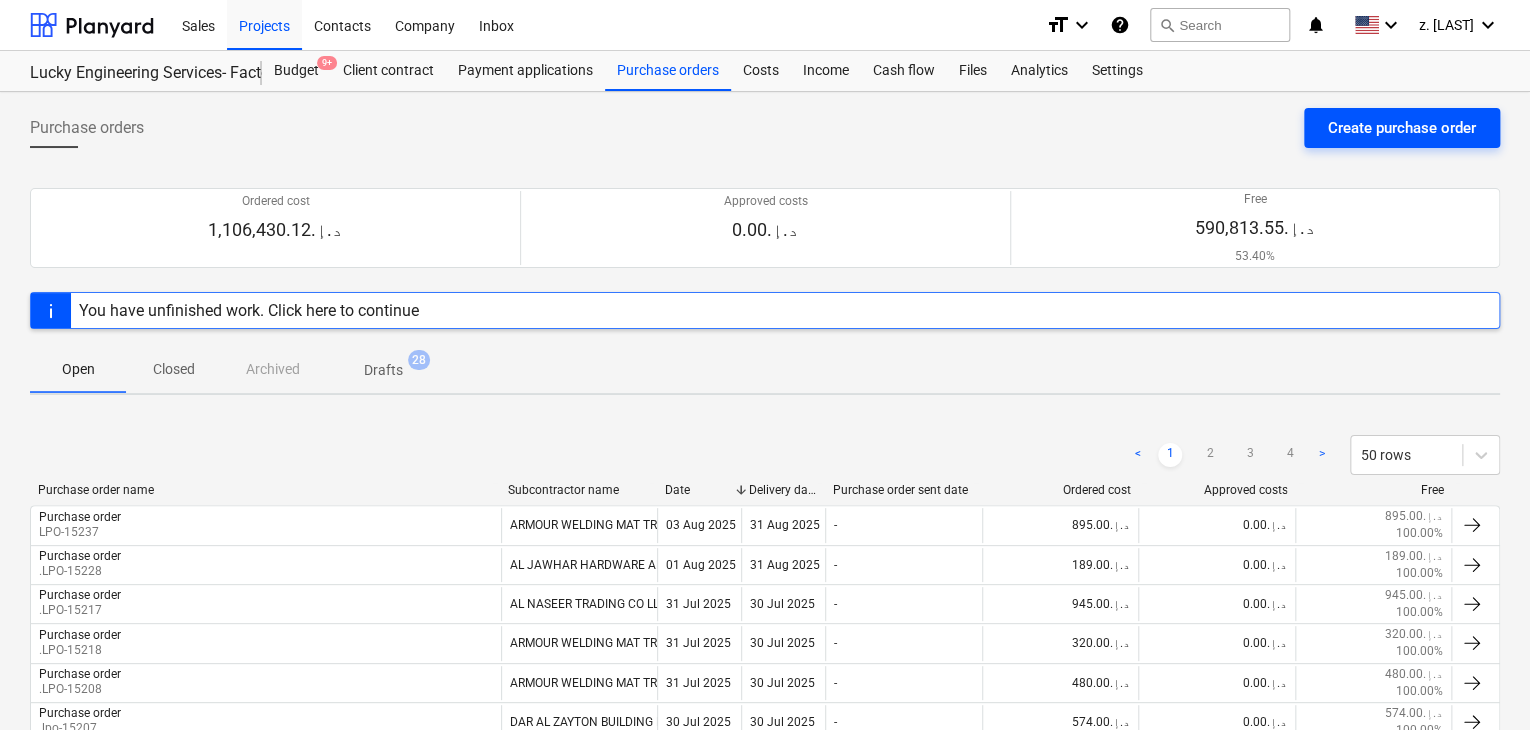 click on "Create purchase order" at bounding box center [1402, 128] 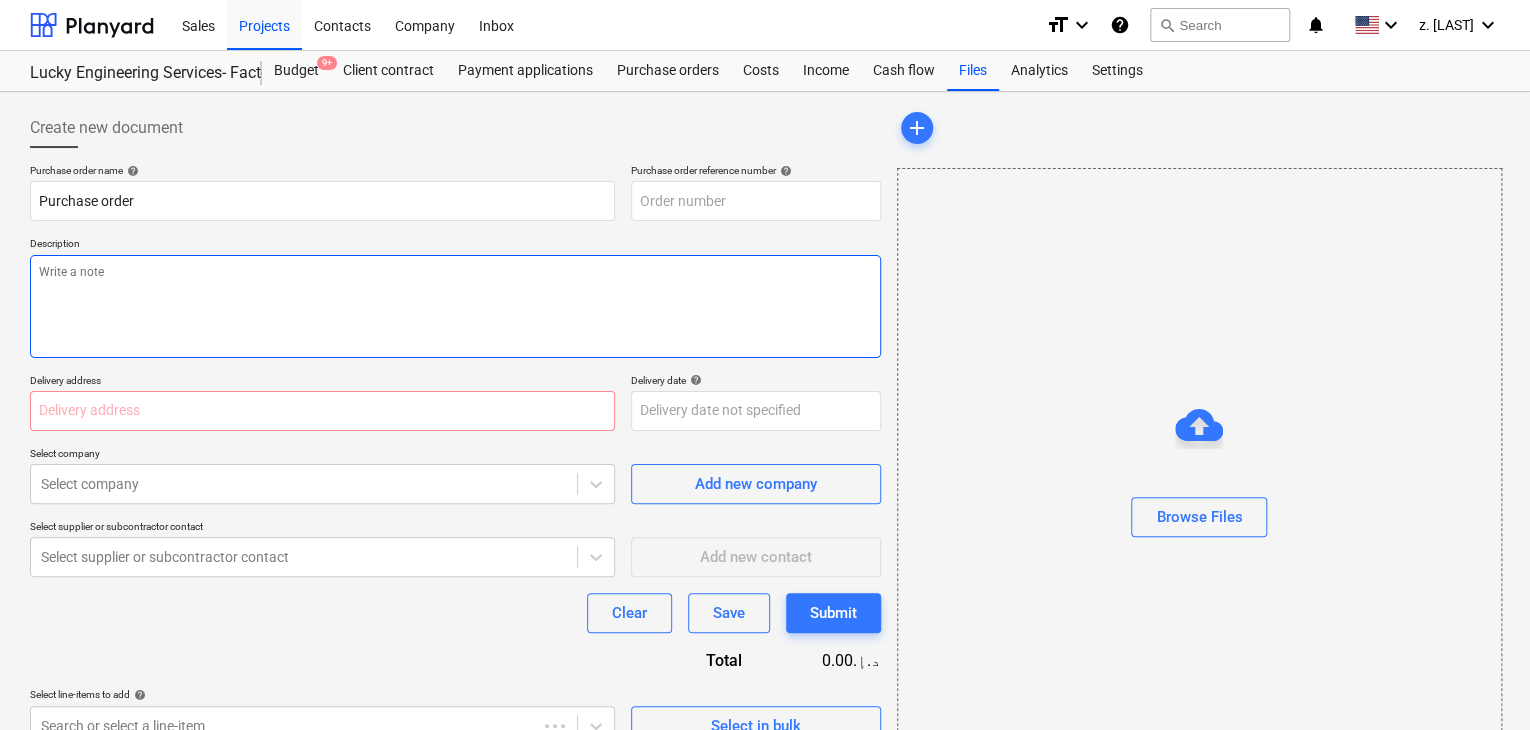 click at bounding box center (455, 306) 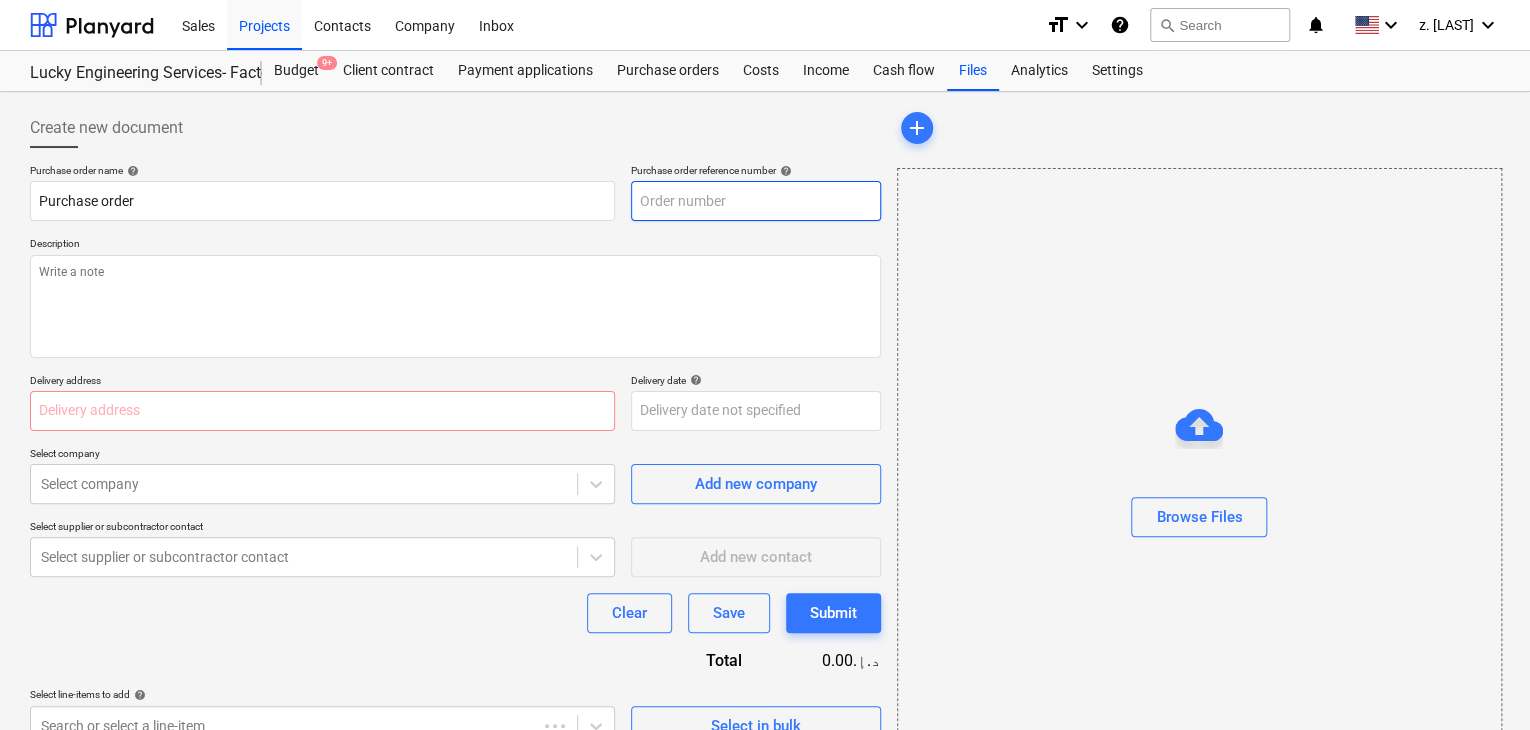 type on "x" 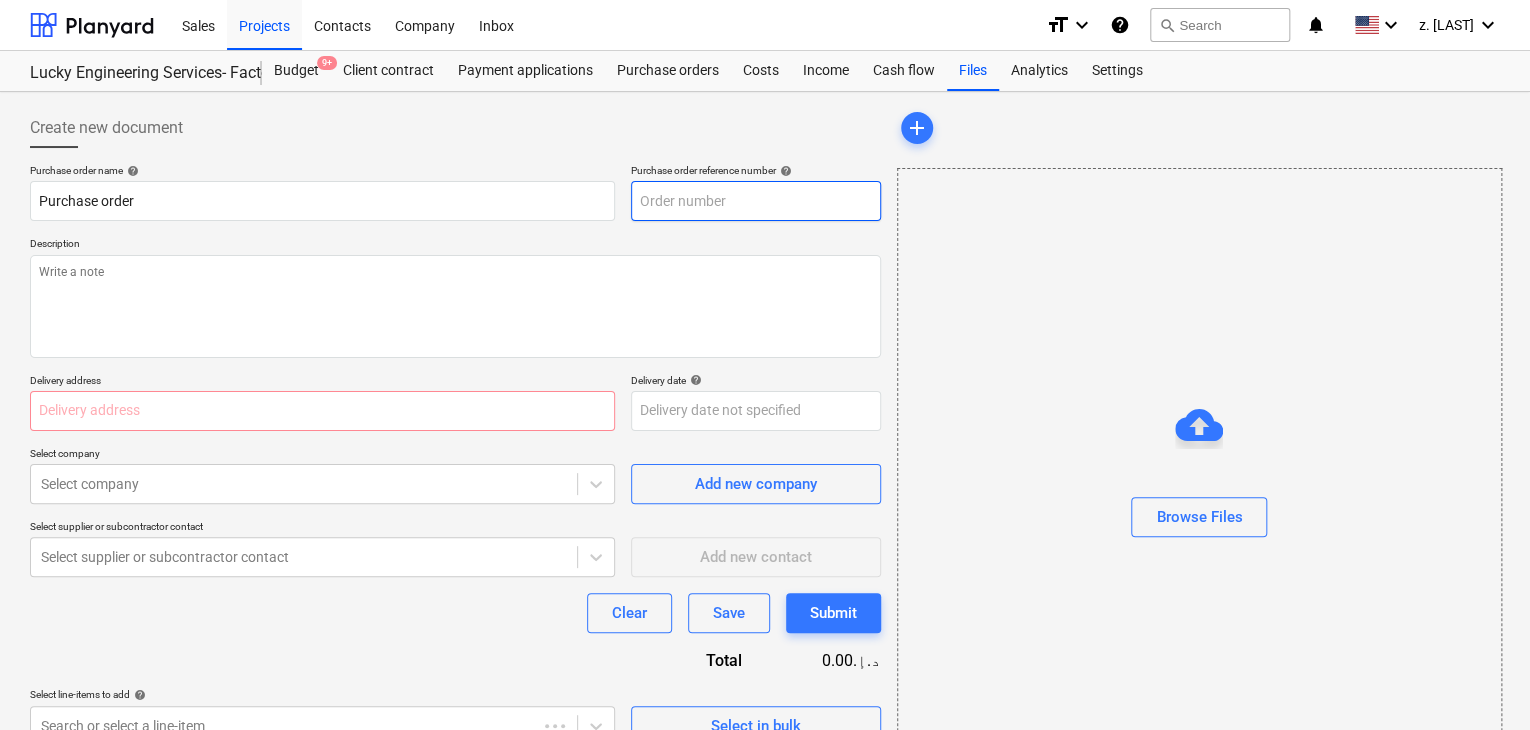 type on "LES-PO-459" 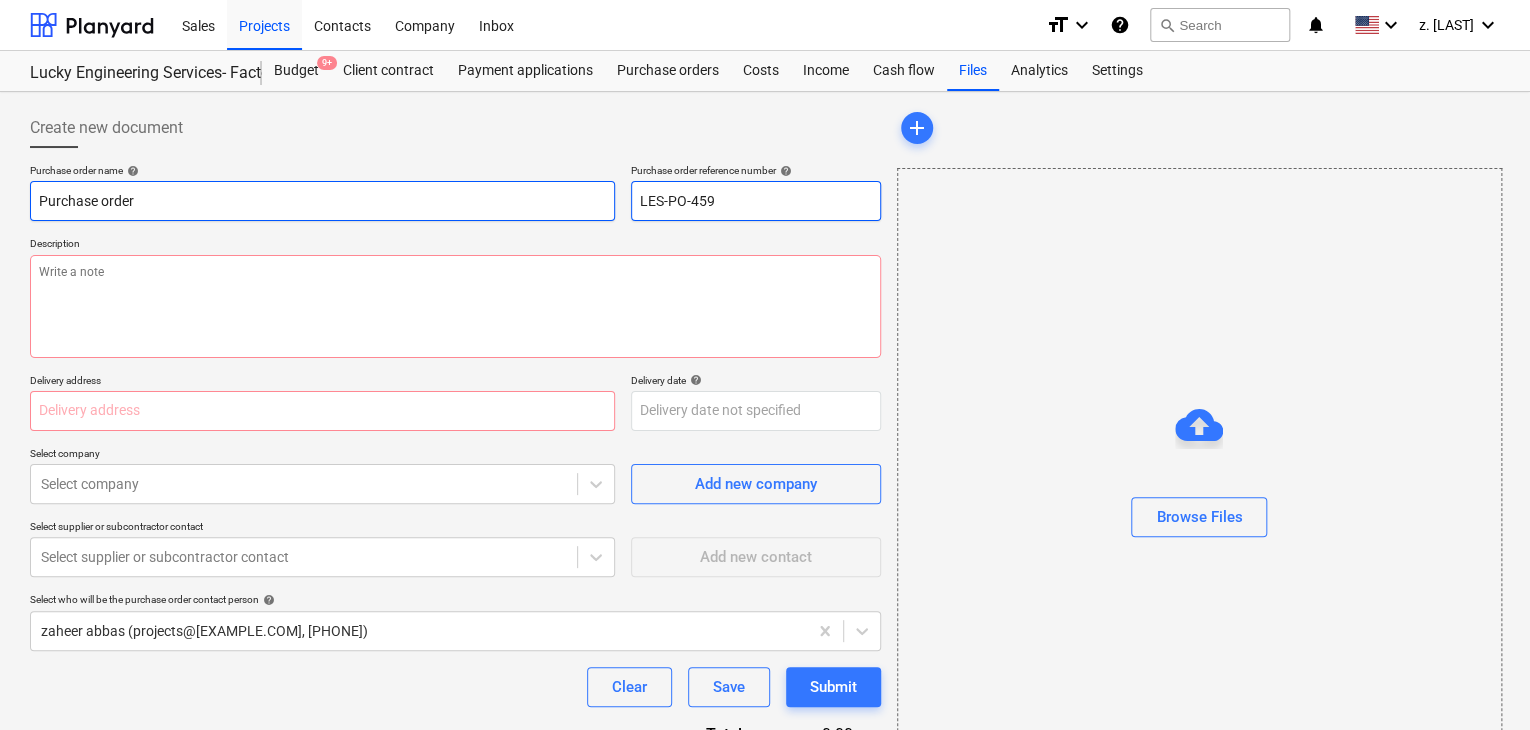 drag, startPoint x: 763, startPoint y: 194, endPoint x: 564, endPoint y: 189, distance: 199.0628 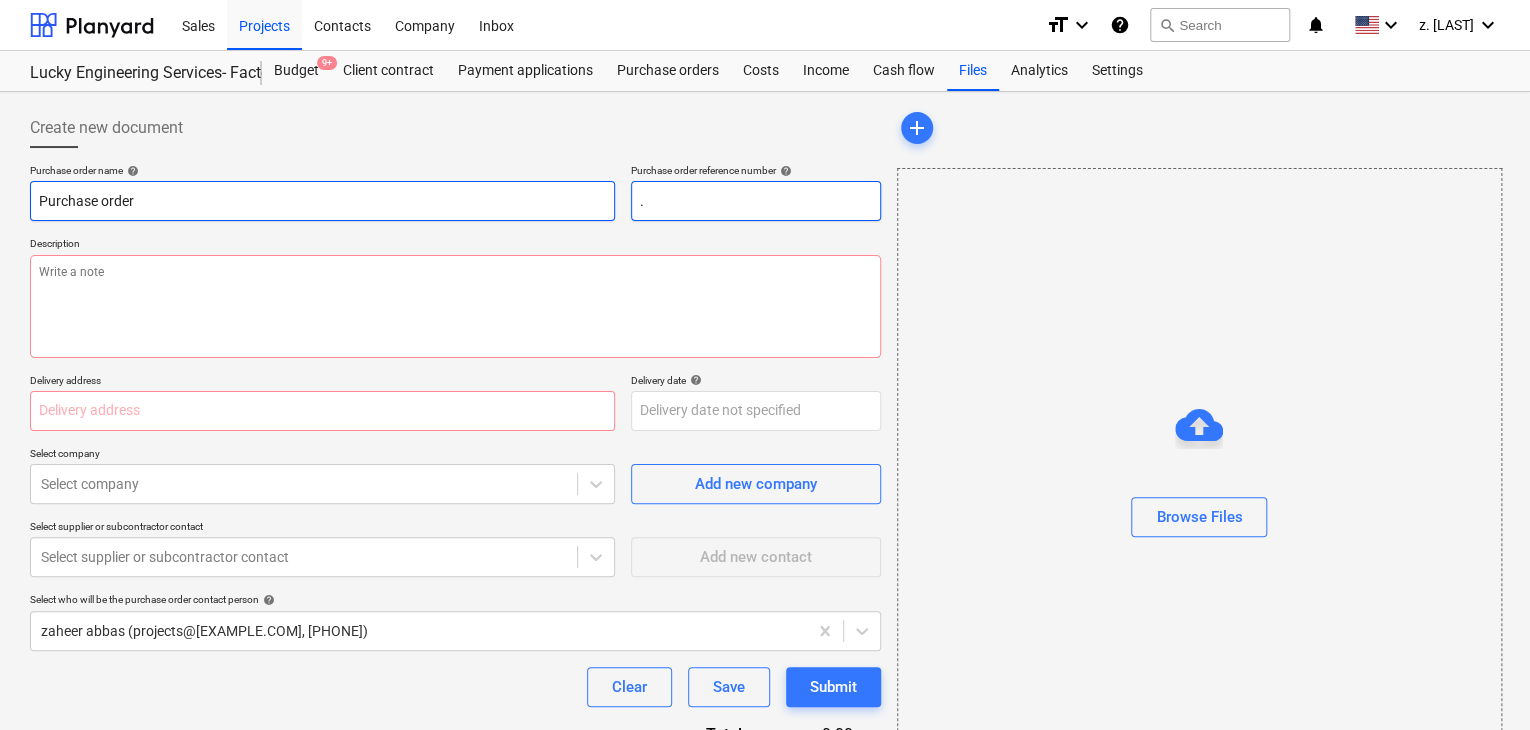 type on "x" 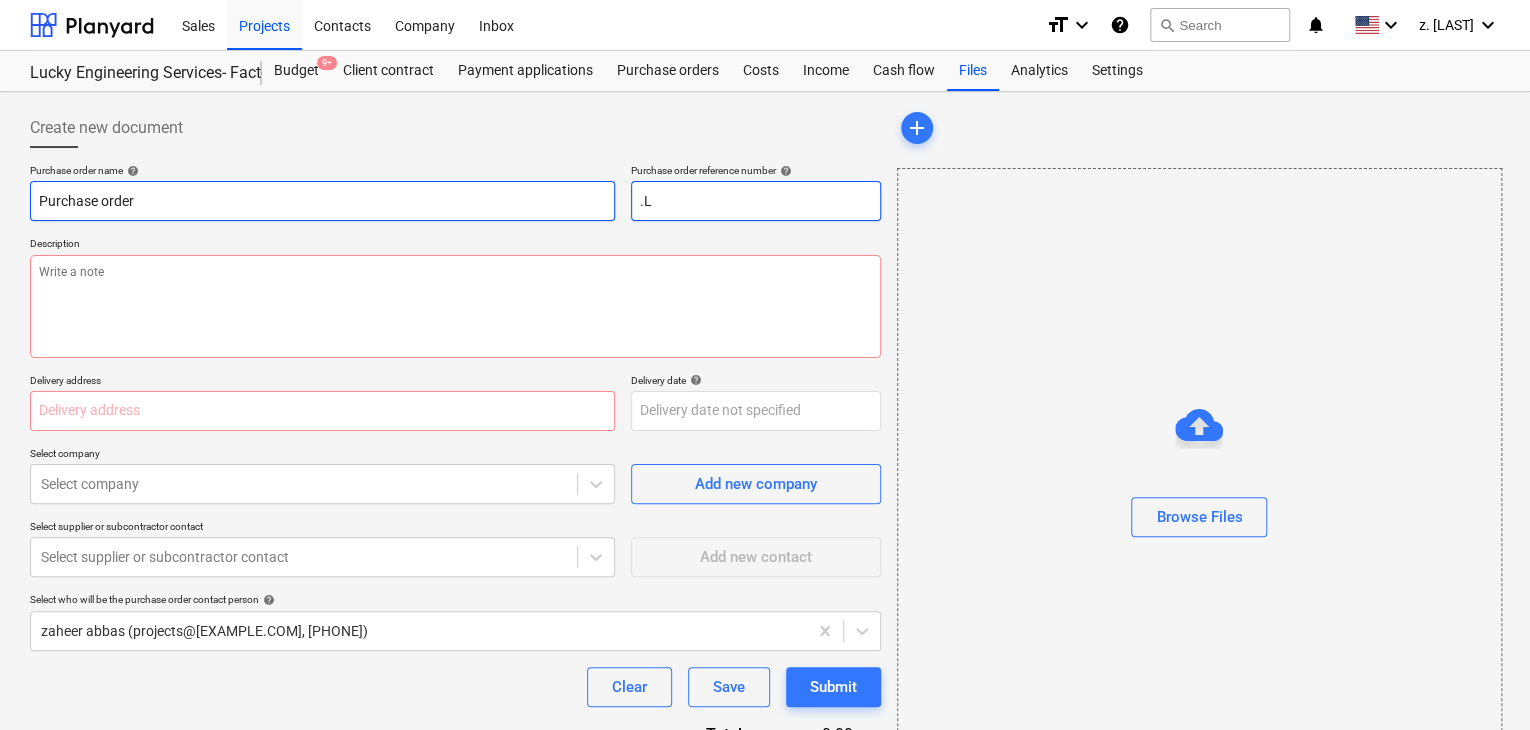 type on "x" 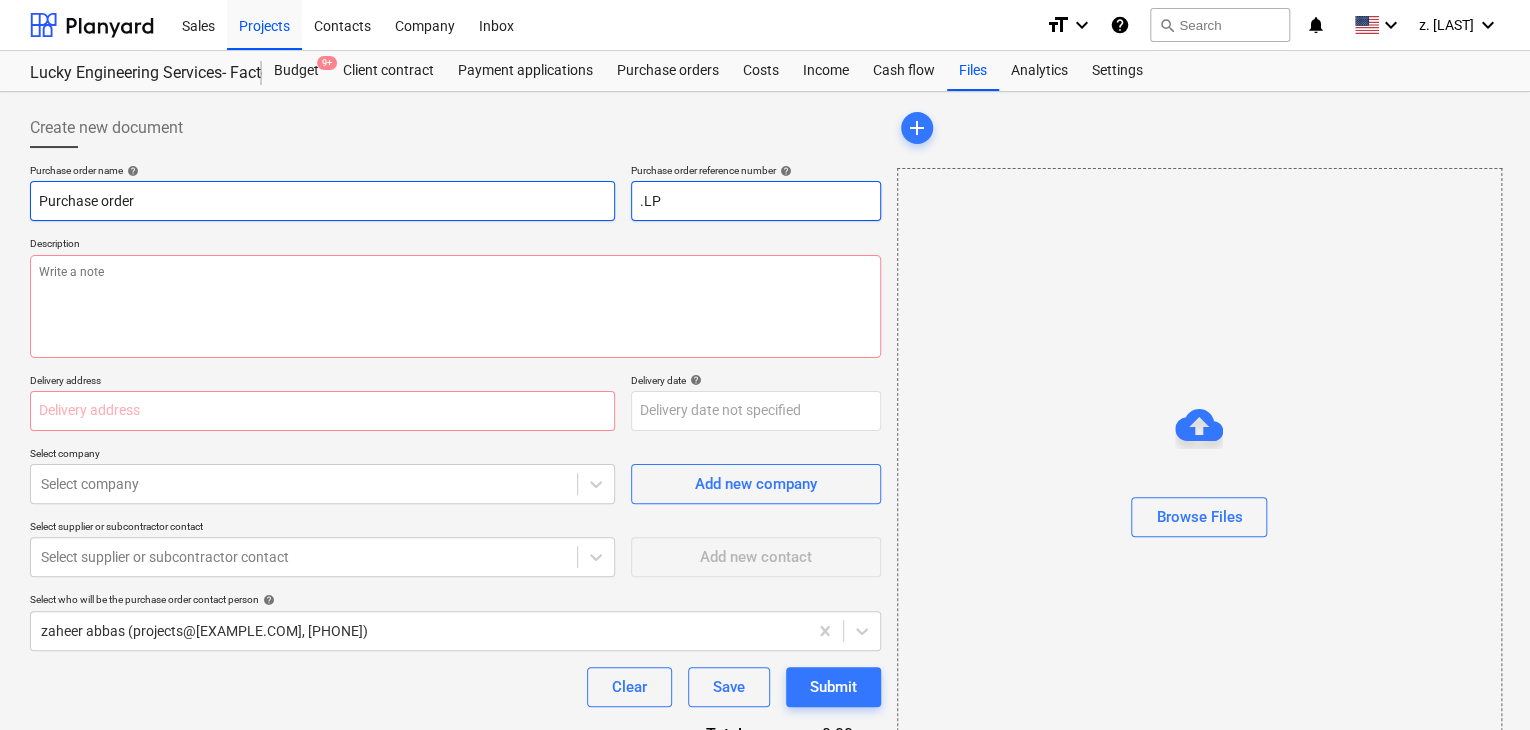 type on "x" 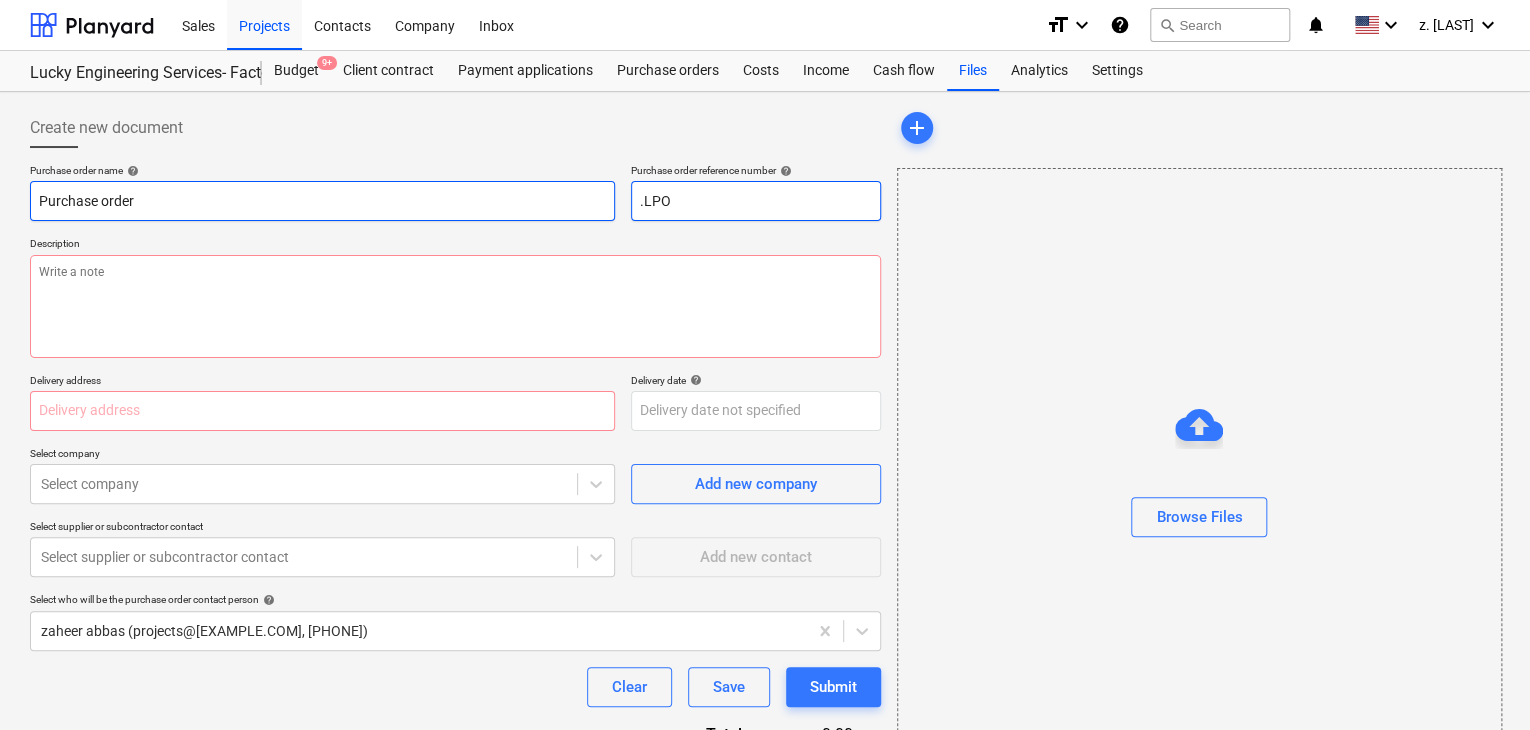 type on "x" 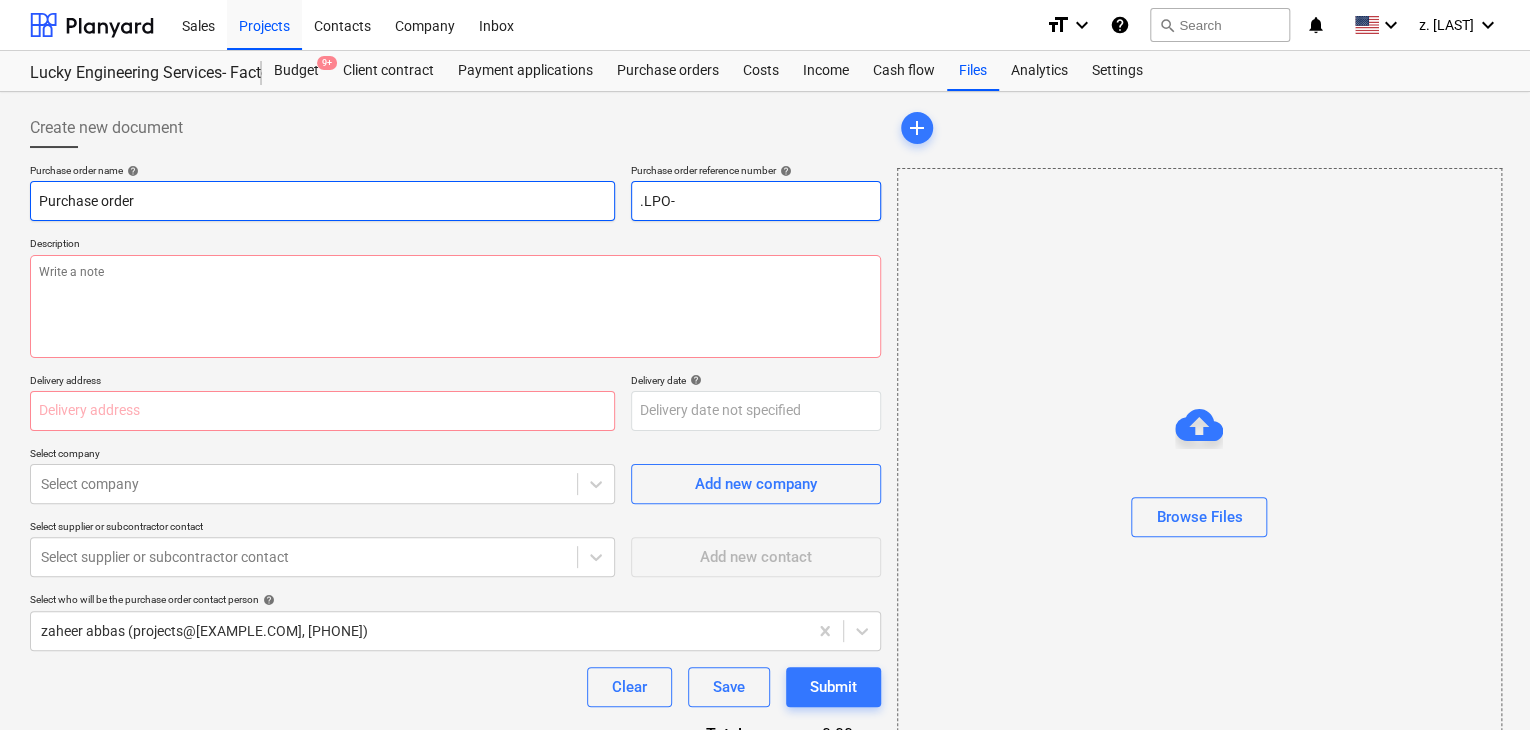type on "x" 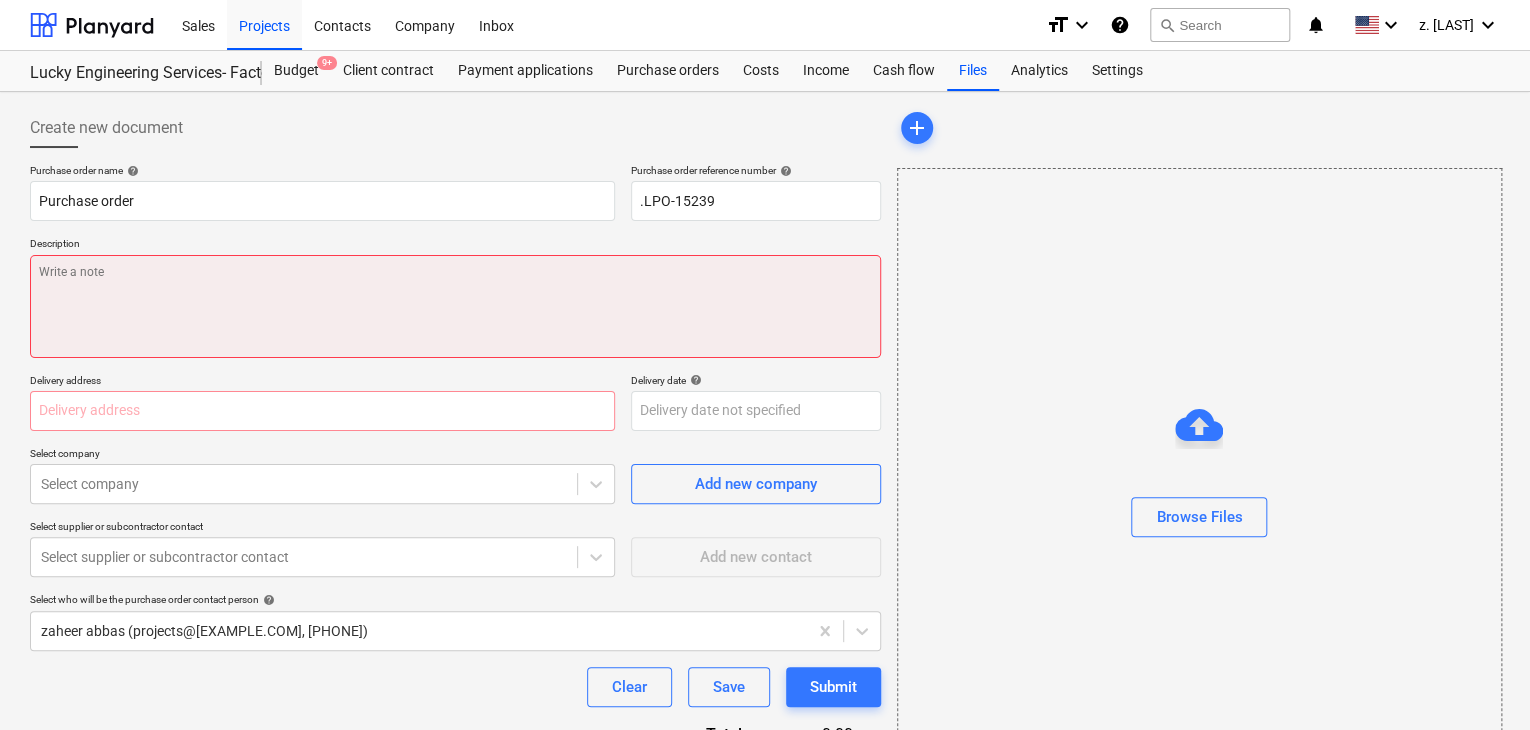 click at bounding box center [455, 306] 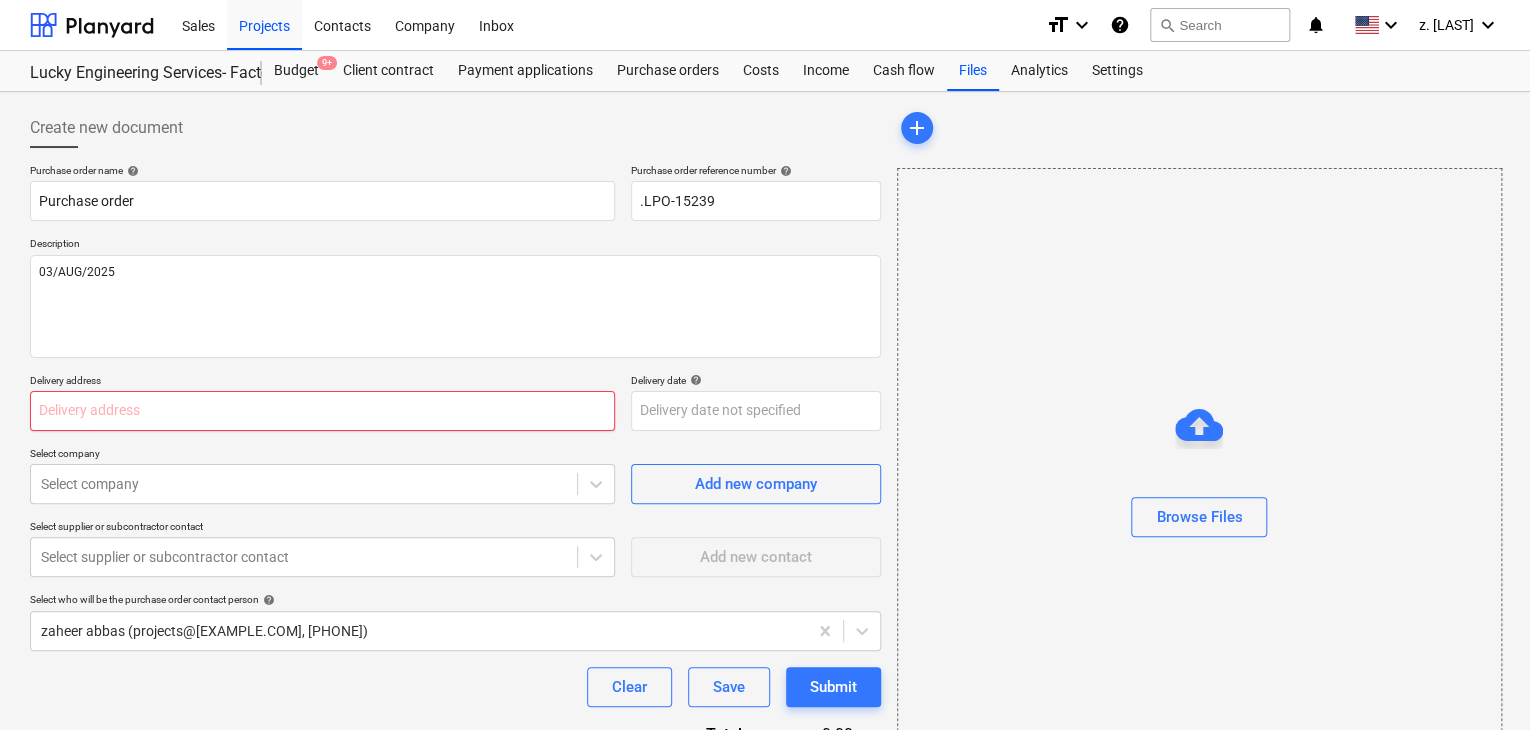 click at bounding box center [322, 411] 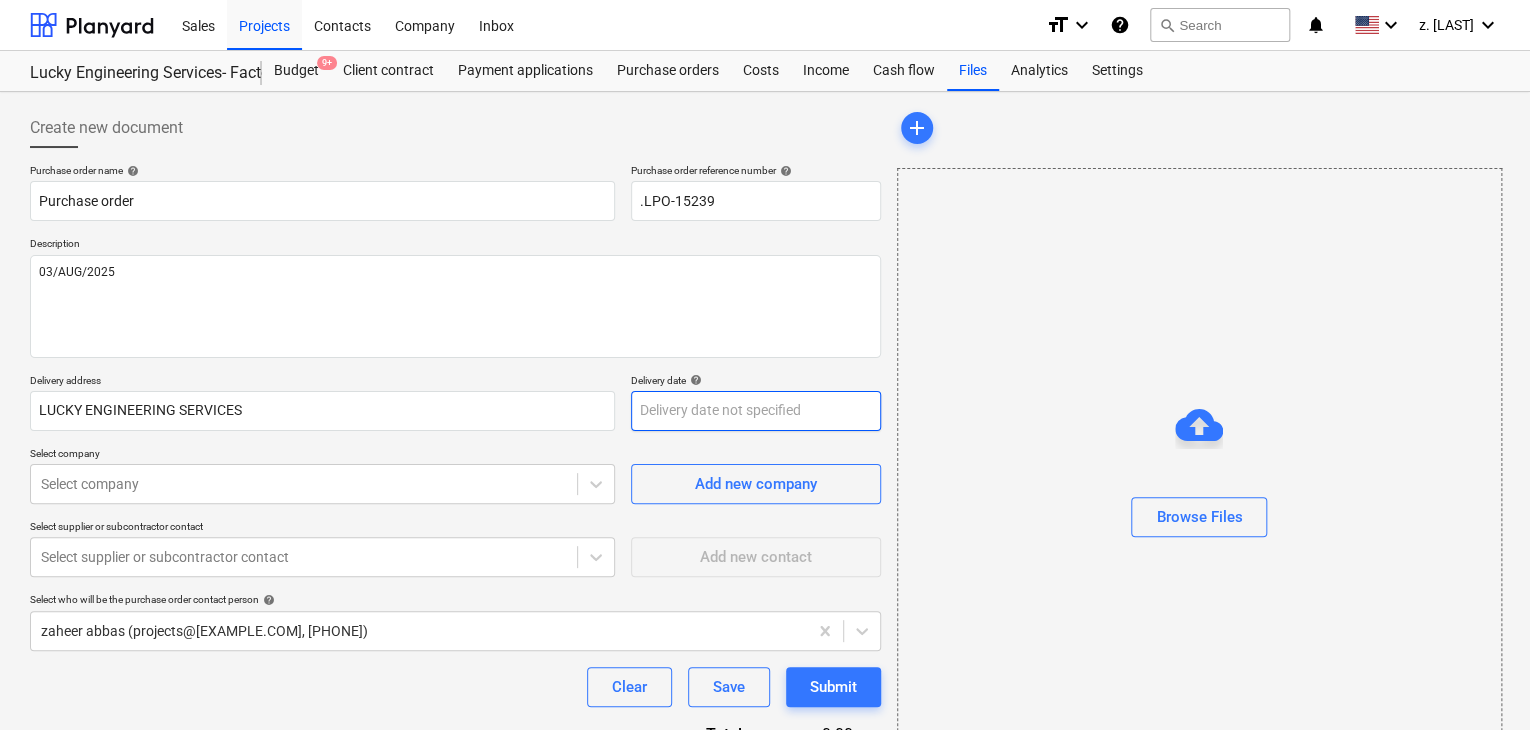 click on "Sales Projects Contacts Company Inbox format_size keyboard_arrow_down help search Search notifications 0 keyboard_arrow_down z. abbas keyboard_arrow_down Lucky Engineering Services- Factory/Office Budget 9+ Client contract Payment applications Purchase orders Costs Income Cash flow Files Analytics Settings Create new document Purchase order name help Purchase order Purchase order reference number help .LPO-15239 Description [DATE] Delivery address LUCKY ENGINEERING SERVICES Delivery date help Press the down arrow key to interact with the calendar and select a date. Press the question mark key to get the keyboard shortcuts for changing dates. Select company Select company Add new company Select supplier or subcontractor contact Select supplier or subcontractor contact Add new contact Select who will be the purchase order contact person help zaheer abbas (projects@litcouae.com, [PHONE]) Clear Save Submit Total 0.00د.إ.‏ Select line-items to add help Search or select a line-item add" at bounding box center (765, 365) 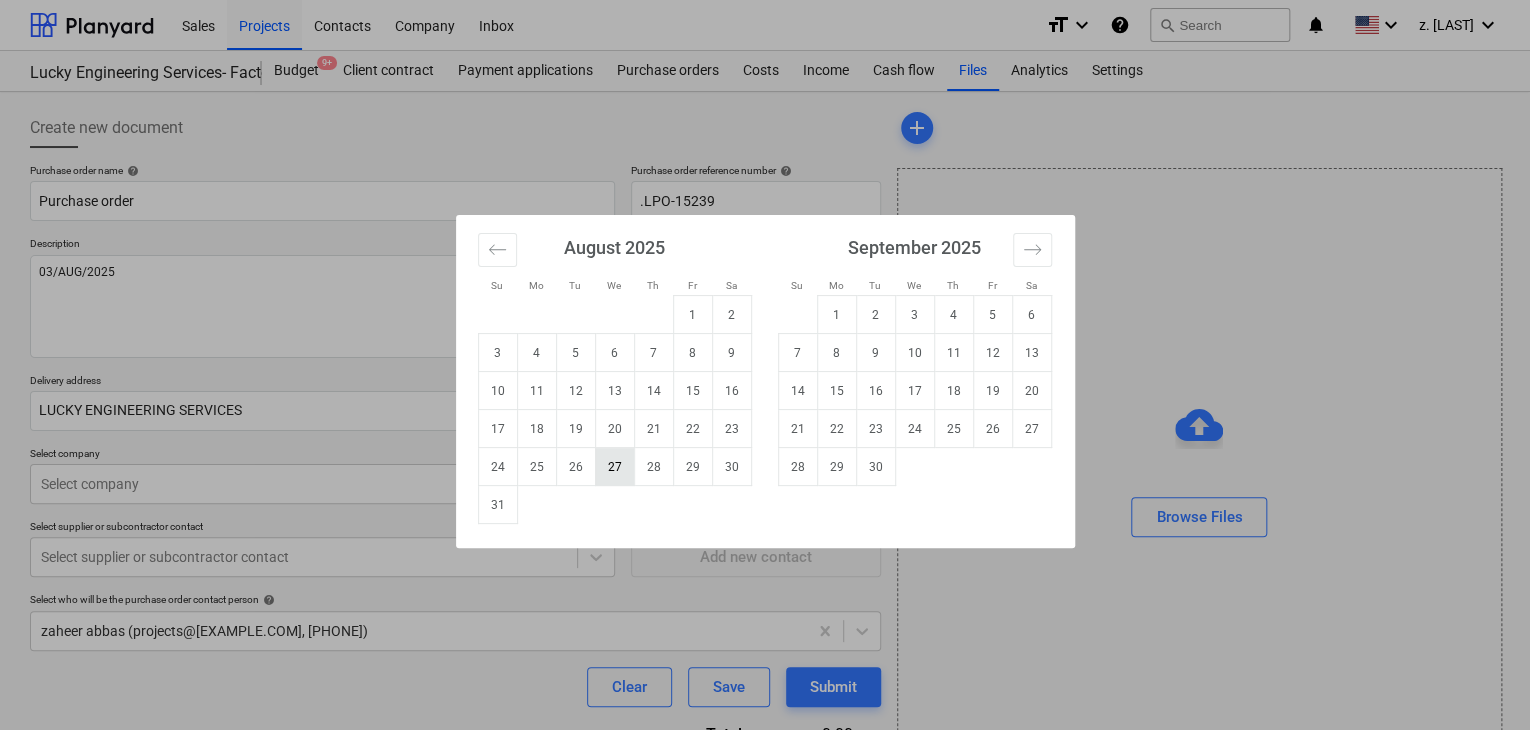 click on "27" at bounding box center [614, 467] 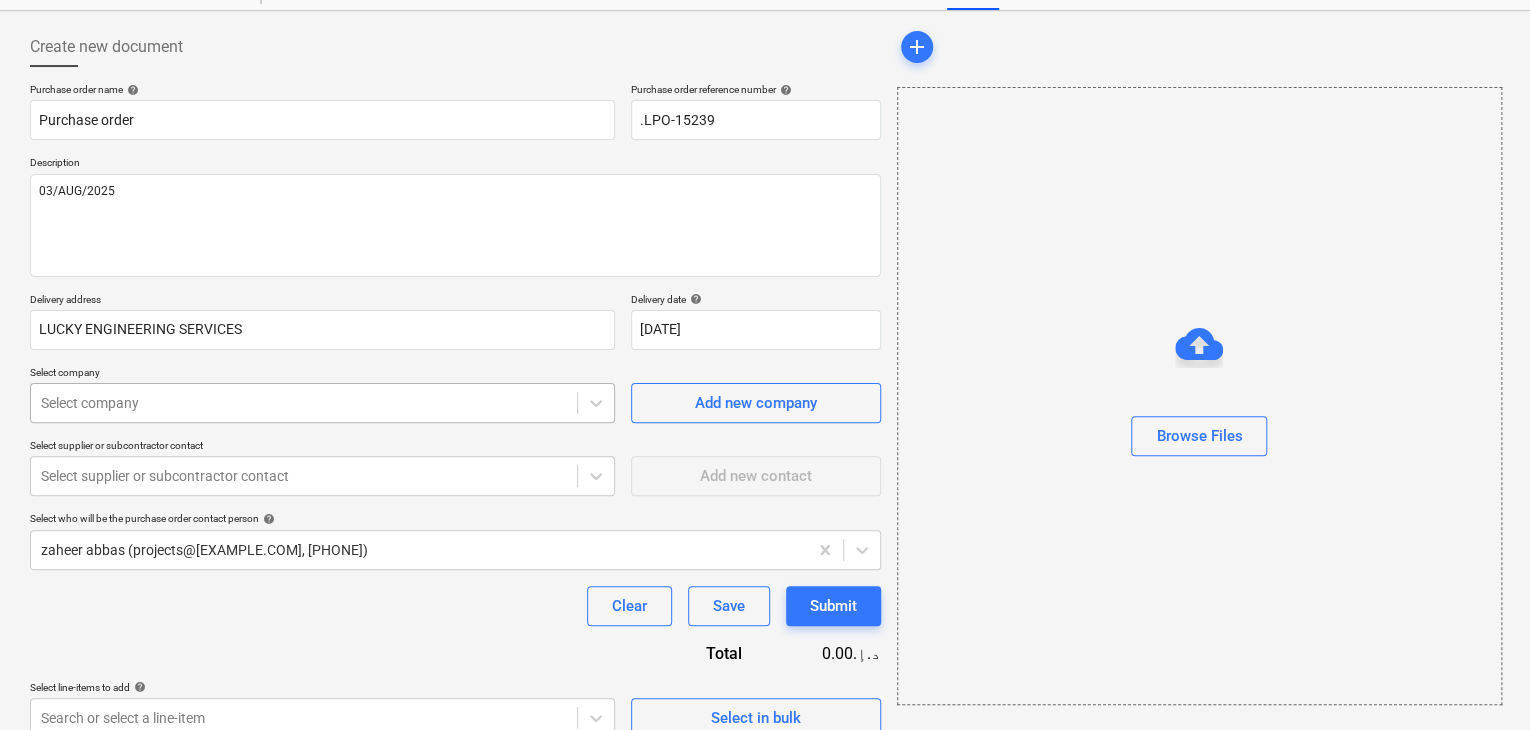 click on "Sales Projects Contacts Company Inbox format_size keyboard_arrow_down help search Search notifications 0 keyboard_arrow_down z. abbas keyboard_arrow_down Lucky Engineering Services- Factory/Office Budget 9+ Client contract Payment applications Purchase orders Costs Income Cash flow Files Analytics Settings Create new document Purchase order name help Purchase order Purchase order reference number help .LPO-15239 Description [DATE] Delivery address LUCKY ENGINEERING SERVICES Delivery date help 27 Aug 2025 27.08.2025 Press the down arrow key to interact with the calendar and select a date. Press the question mark key to get the keyboard shortcuts for changing dates. Select company Select company Add new company Select supplier or subcontractor contact Select supplier or subcontractor contact Add new contact Select who will be the purchase order contact person help zaheer abbas (projects@litcouae.com, [PHONE]) Clear Save Submit Total 0.00د.إ.‏ Select line-items to add help Select in bulk" at bounding box center (765, 284) 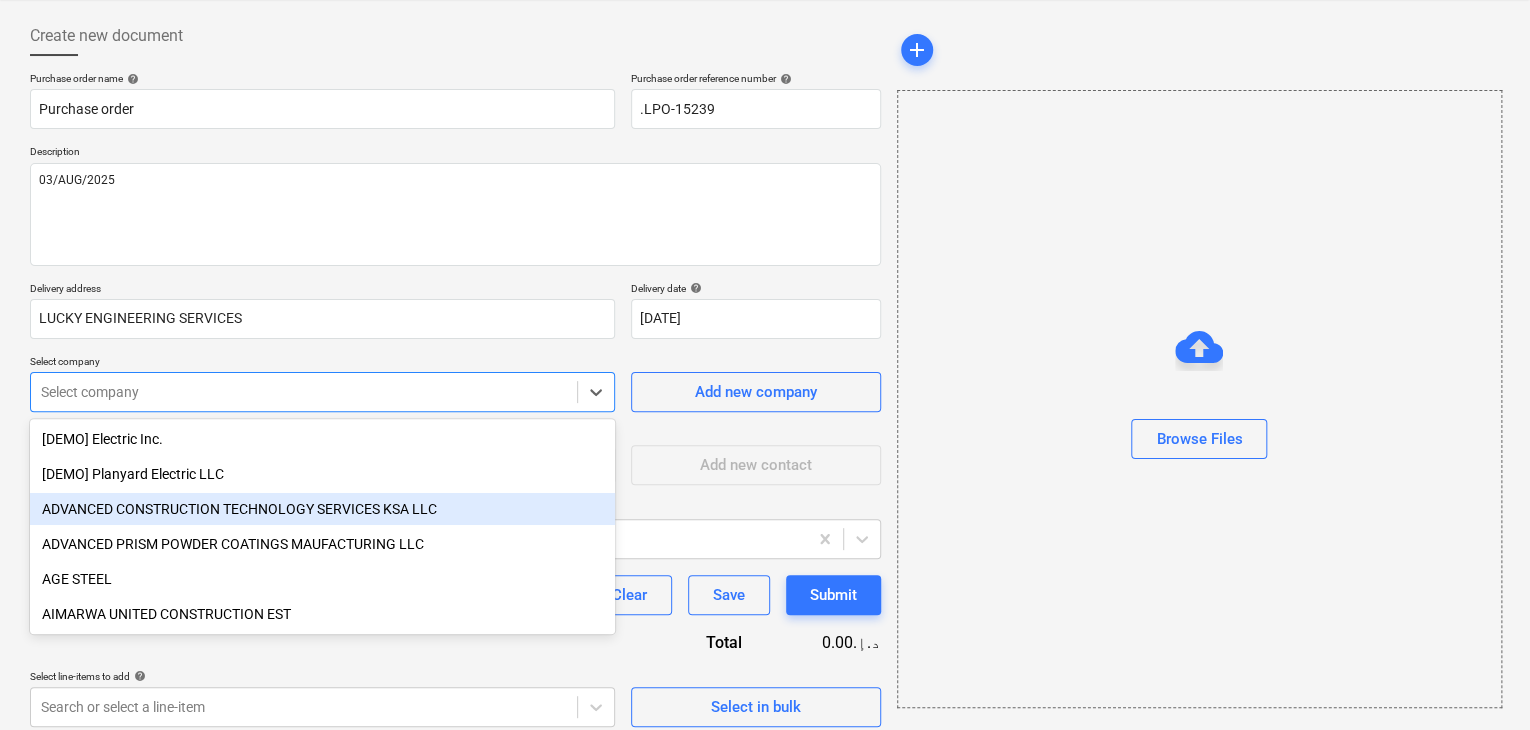 scroll, scrollTop: 93, scrollLeft: 0, axis: vertical 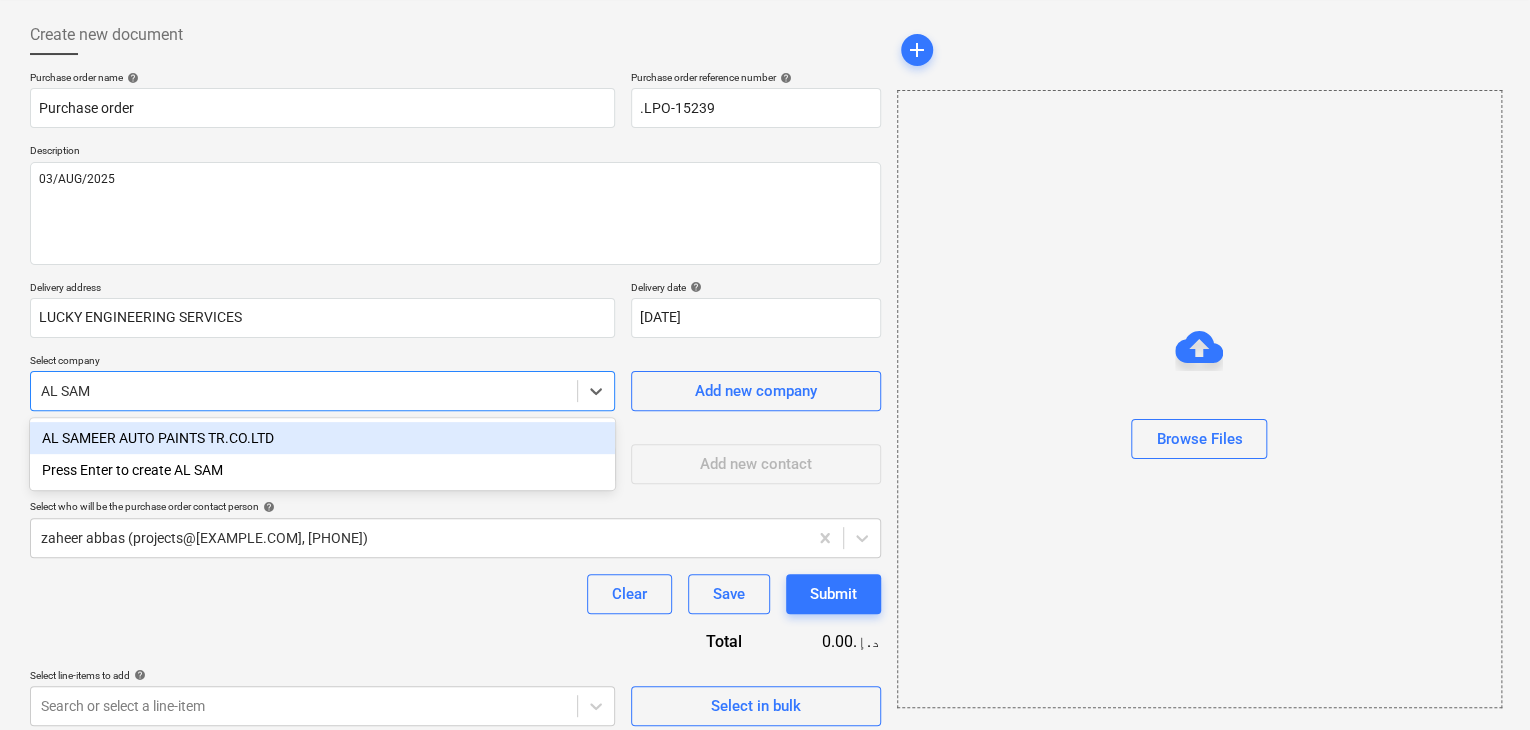 click on "AL SAMEER AUTO PAINTS TR.CO.LTD" at bounding box center (322, 438) 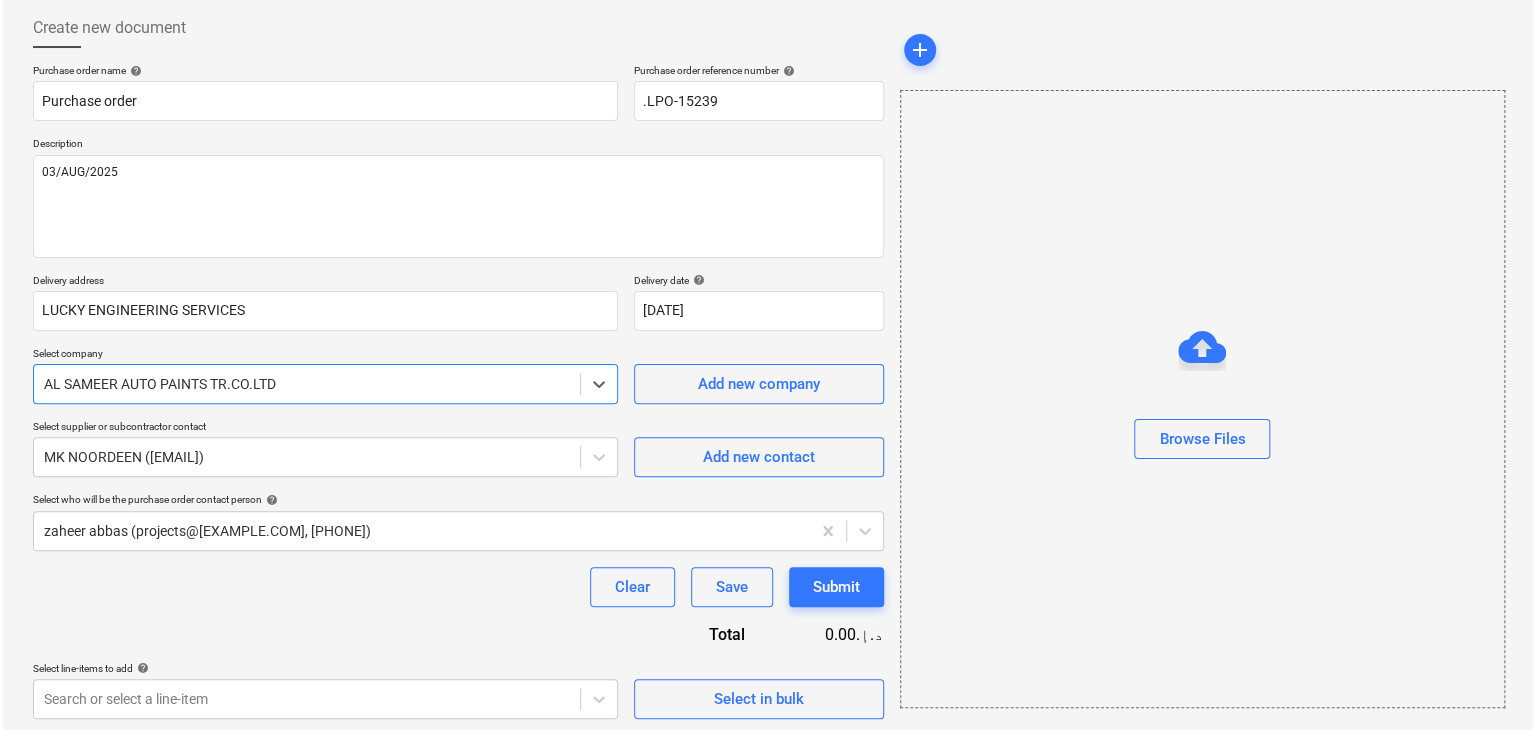 scroll, scrollTop: 104, scrollLeft: 0, axis: vertical 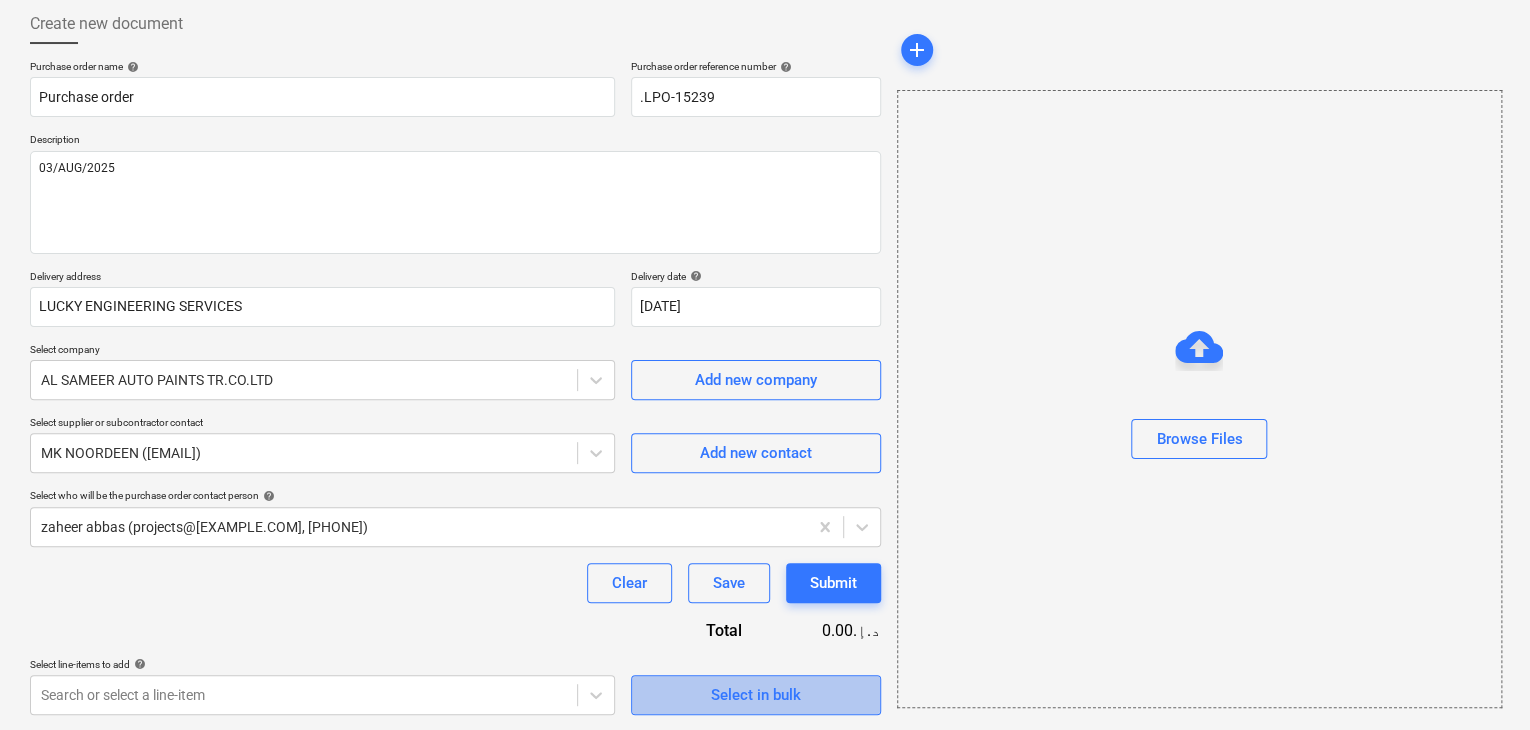 click on "Select in bulk" at bounding box center (756, 695) 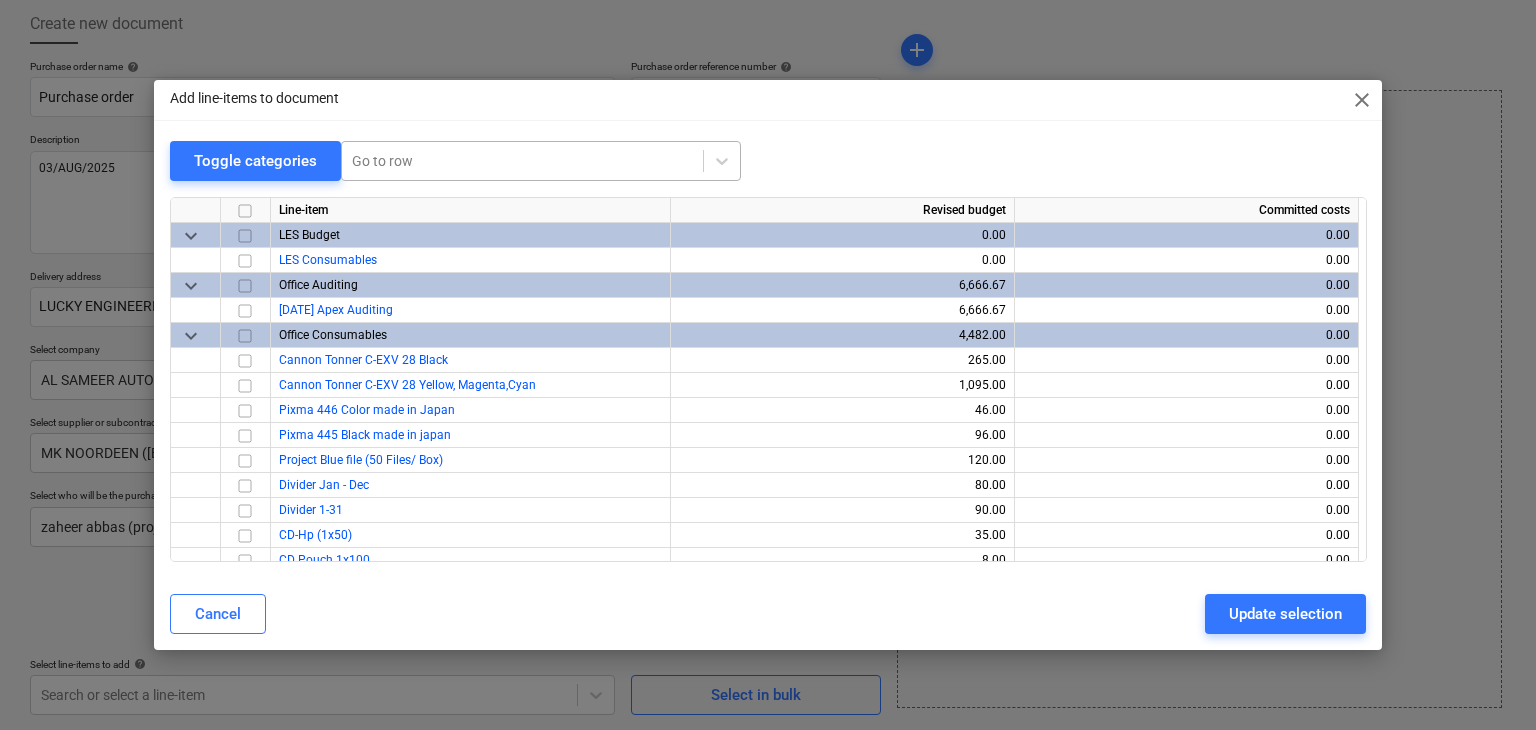 click at bounding box center (522, 161) 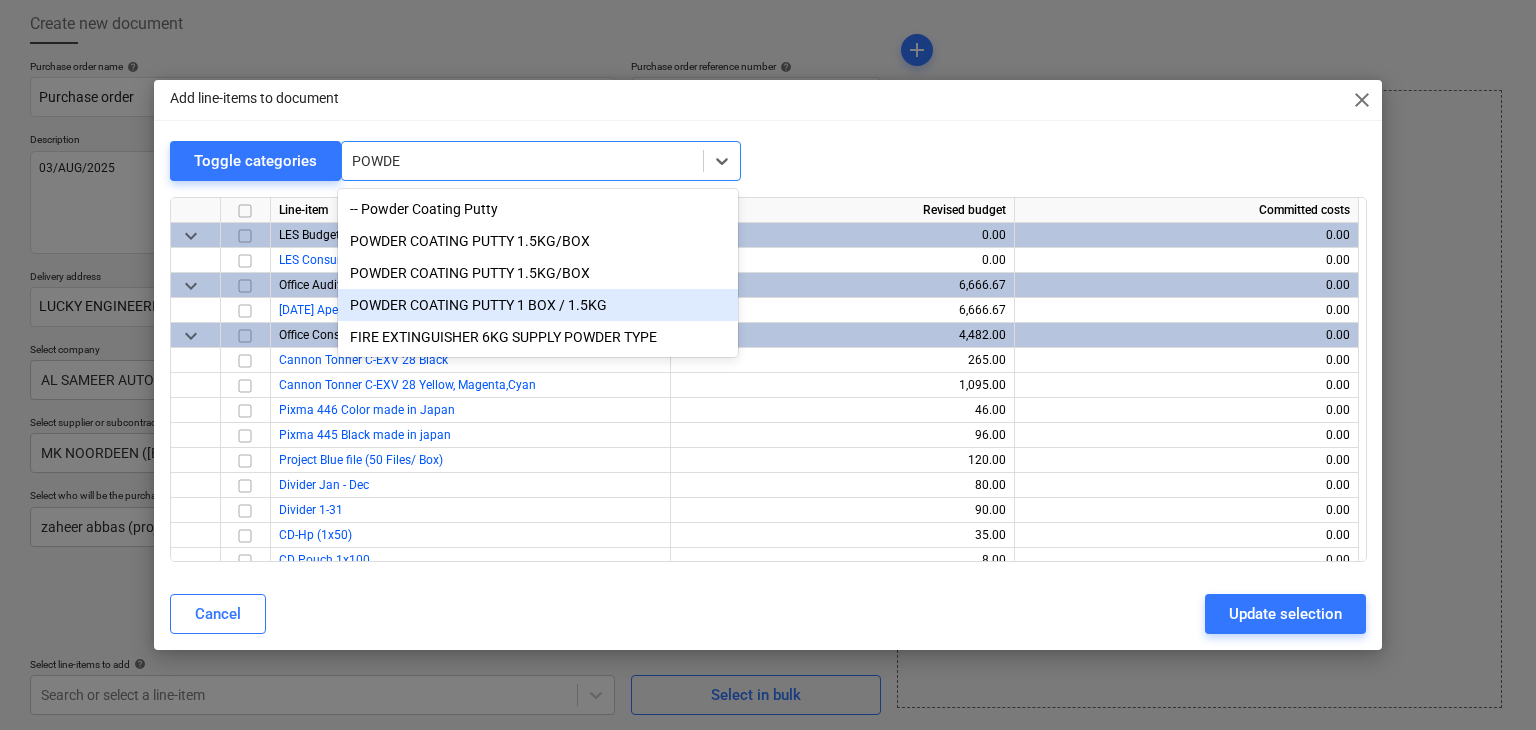 click on "POWDER COATING PUTTY 1 BOX / 1.5KG" at bounding box center [538, 305] 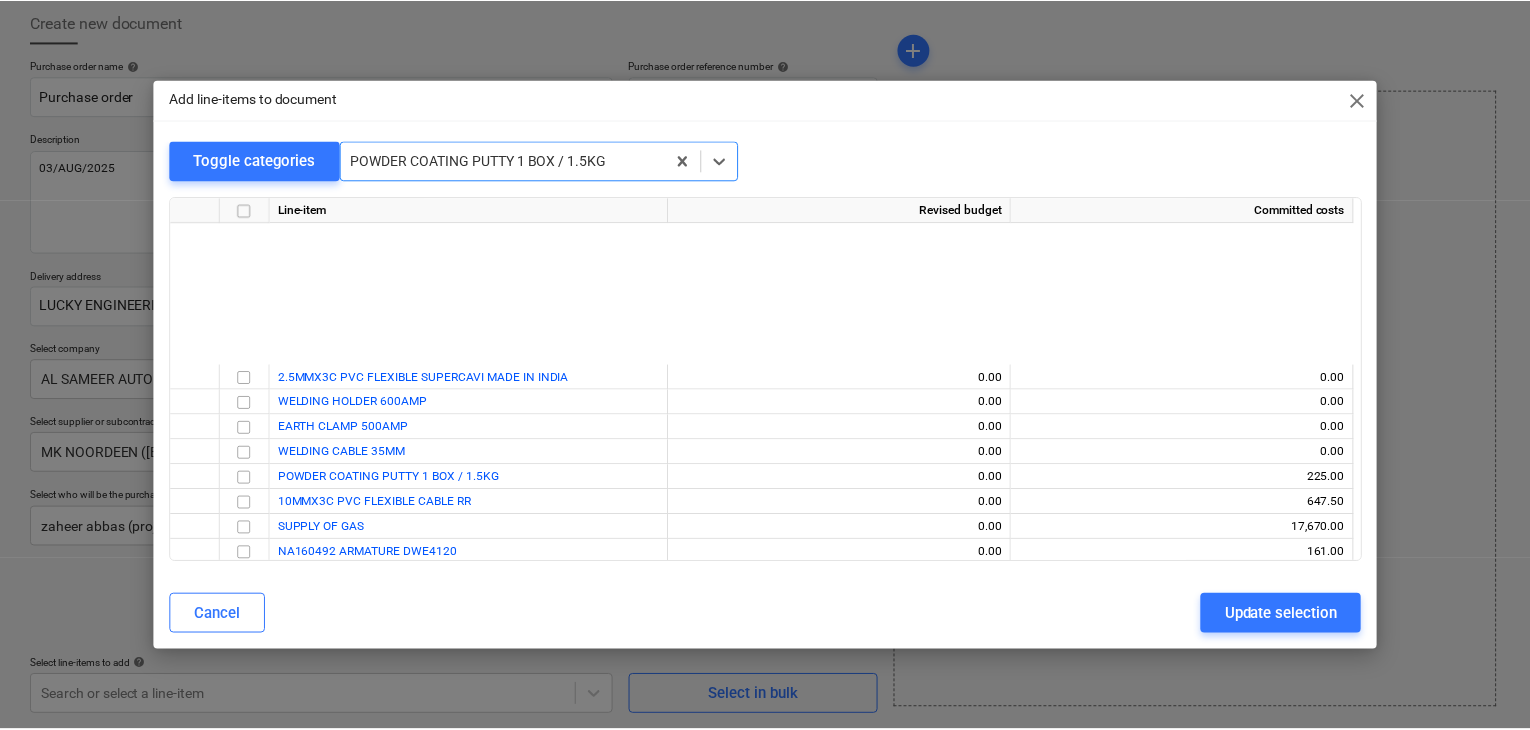 scroll, scrollTop: 24250, scrollLeft: 0, axis: vertical 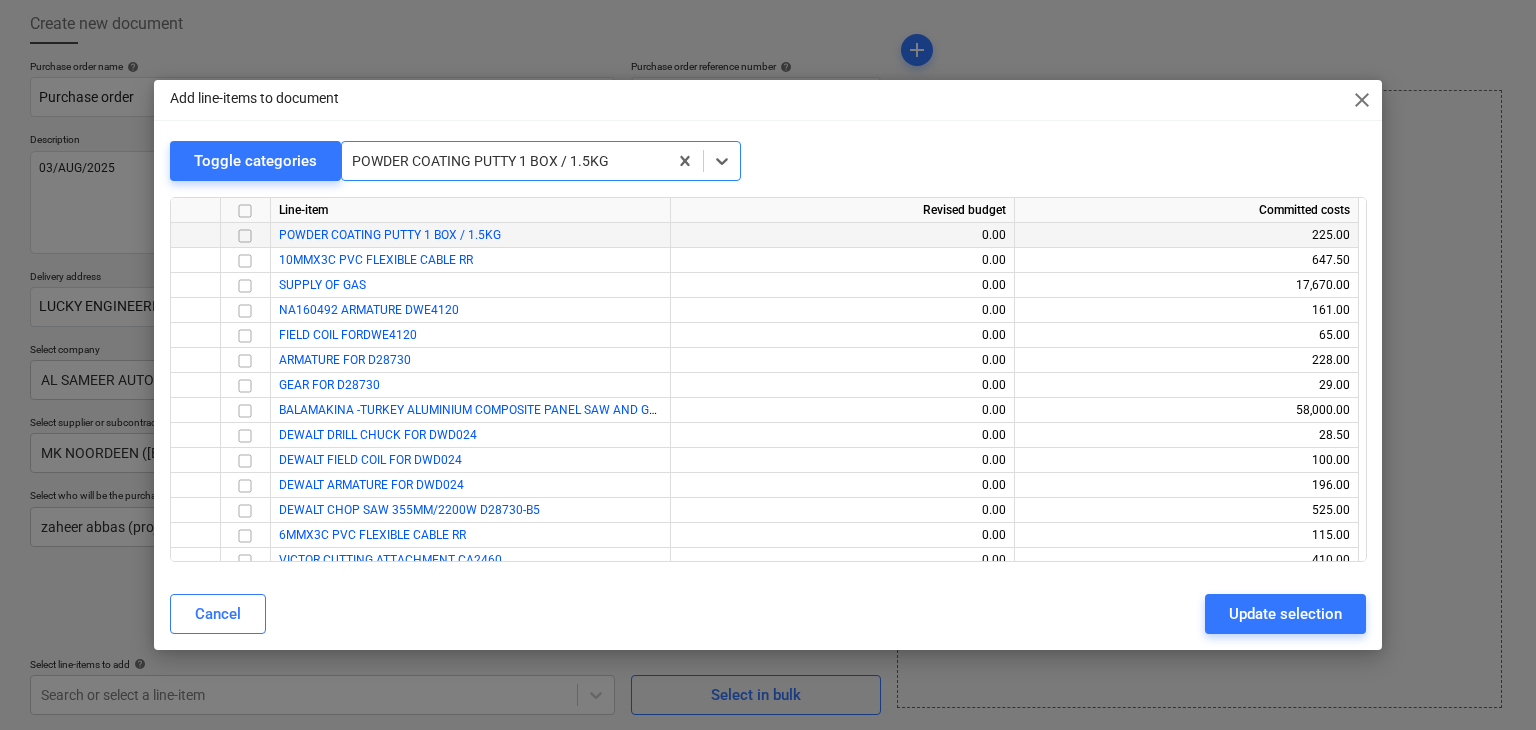 click at bounding box center (245, 236) 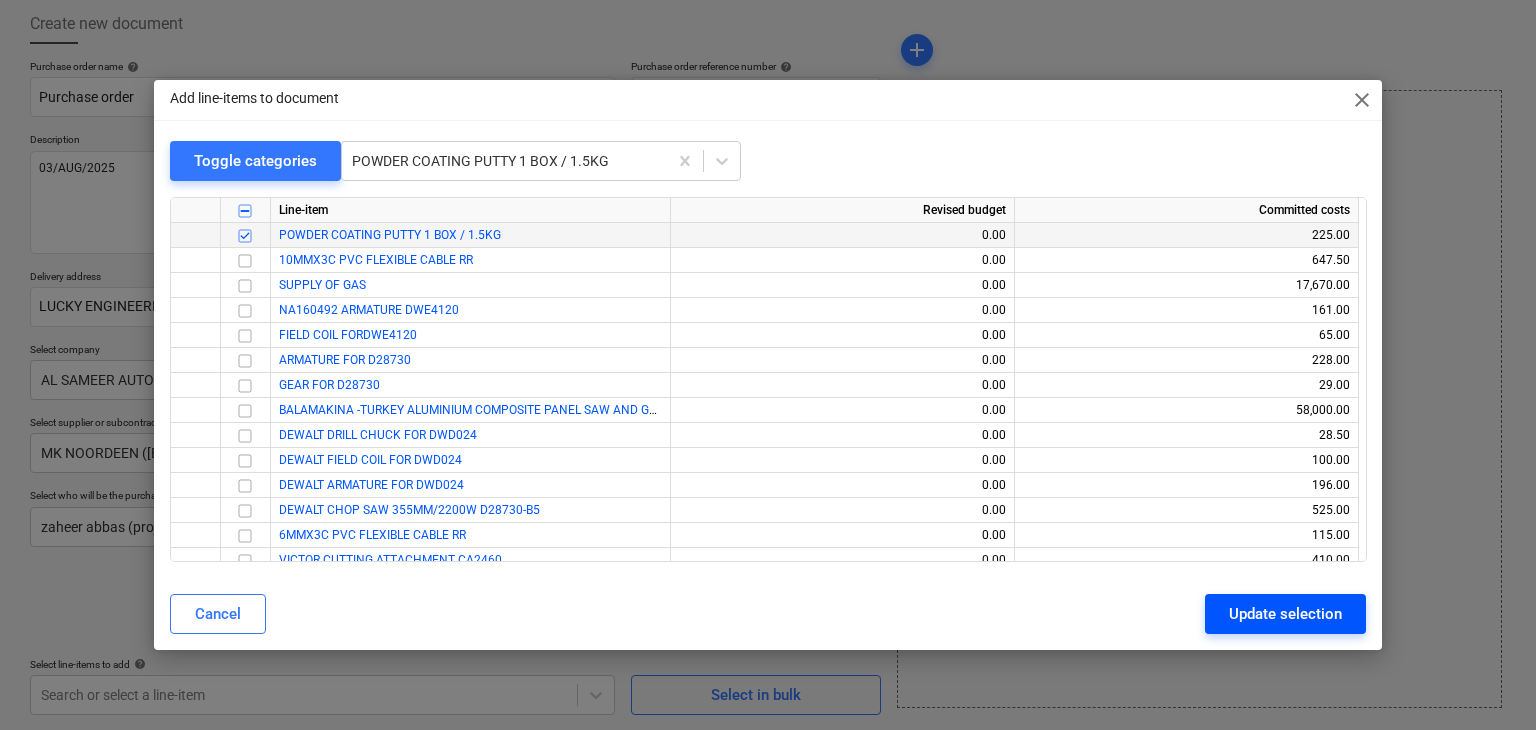 click on "Update selection" at bounding box center [1285, 614] 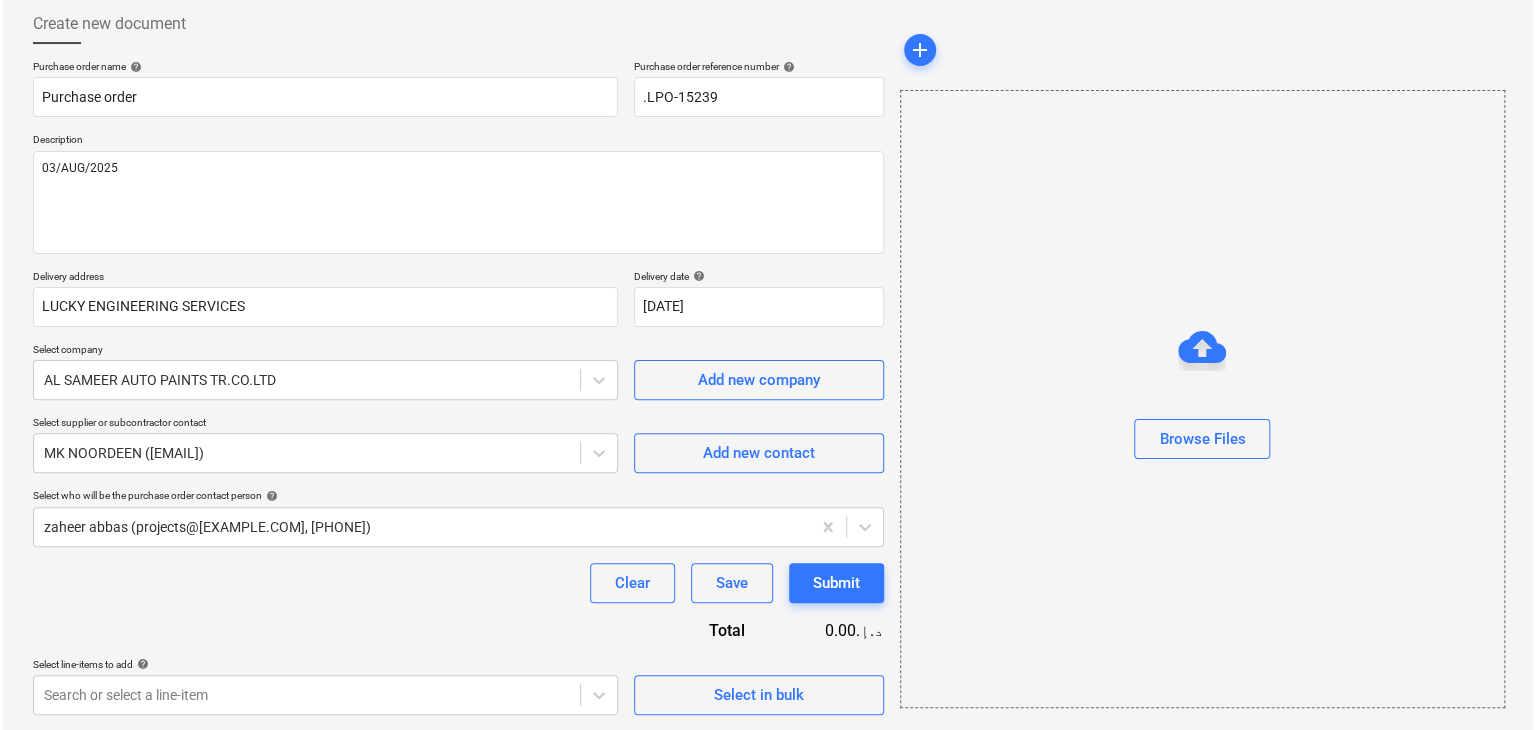 scroll, scrollTop: 292, scrollLeft: 0, axis: vertical 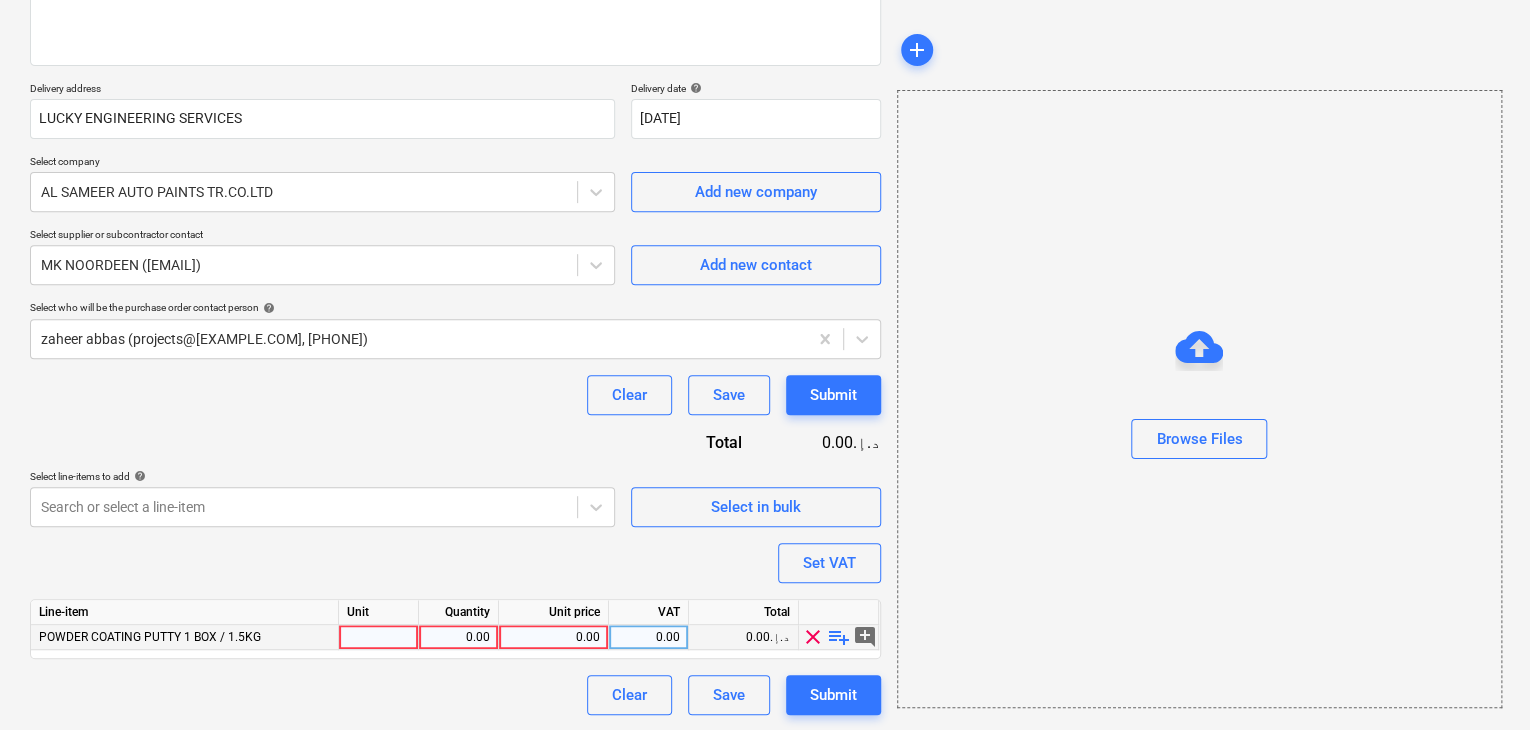 click at bounding box center [379, 637] 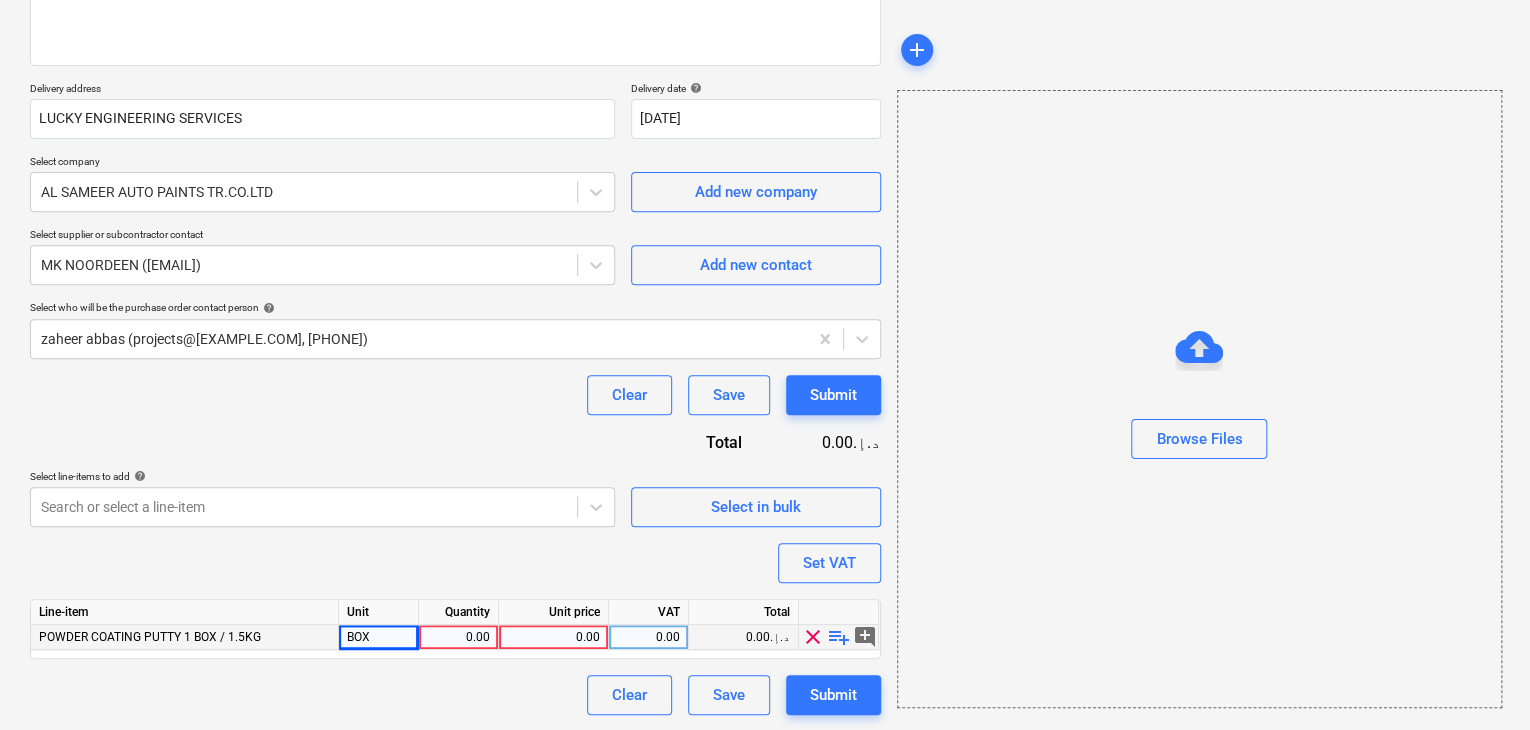 click on "0.00" at bounding box center (458, 637) 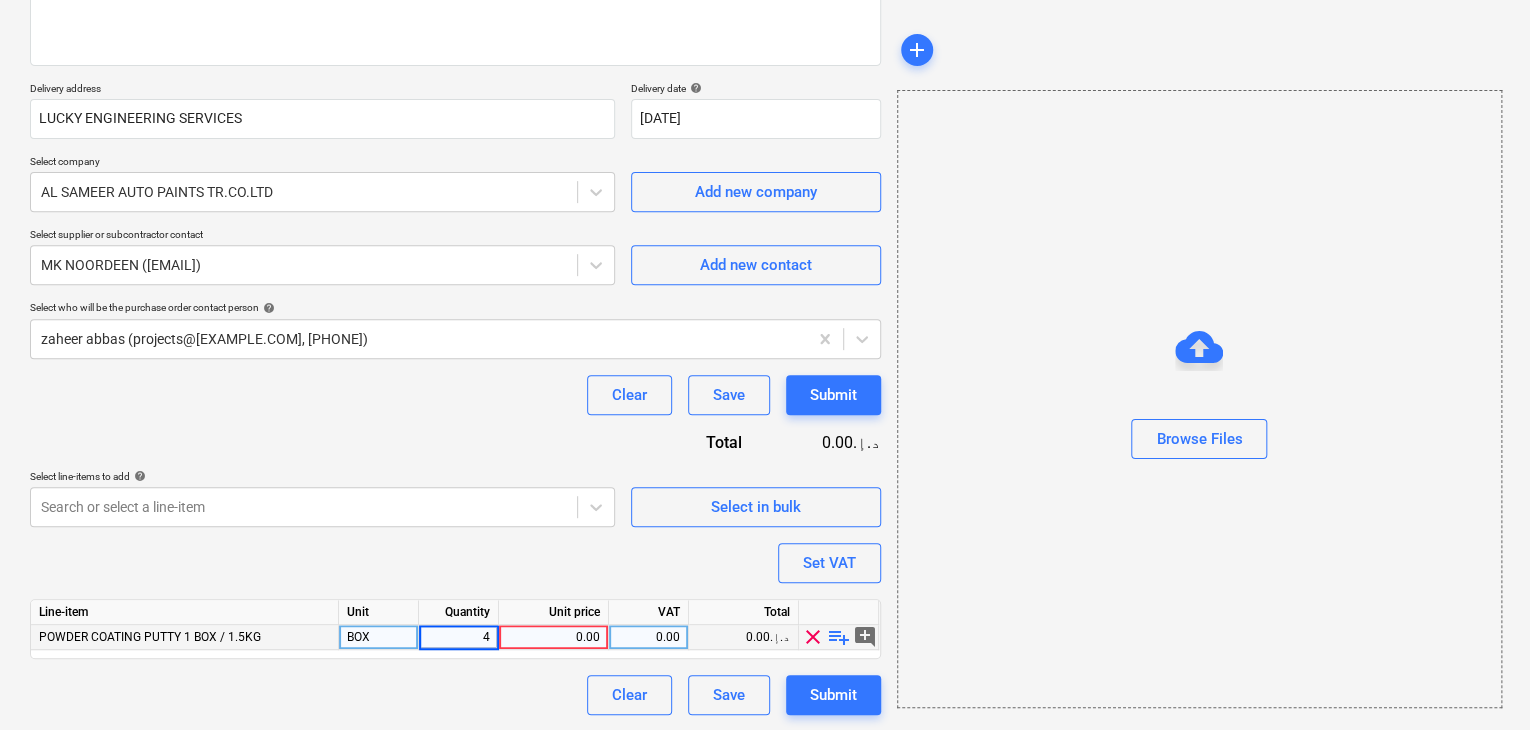 click on "0.00" at bounding box center [553, 637] 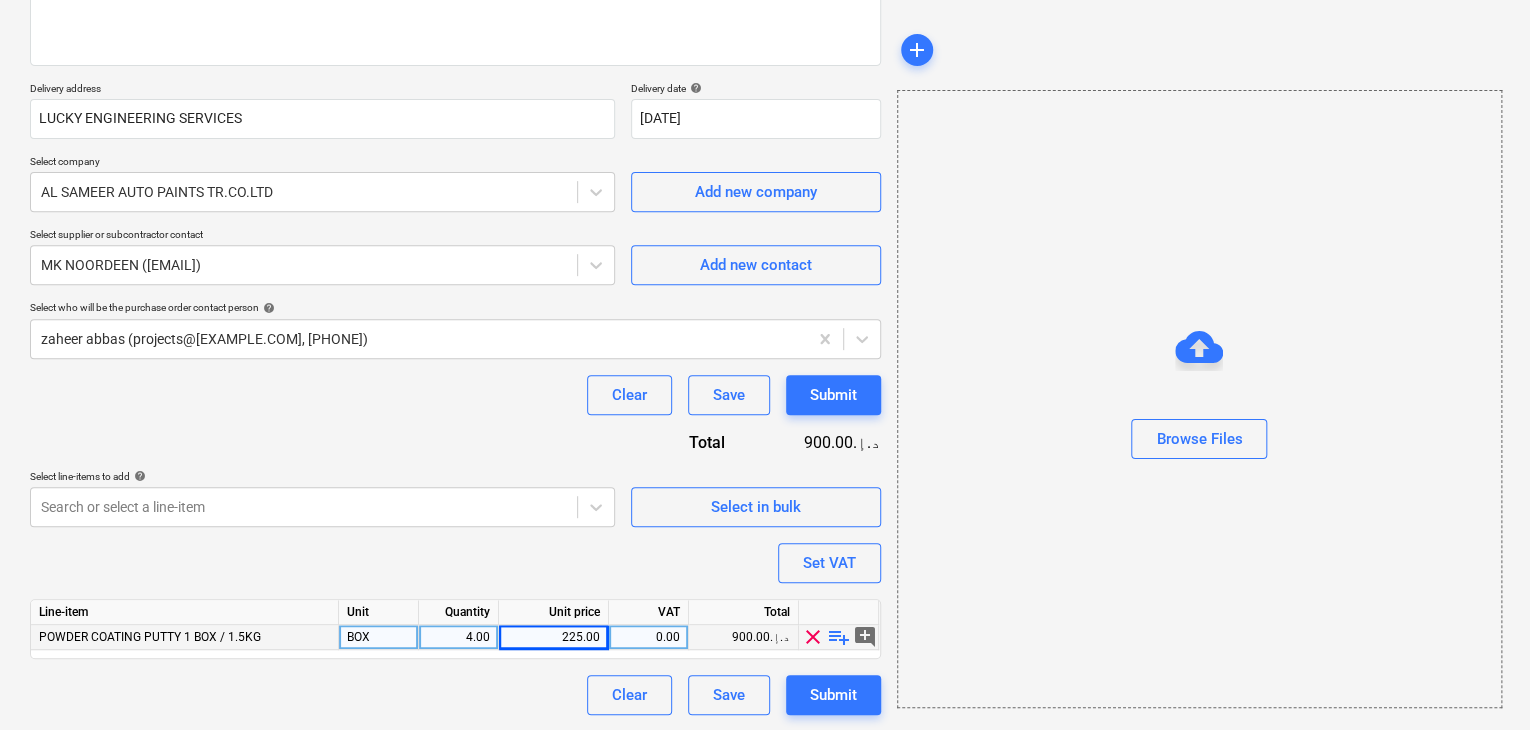 click on "Browse Files" at bounding box center [1199, 399] 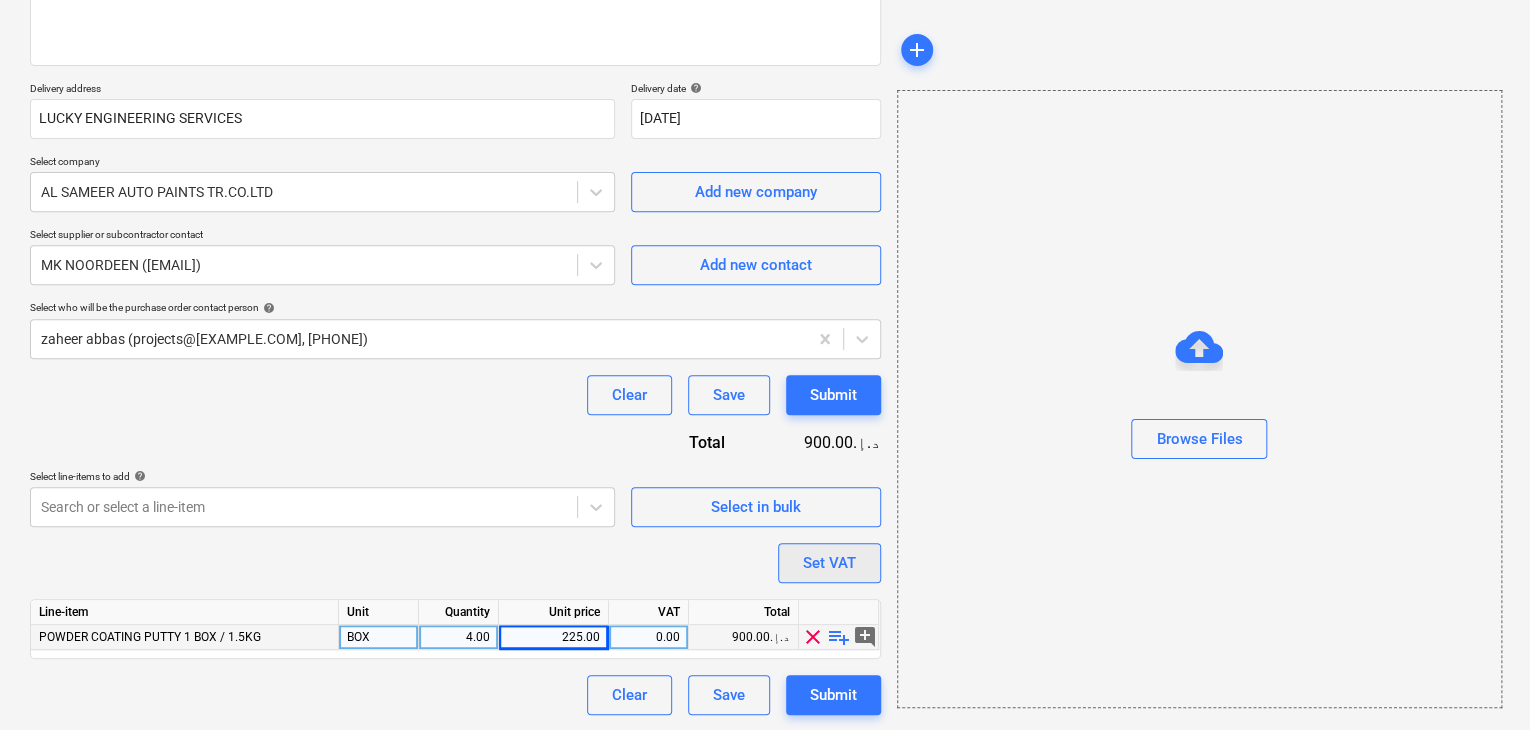 click on "Set VAT" at bounding box center (829, 563) 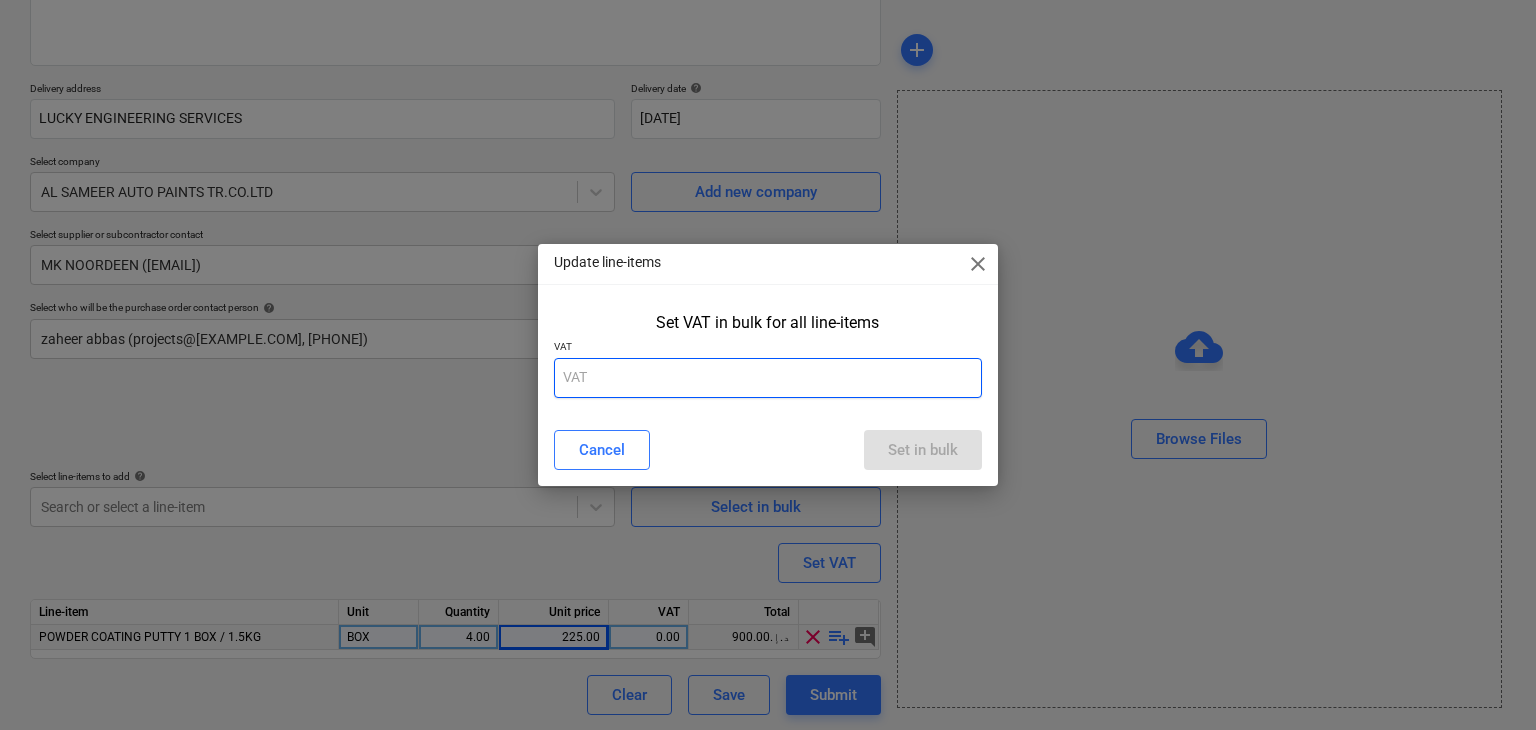 click at bounding box center [768, 378] 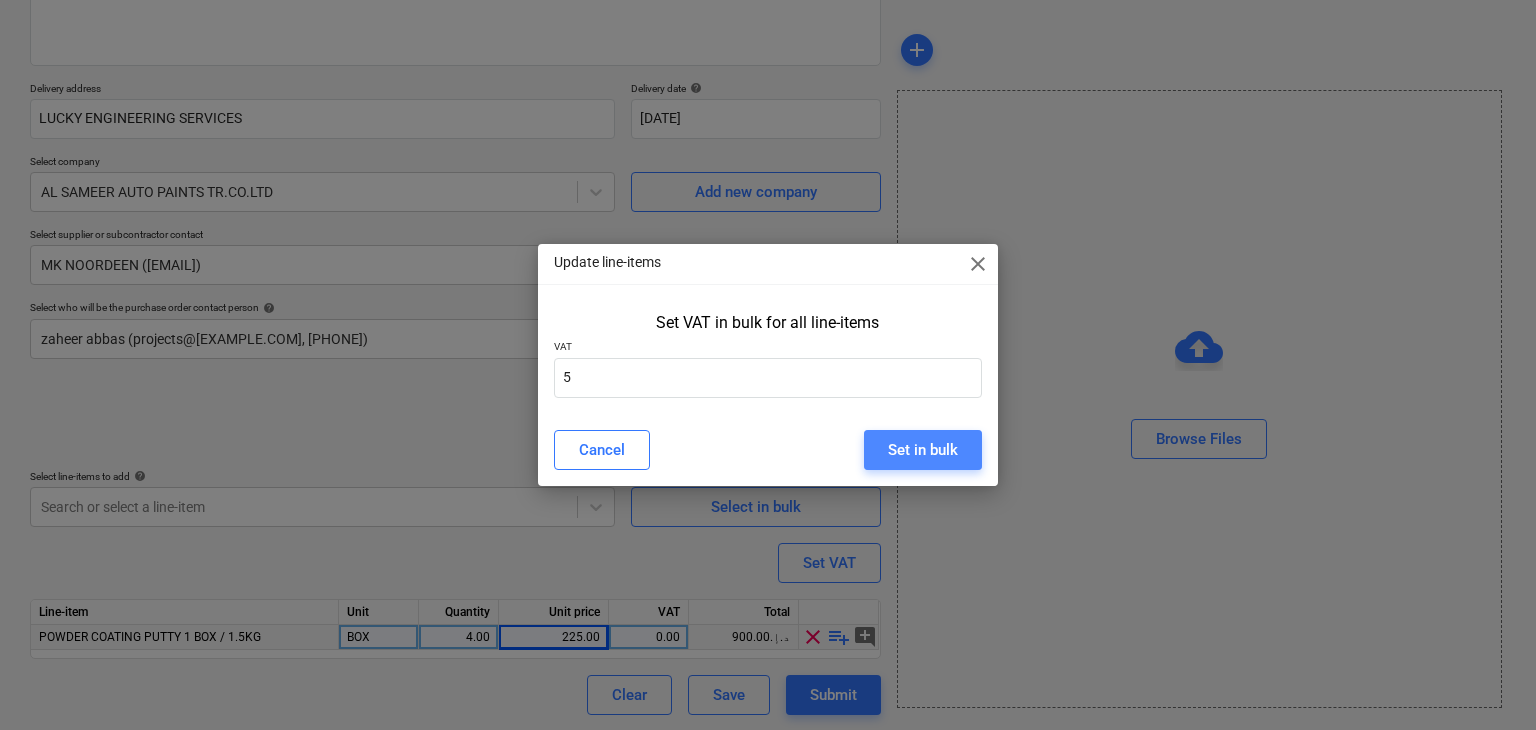 click on "Set in bulk" at bounding box center (923, 450) 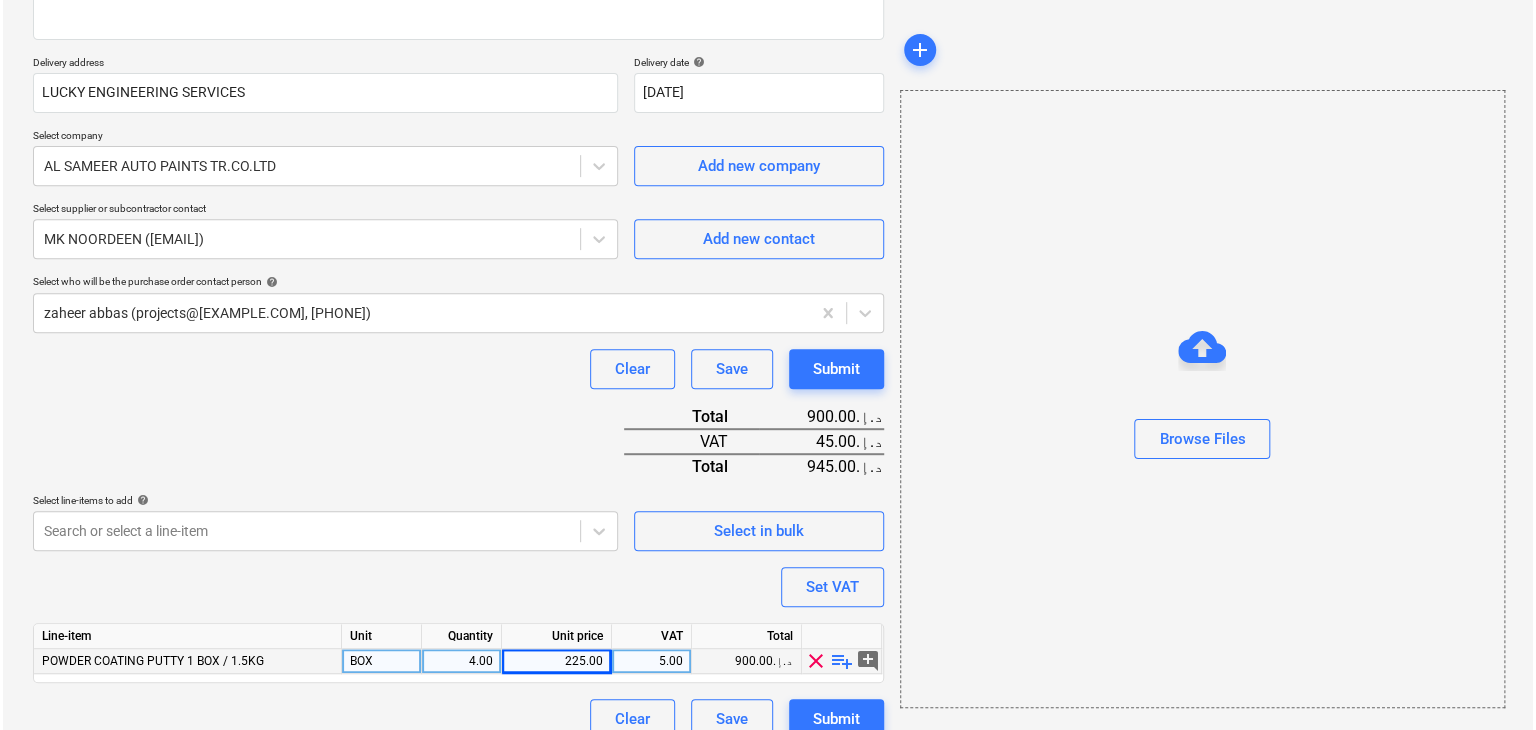 scroll, scrollTop: 342, scrollLeft: 0, axis: vertical 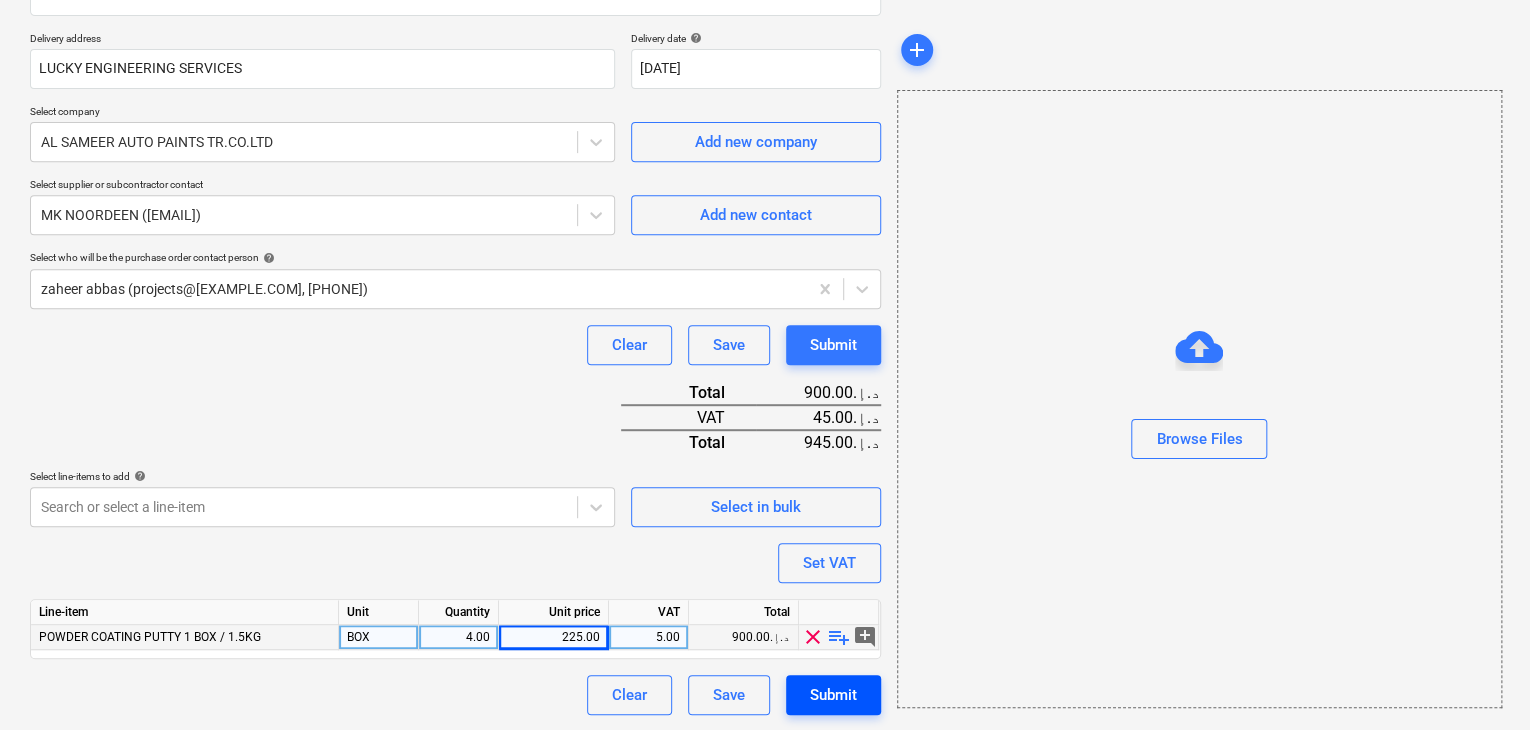 click on "Submit" at bounding box center (833, 695) 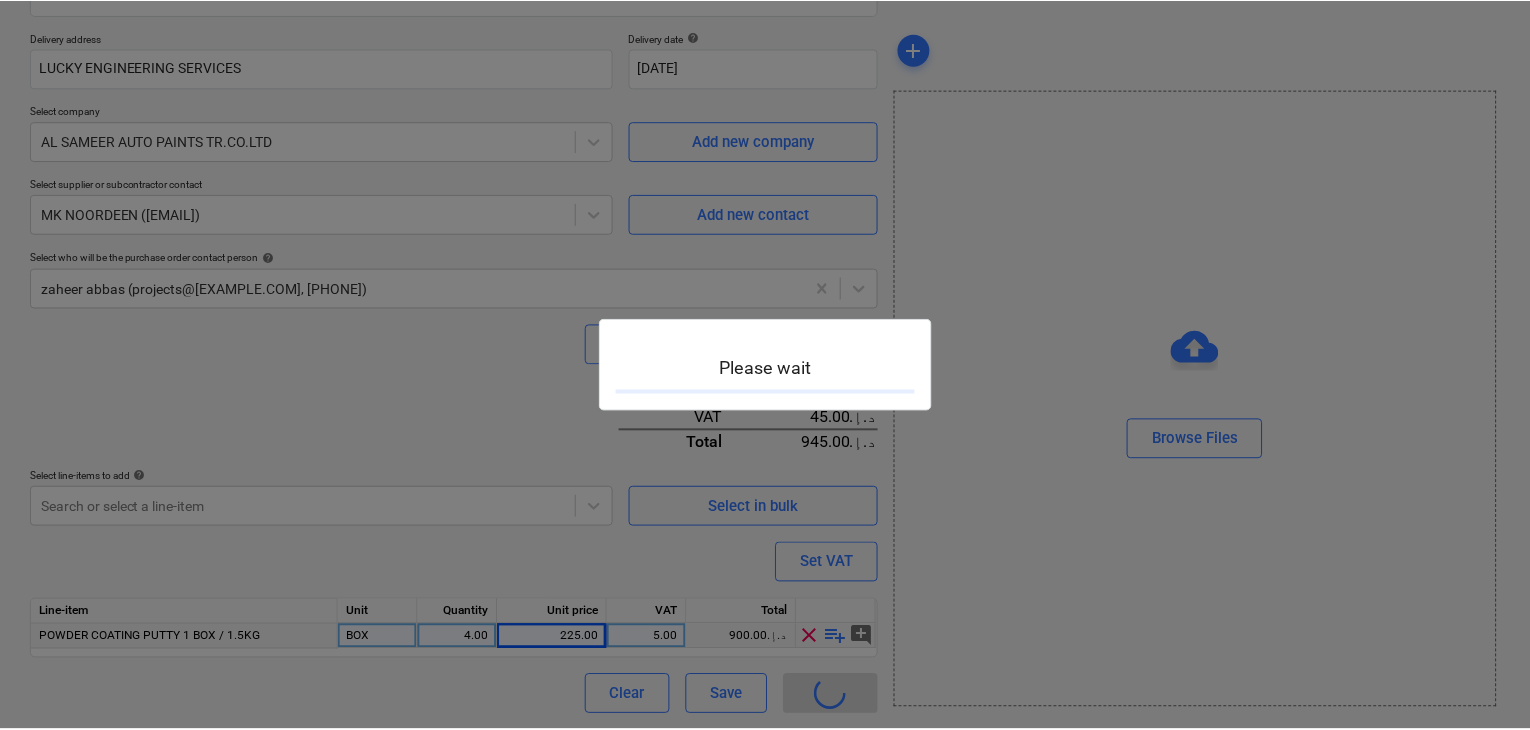 scroll, scrollTop: 0, scrollLeft: 0, axis: both 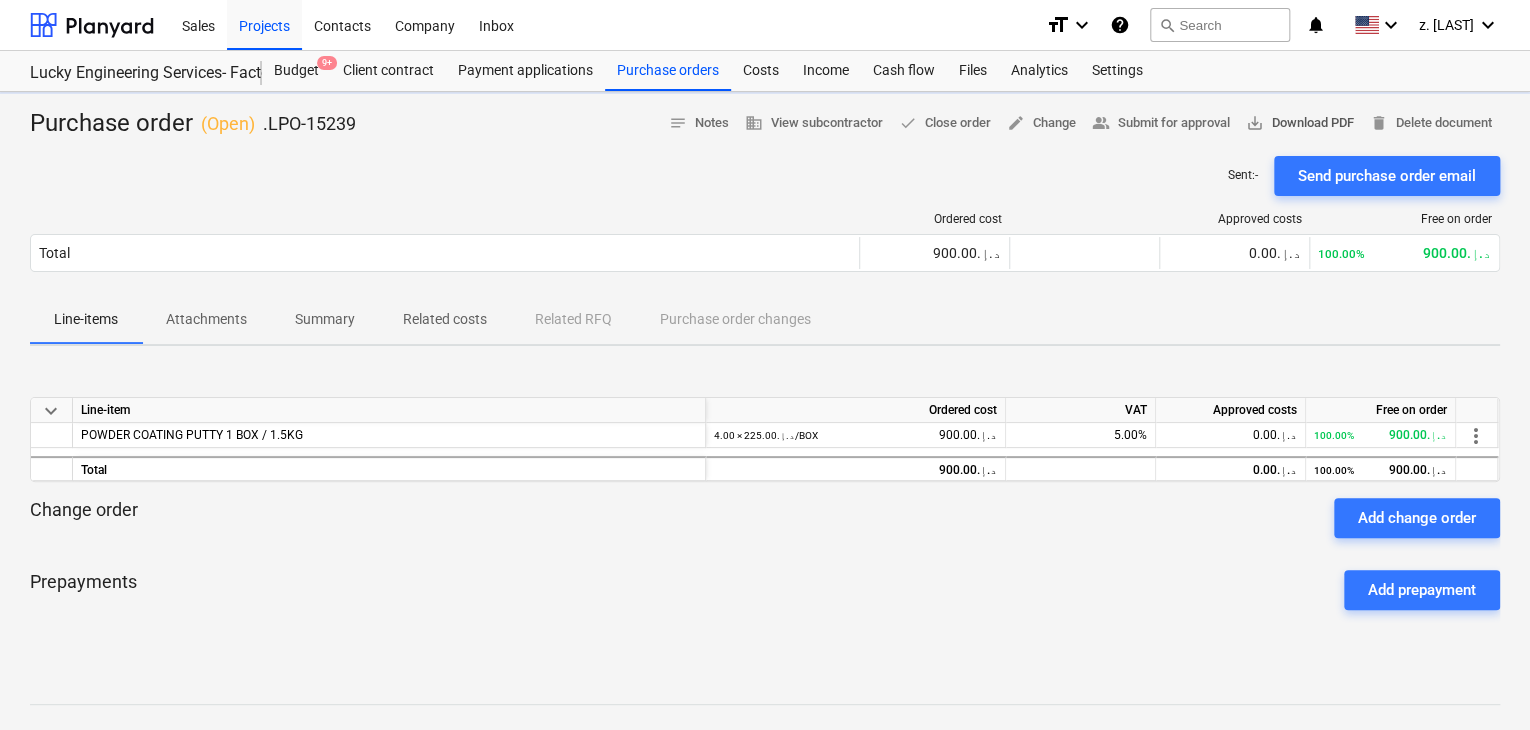click on "save_alt Download PDF" at bounding box center [1300, 123] 